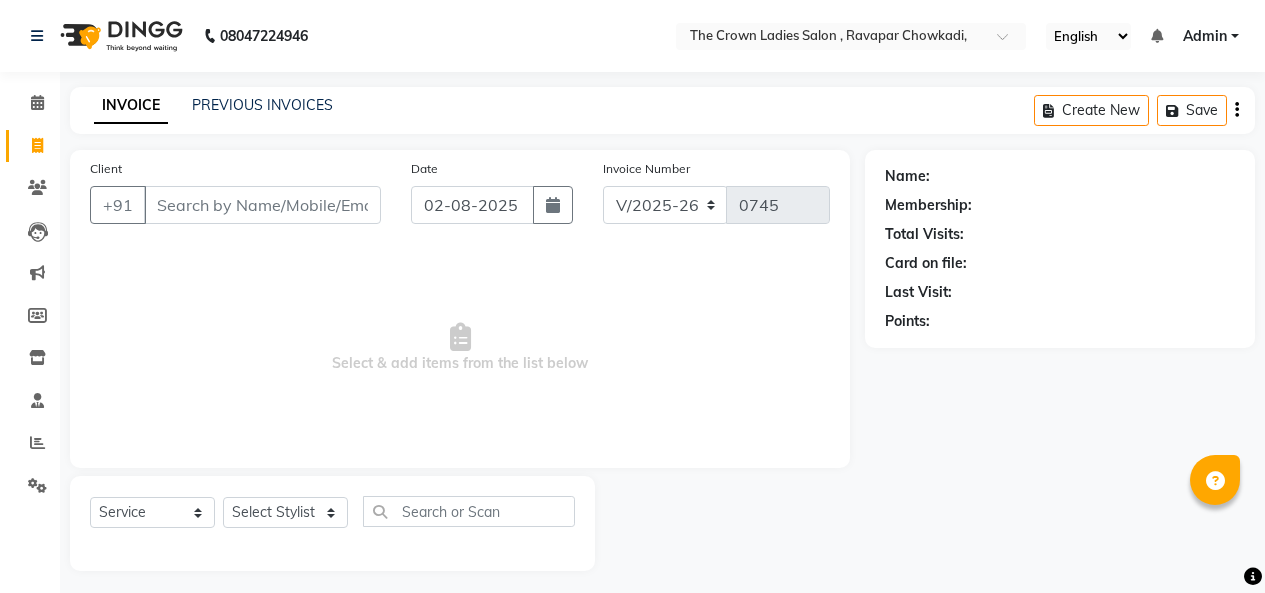 select on "7627" 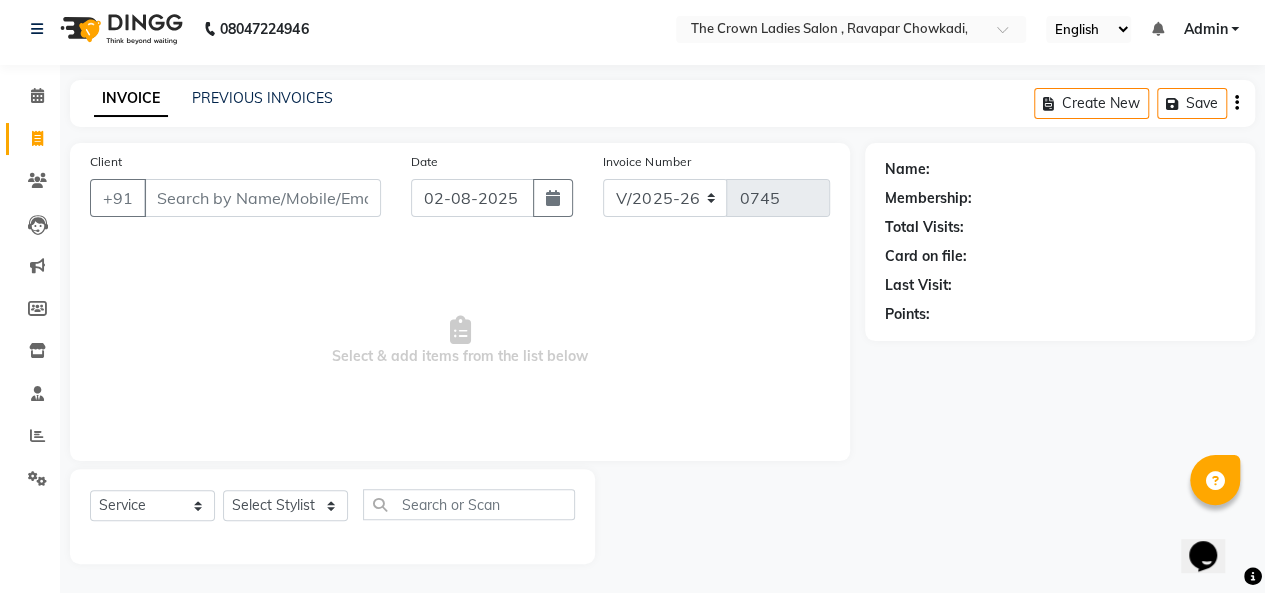 scroll, scrollTop: 0, scrollLeft: 0, axis: both 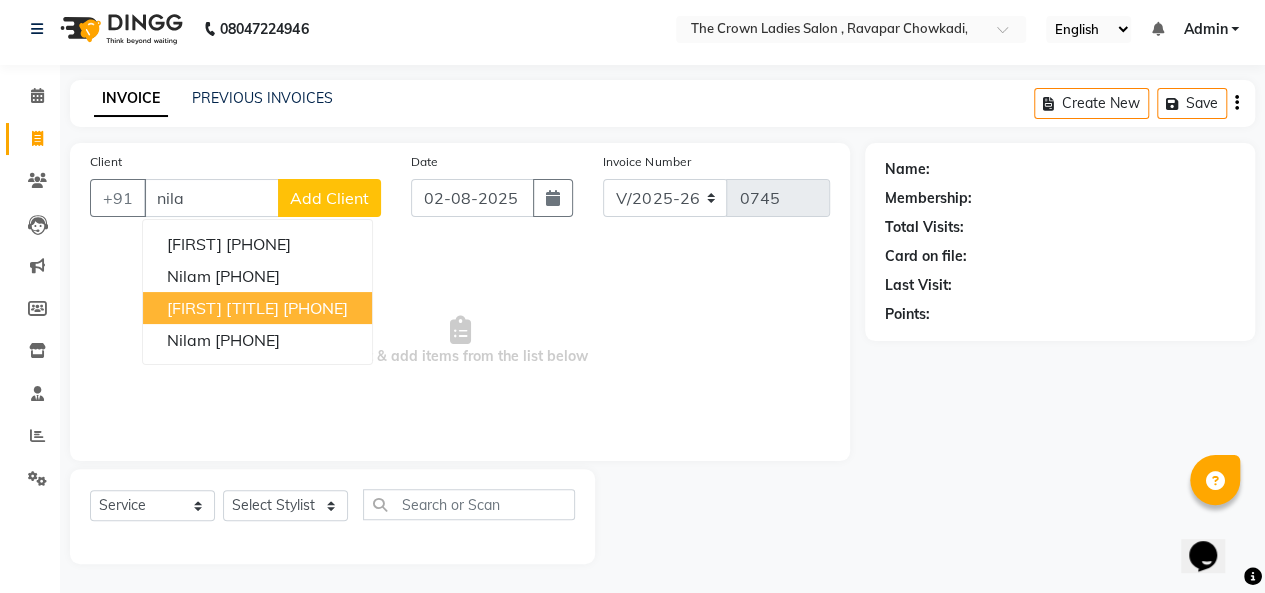 click on "[PHONE]" at bounding box center [315, 308] 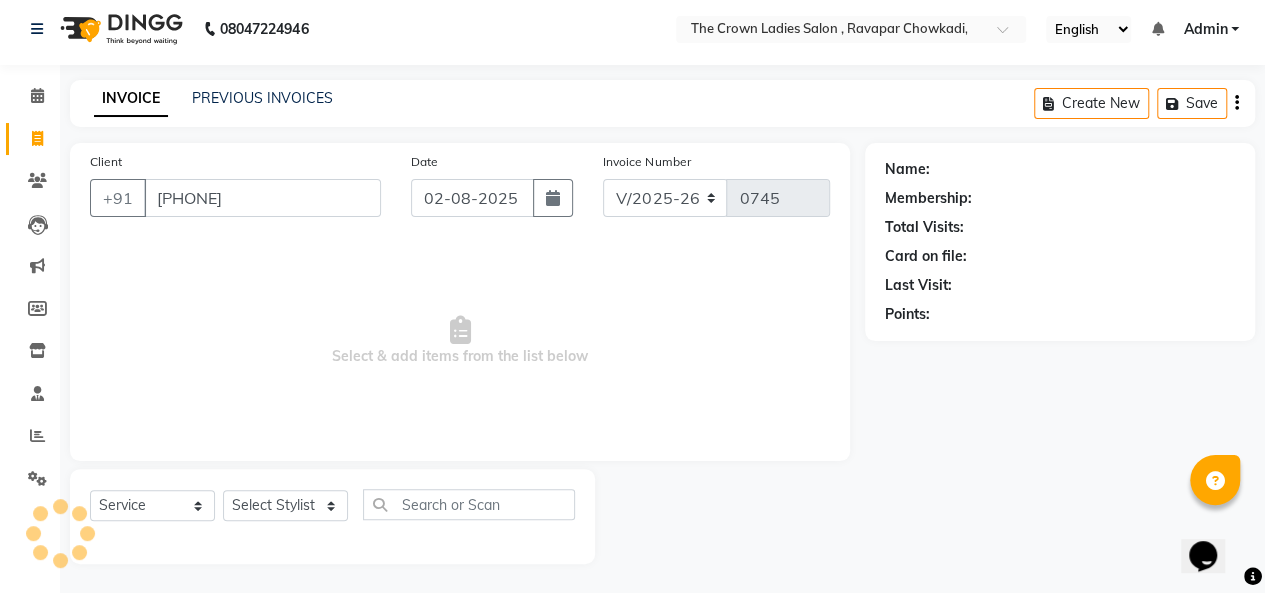 type on "[PHONE]" 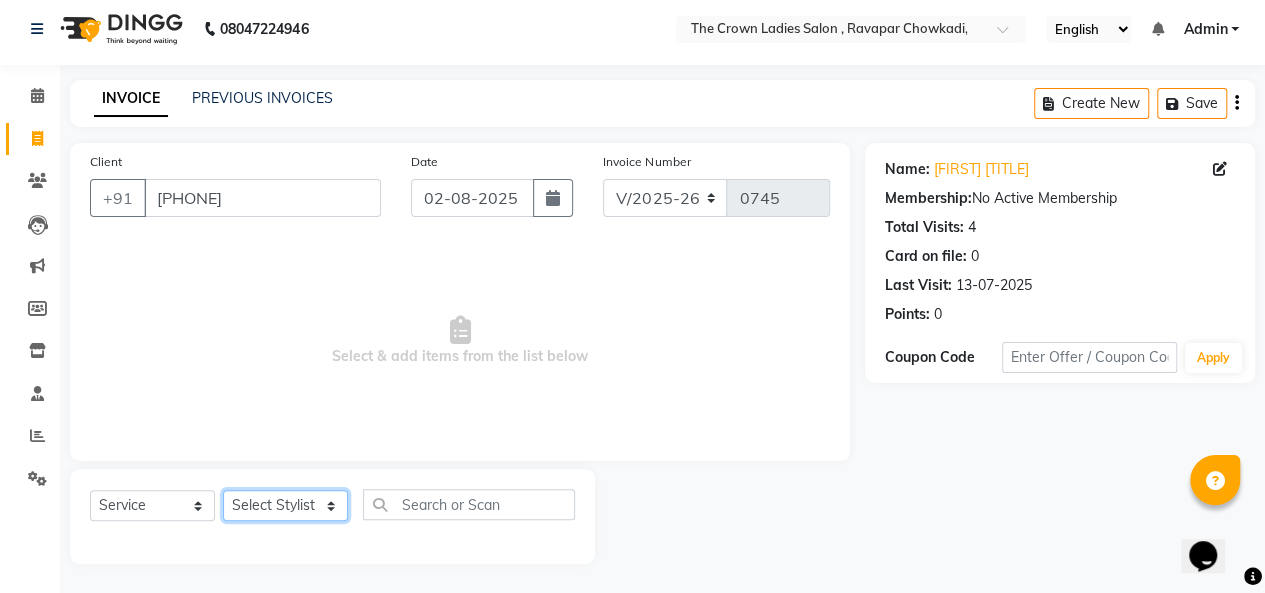 click on "Select Stylist Hemangi hemanshi [FIRST] [LAST] maya mayur nikita shubham tejas vaidehi" 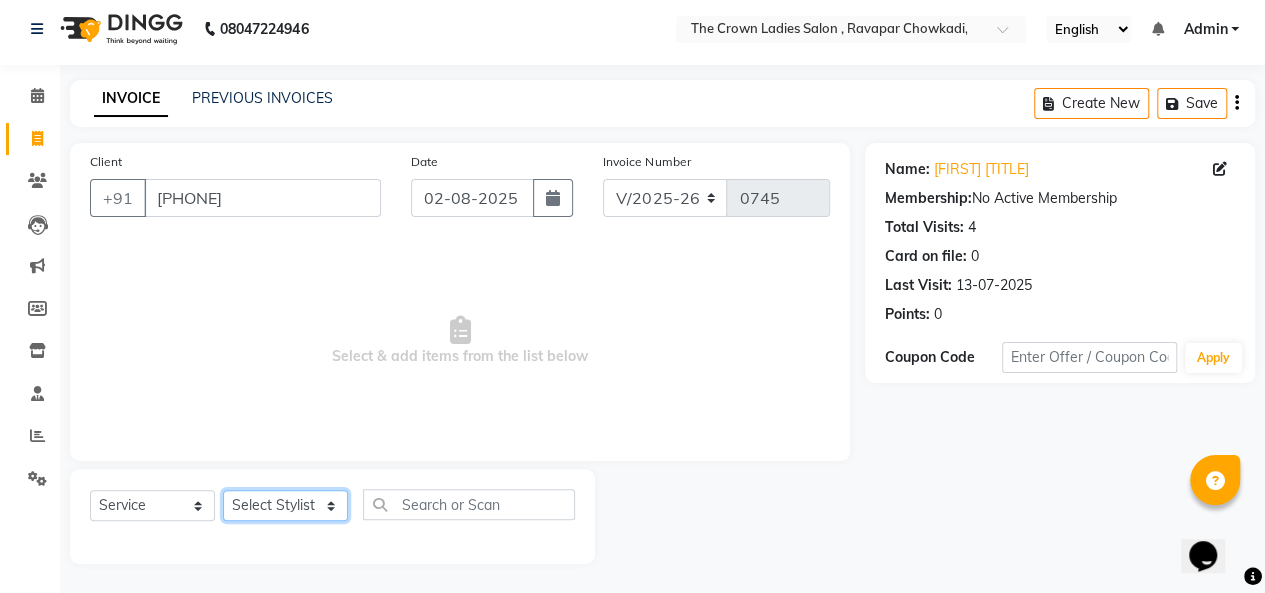select on "67501" 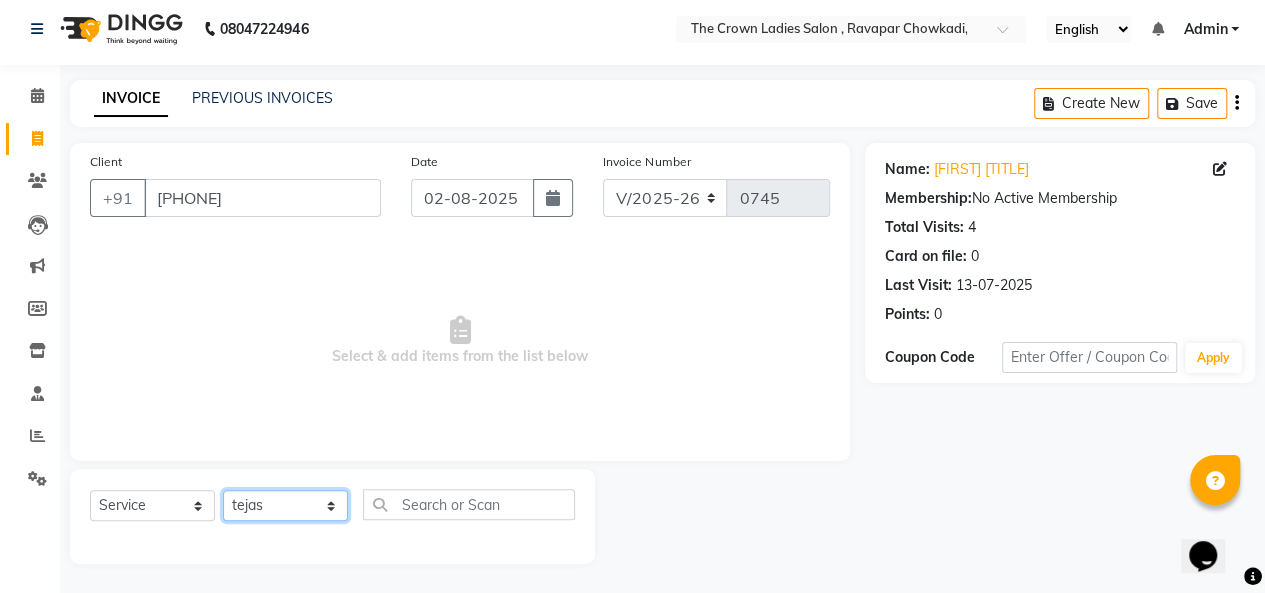 click on "Select Stylist Hemangi hemanshi [FIRST] [LAST] maya mayur nikita shubham tejas vaidehi" 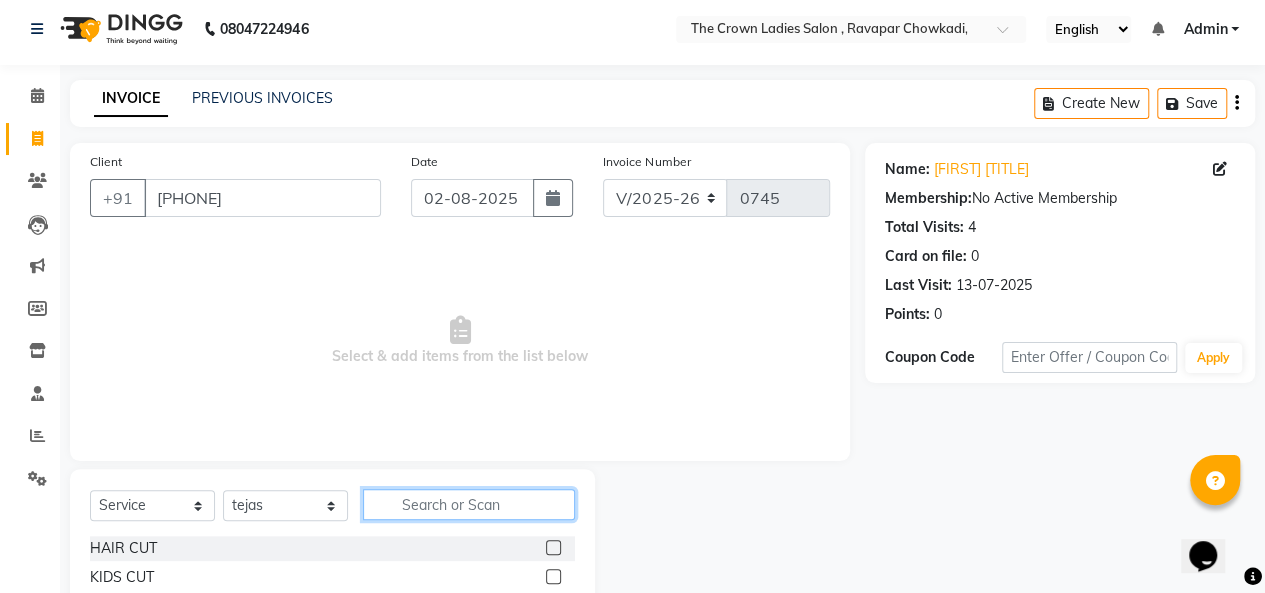 click 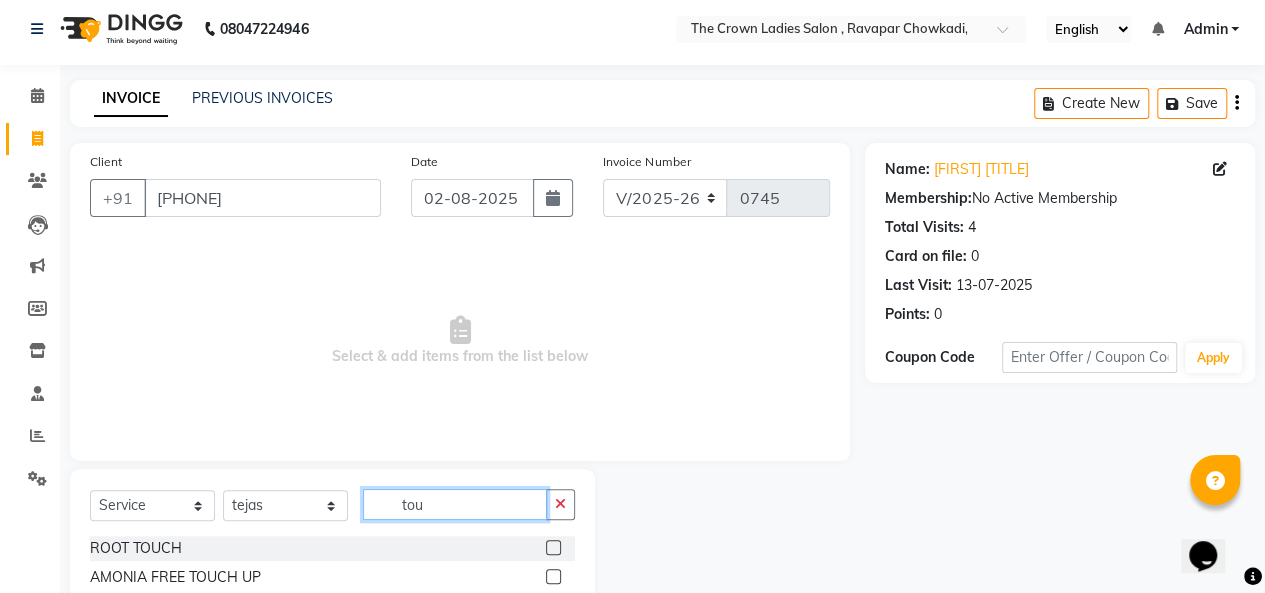 type on "tou" 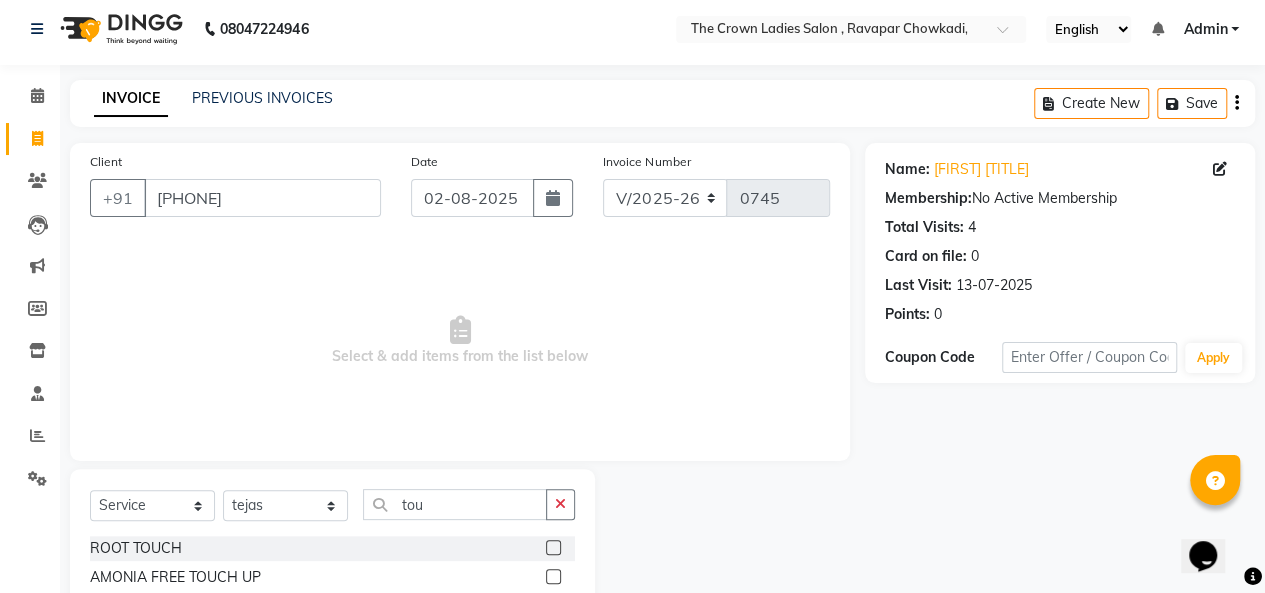 click 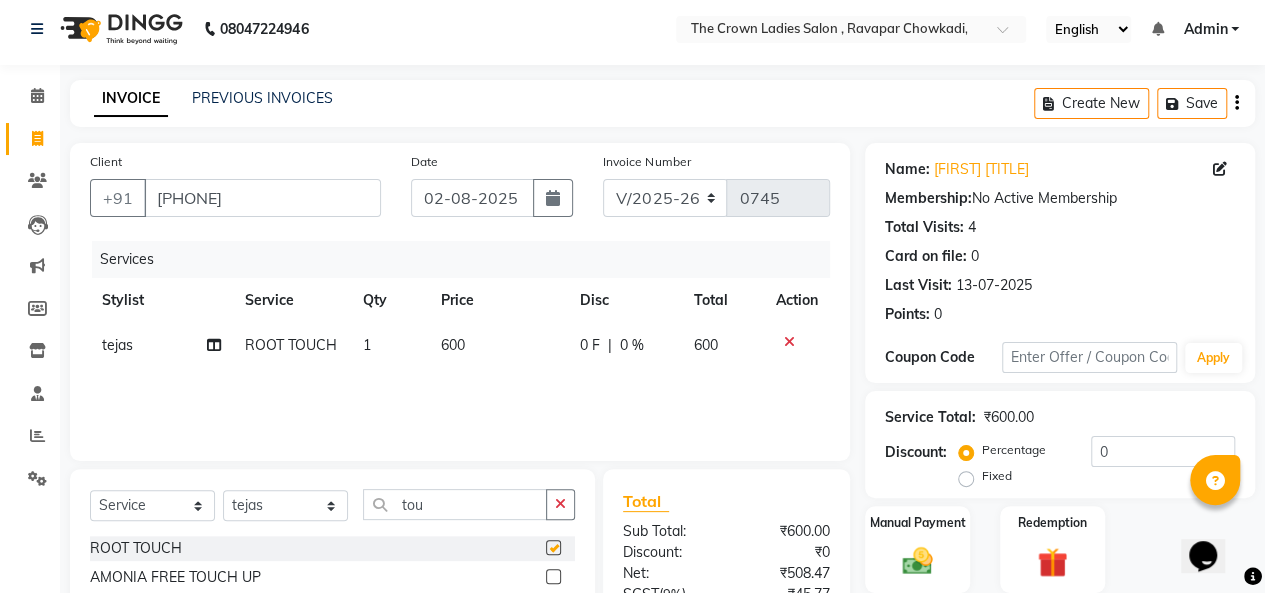 checkbox on "false" 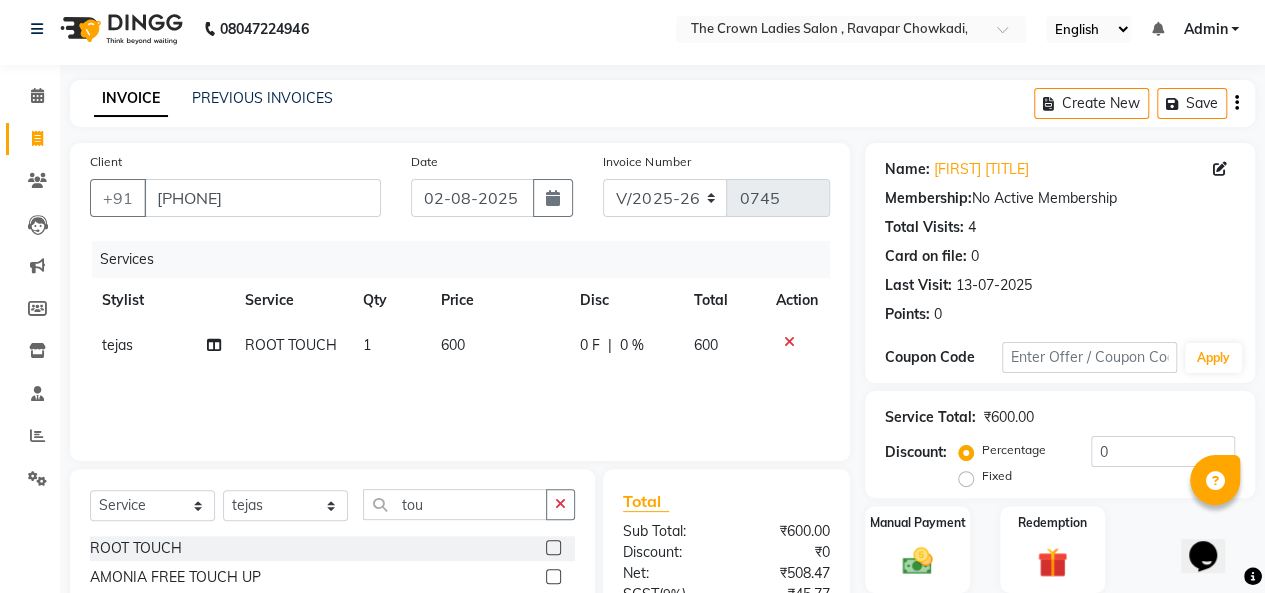 click on "600" 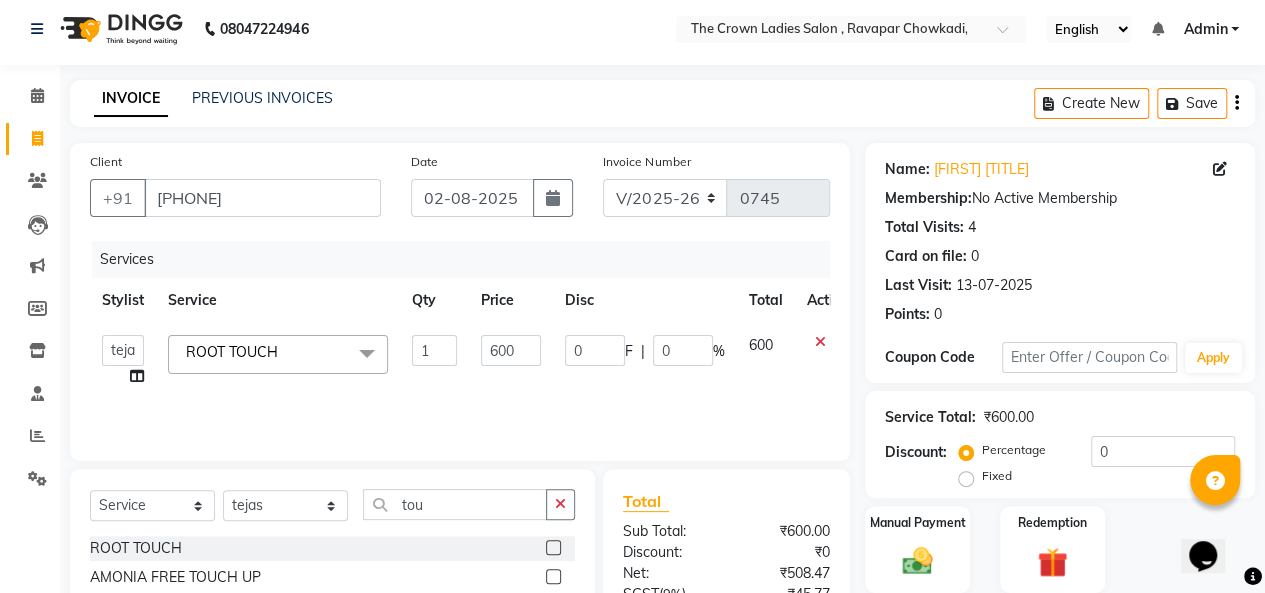 click on "1" 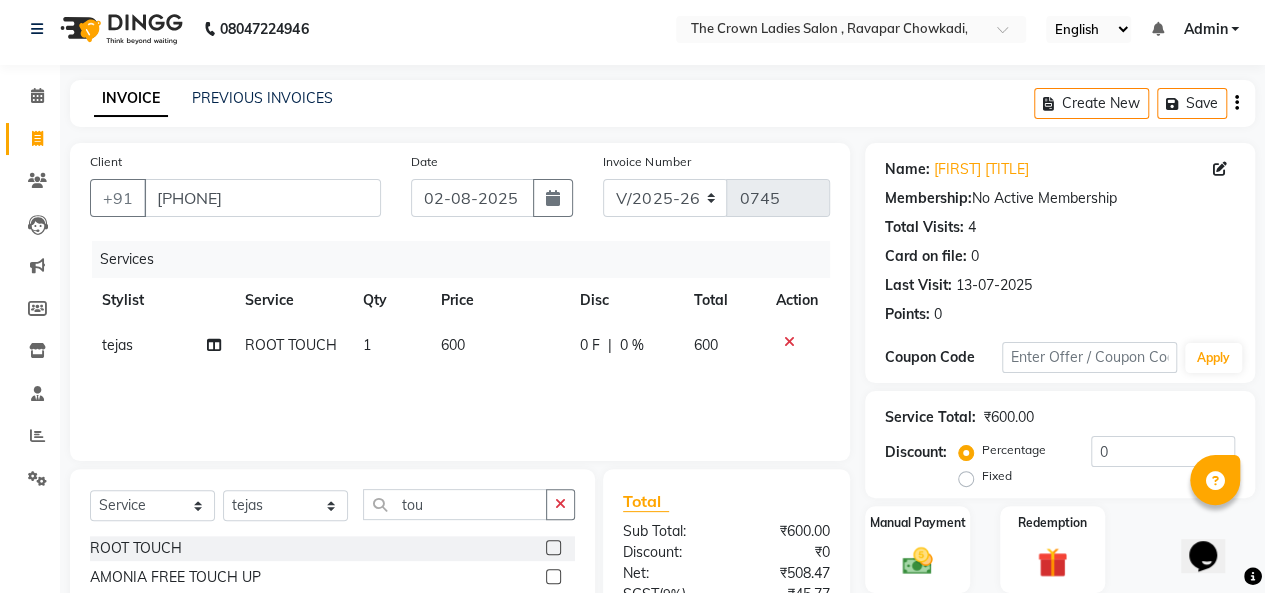 click on "600" 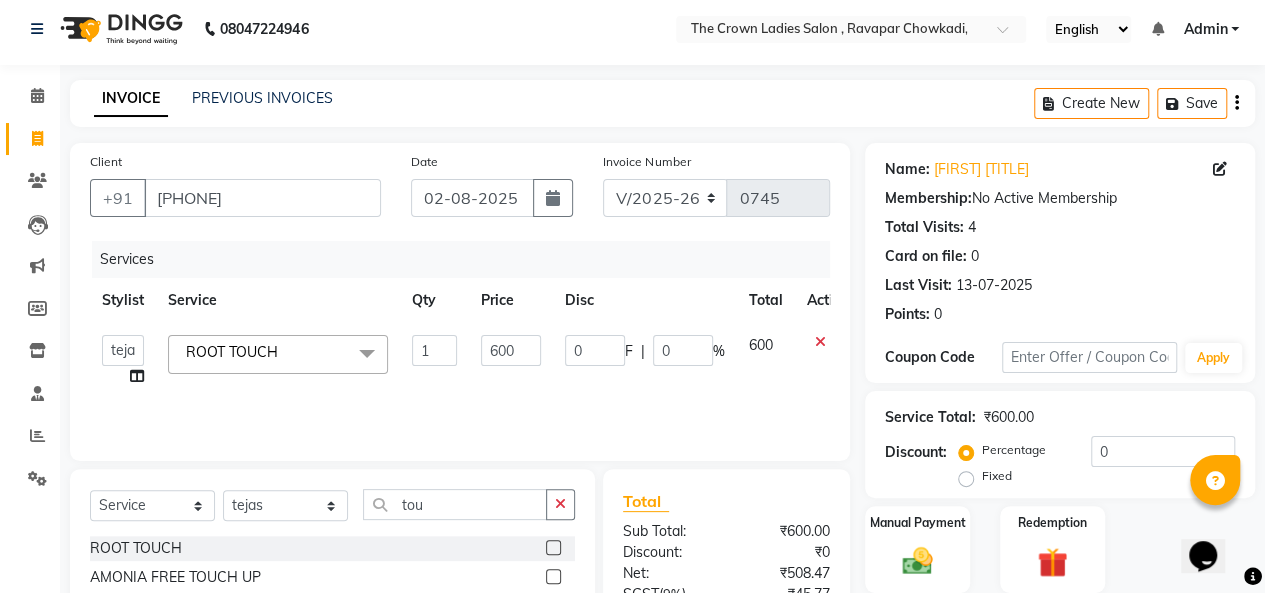 click on "600" 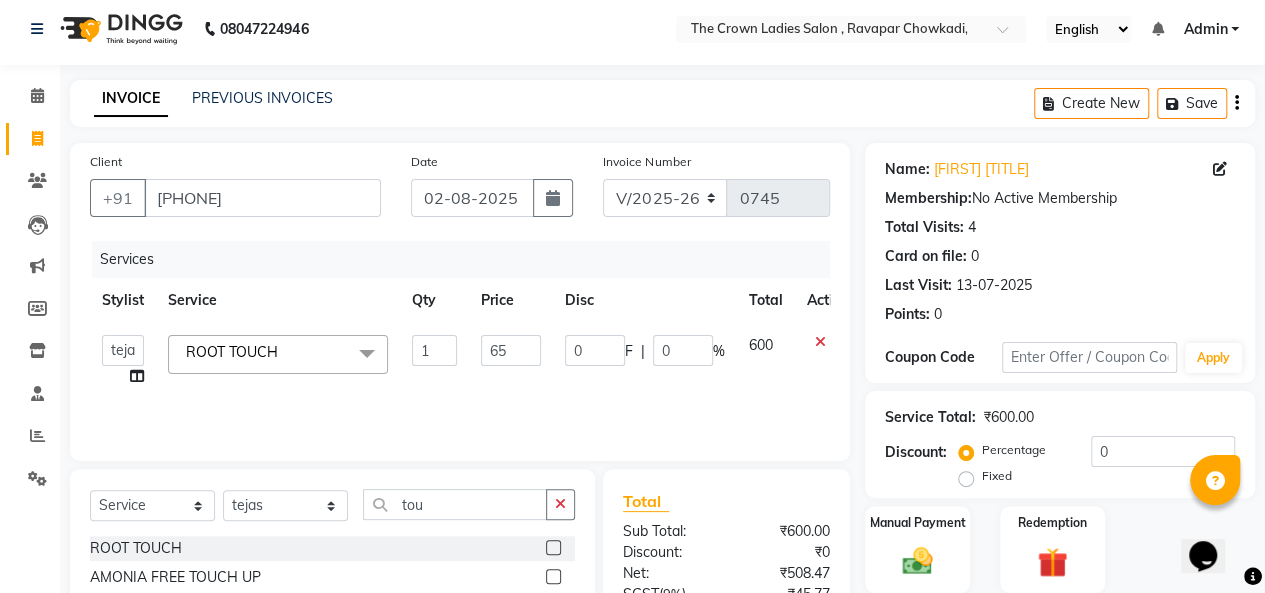 type on "650" 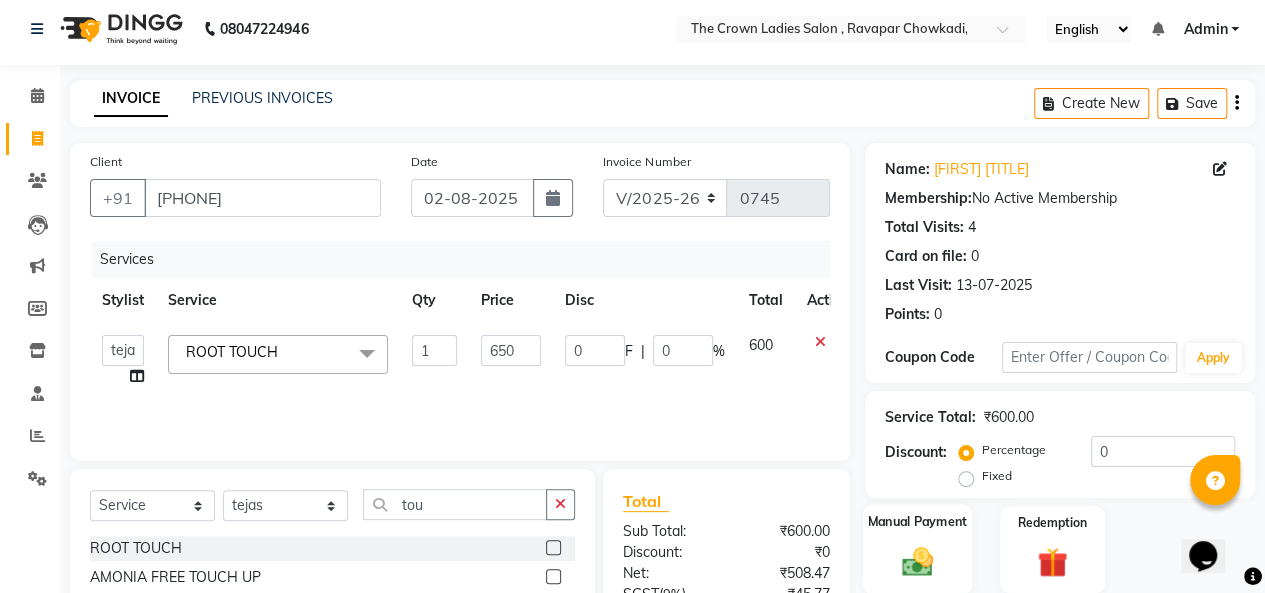 click 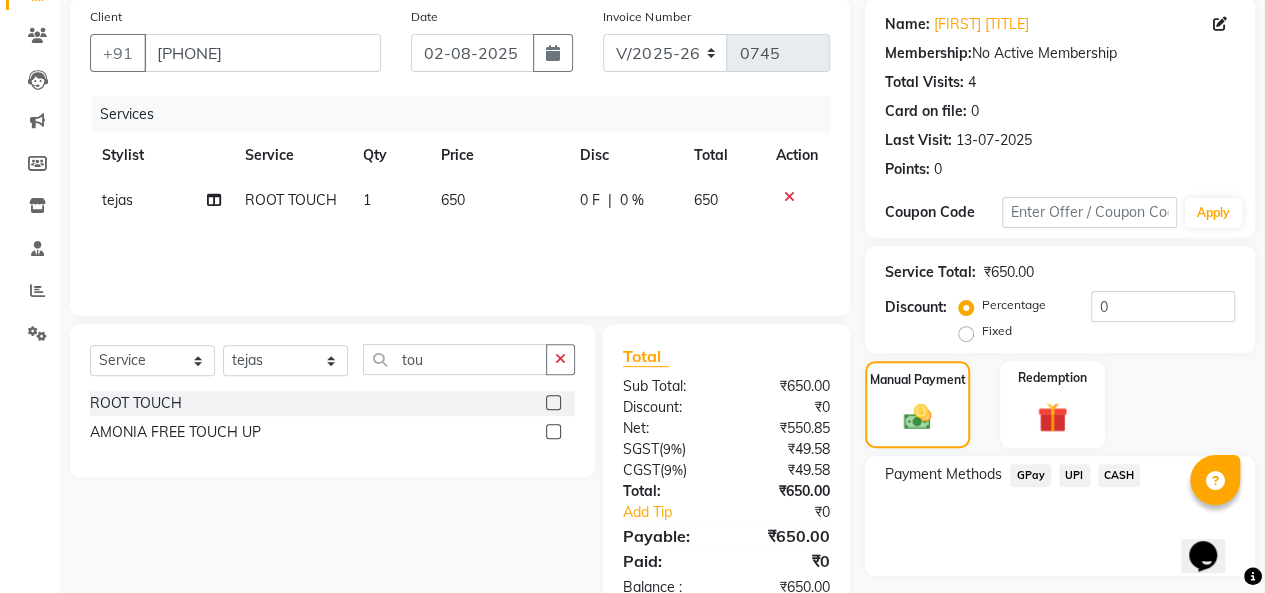 click on "CASH" 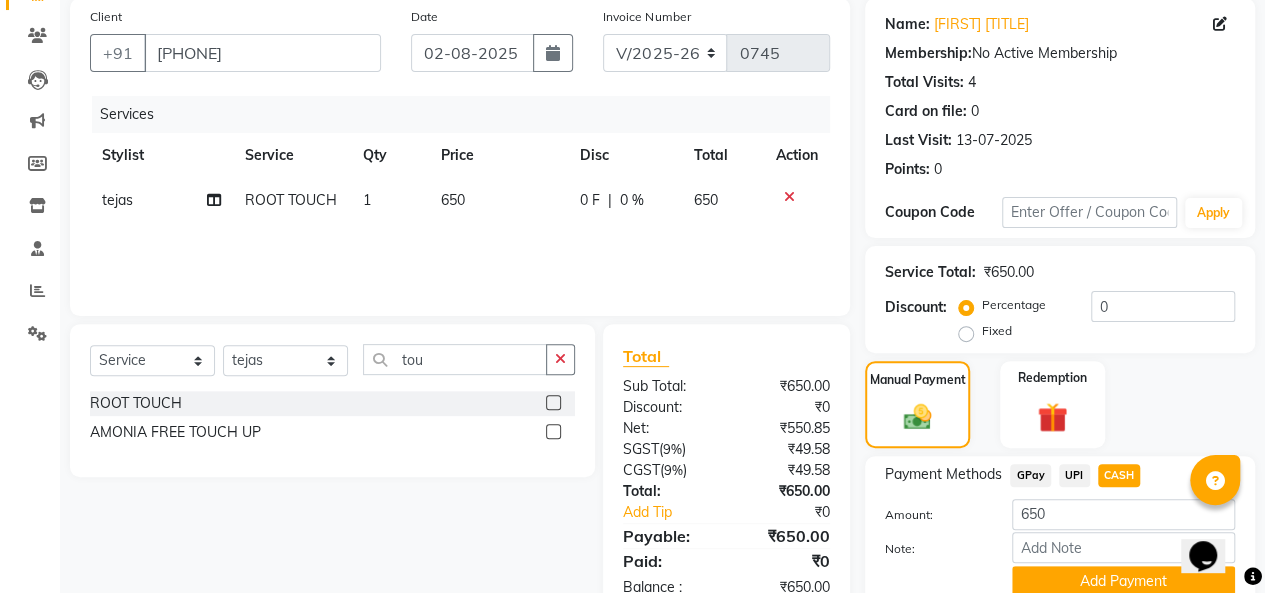 scroll, scrollTop: 234, scrollLeft: 0, axis: vertical 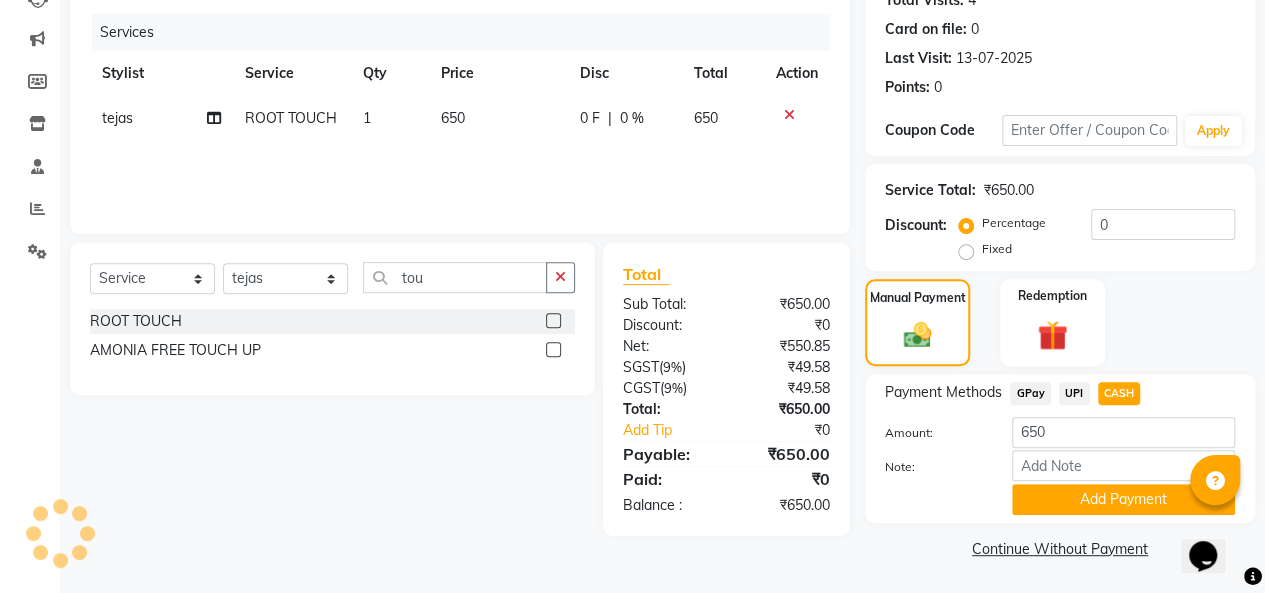 click on "Add Payment" 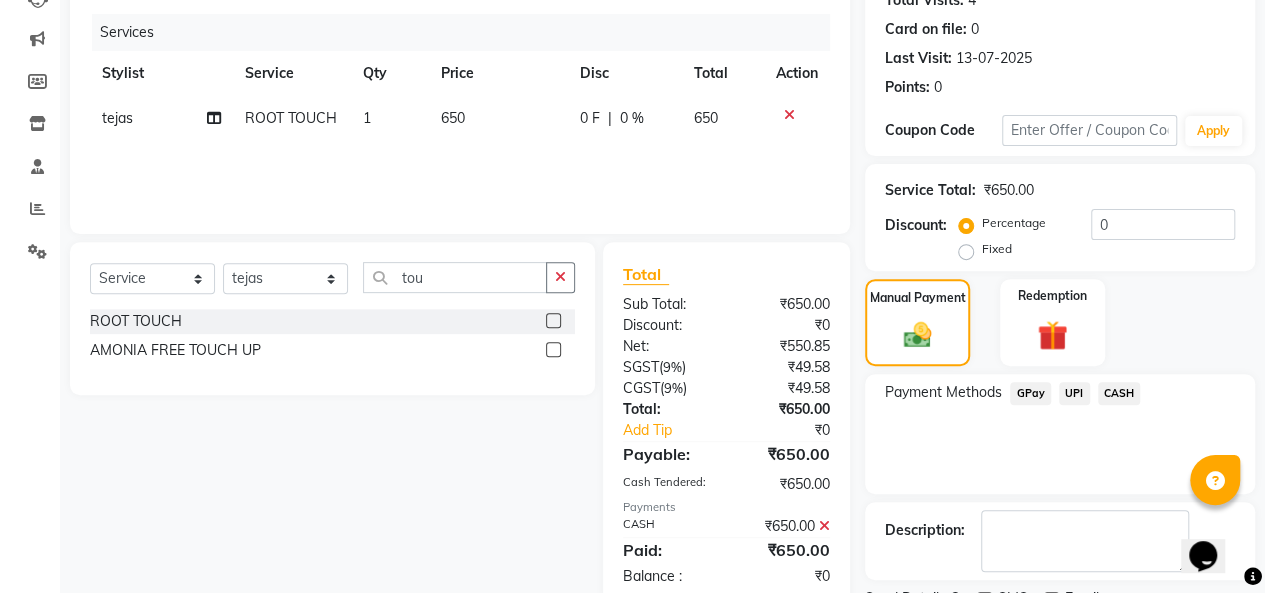 scroll, scrollTop: 316, scrollLeft: 0, axis: vertical 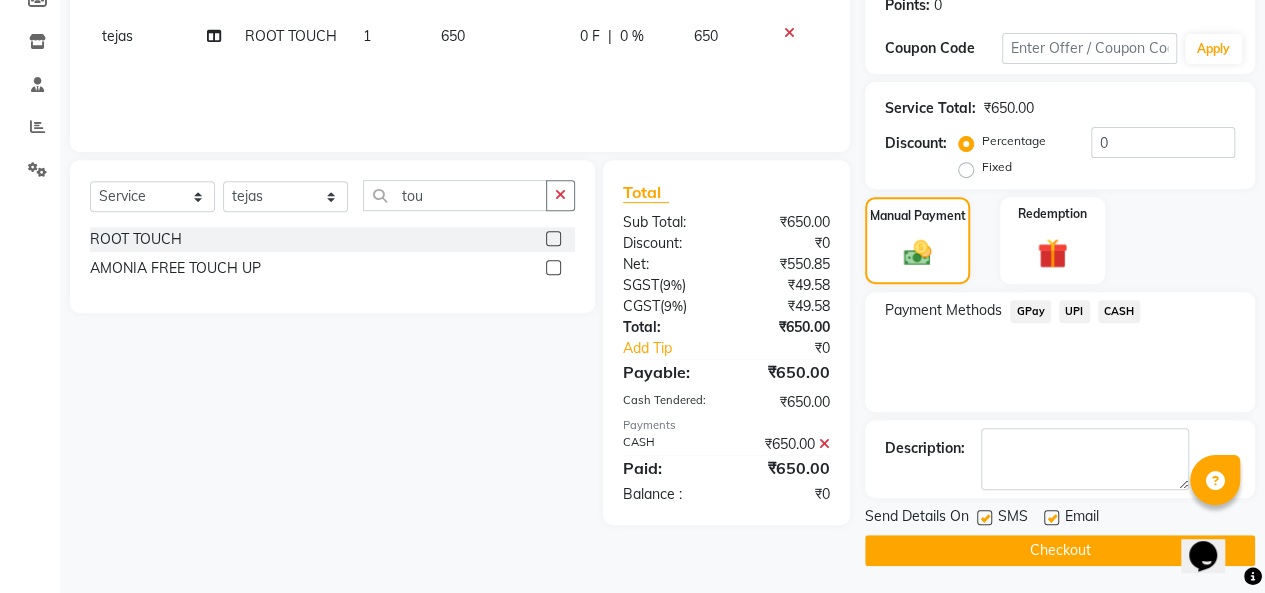 click on "Checkout" 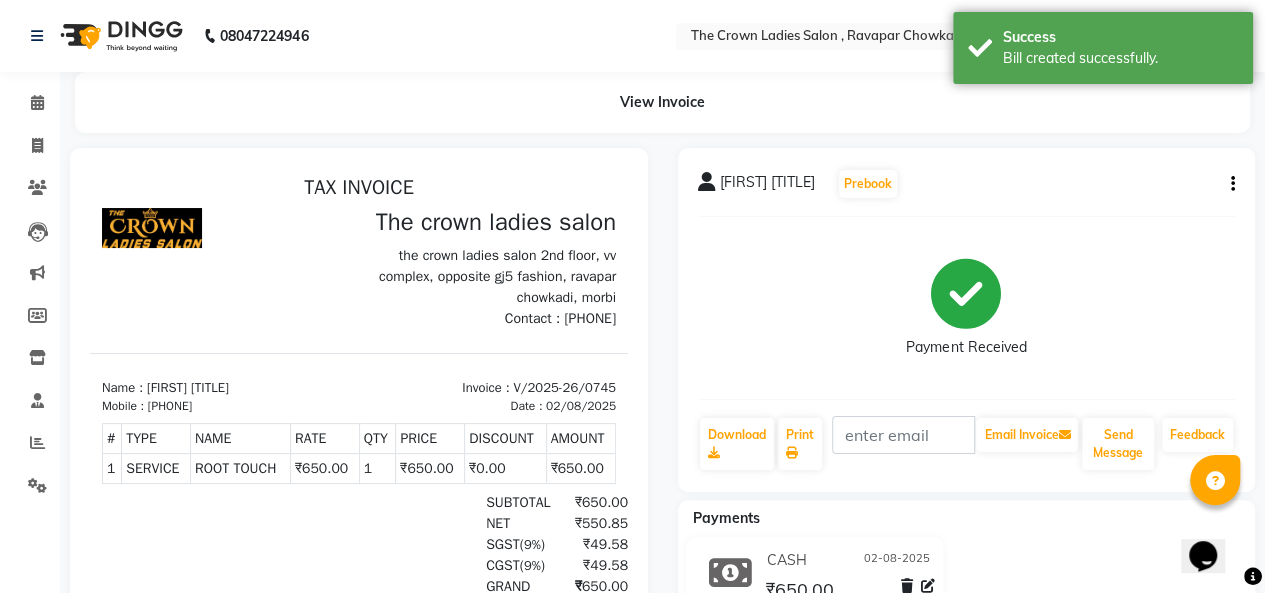 scroll, scrollTop: 0, scrollLeft: 0, axis: both 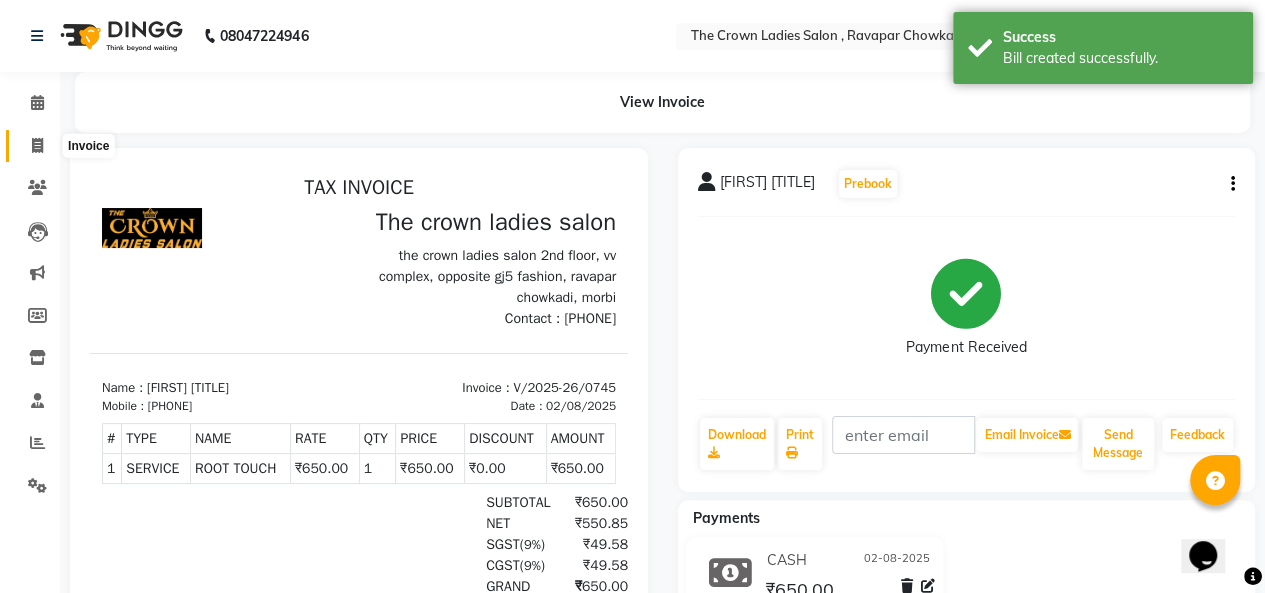 click 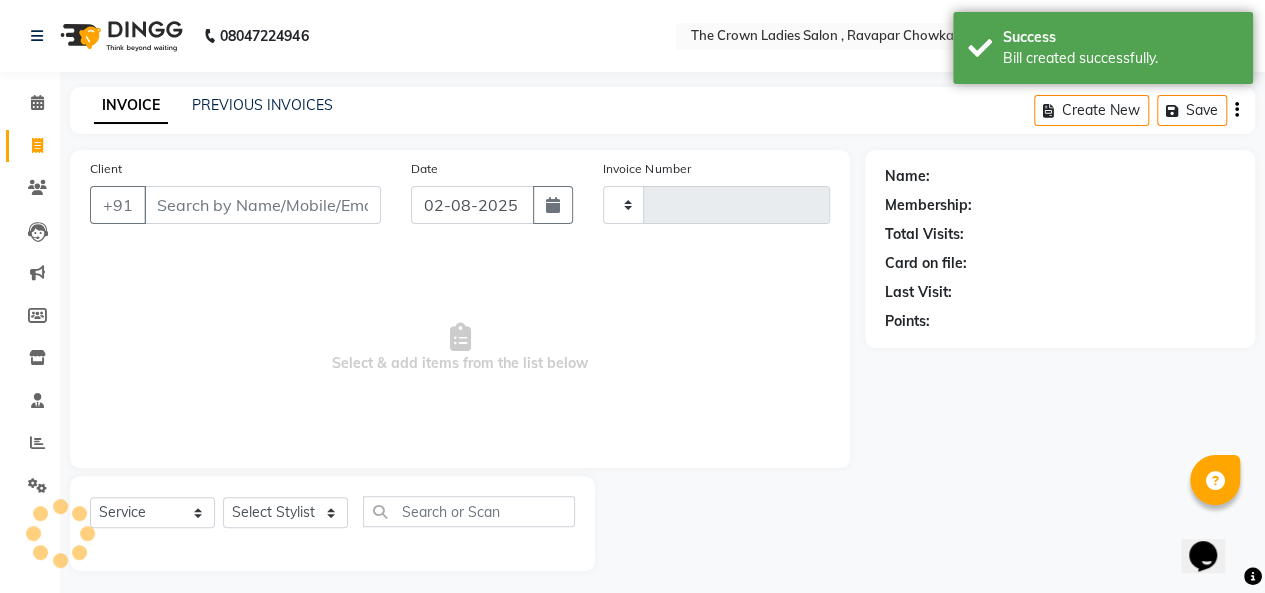 scroll, scrollTop: 7, scrollLeft: 0, axis: vertical 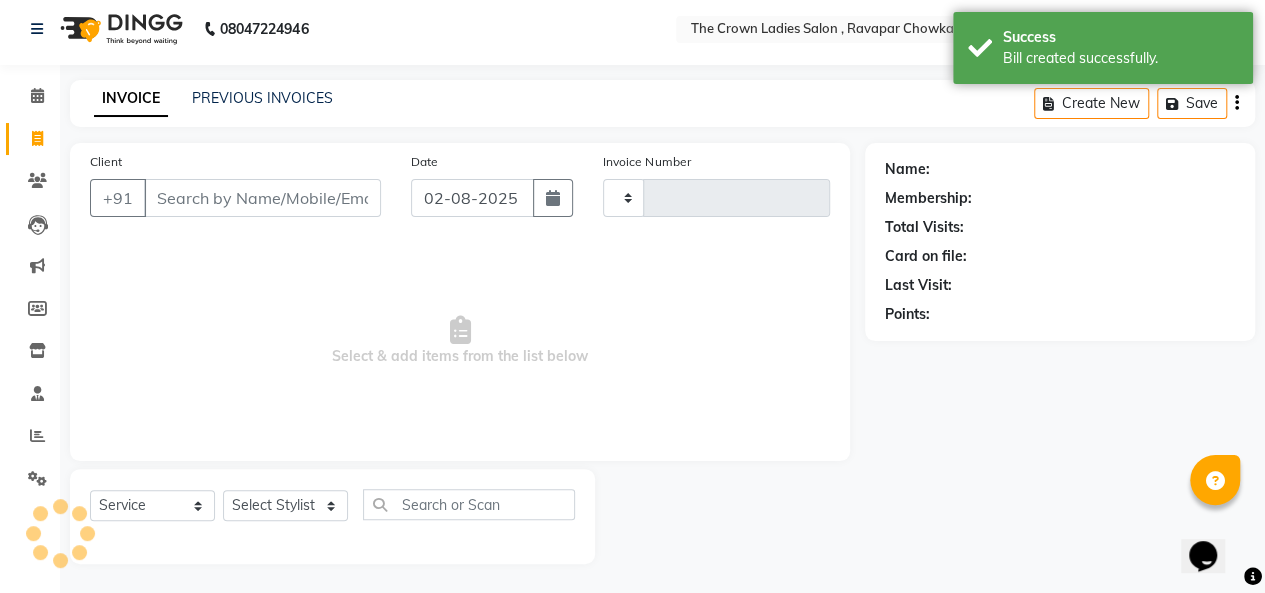 type on "0746" 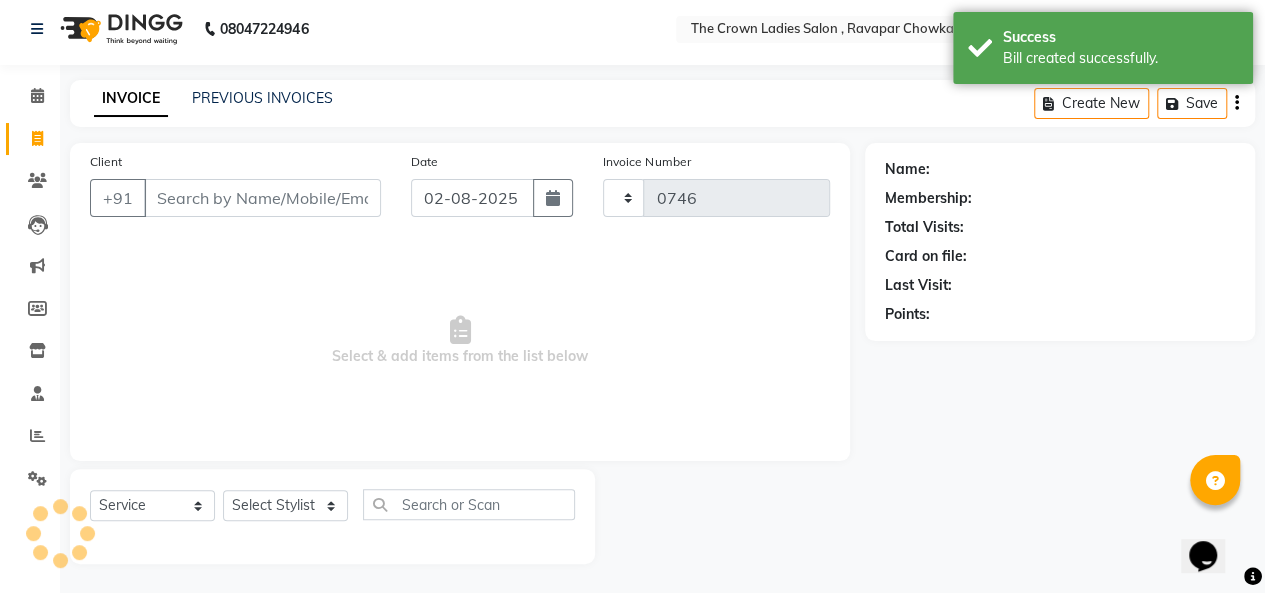 select on "7627" 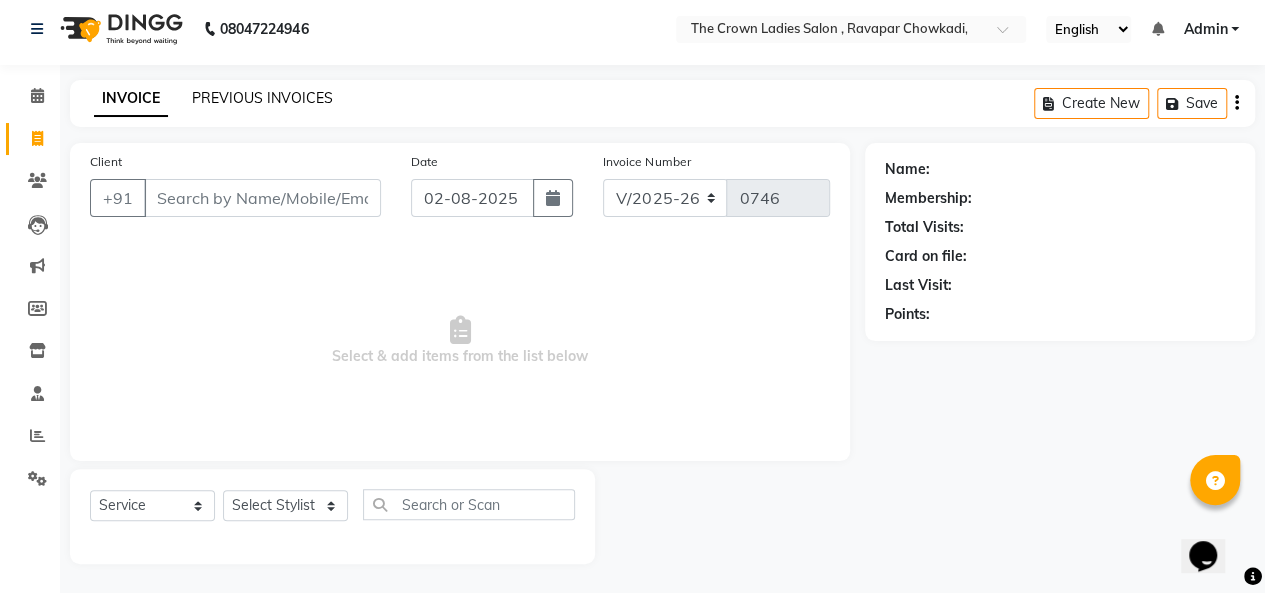 click on "PREVIOUS INVOICES" 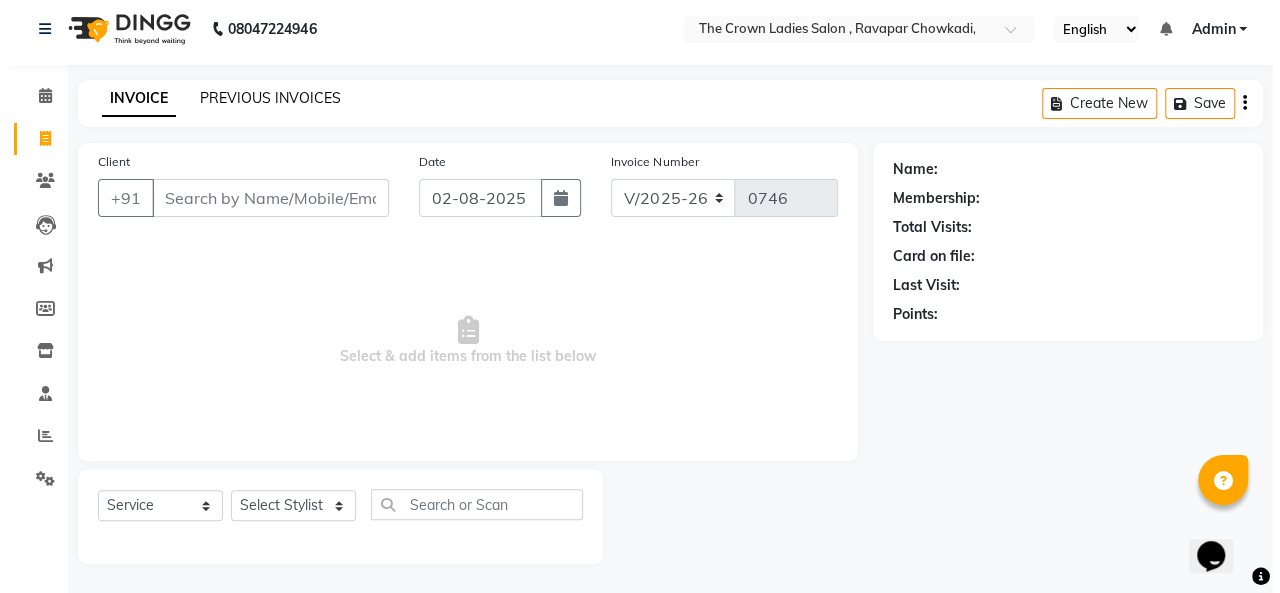 scroll, scrollTop: 0, scrollLeft: 0, axis: both 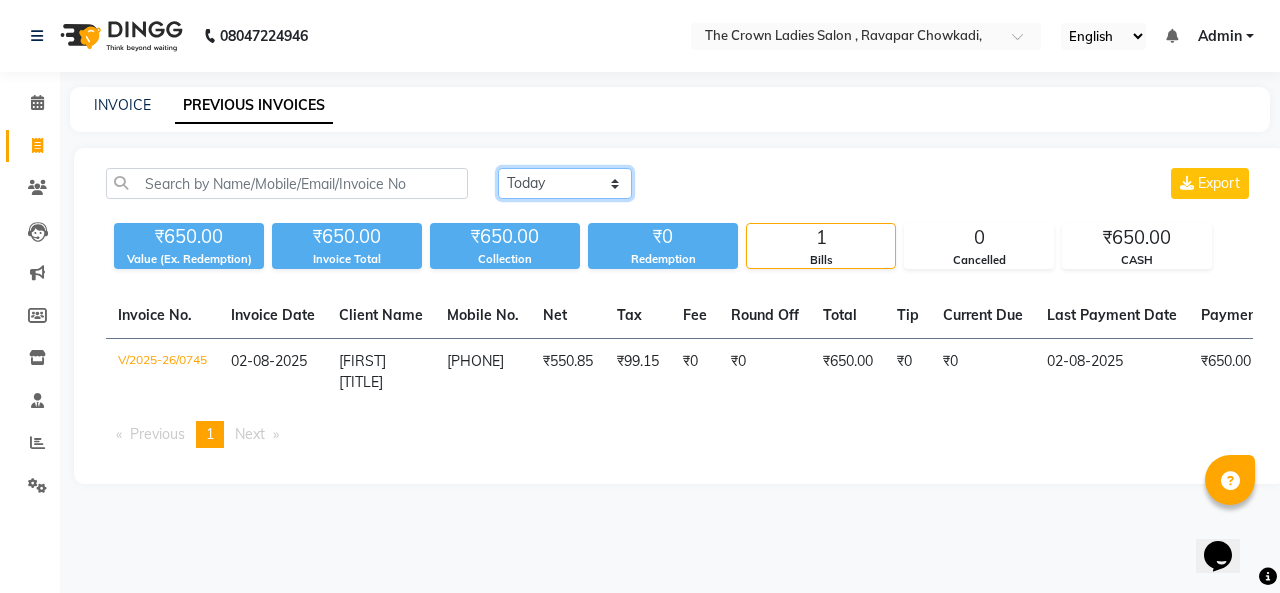 click on "Today Yesterday Custom Range" 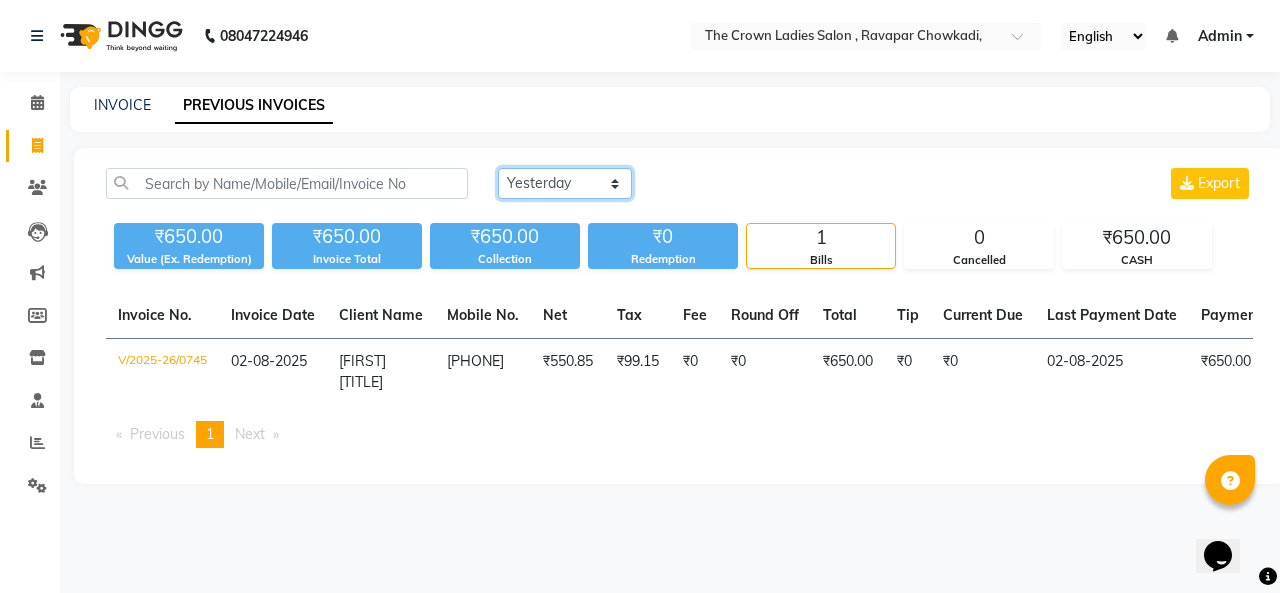 click on "Today Yesterday Custom Range" 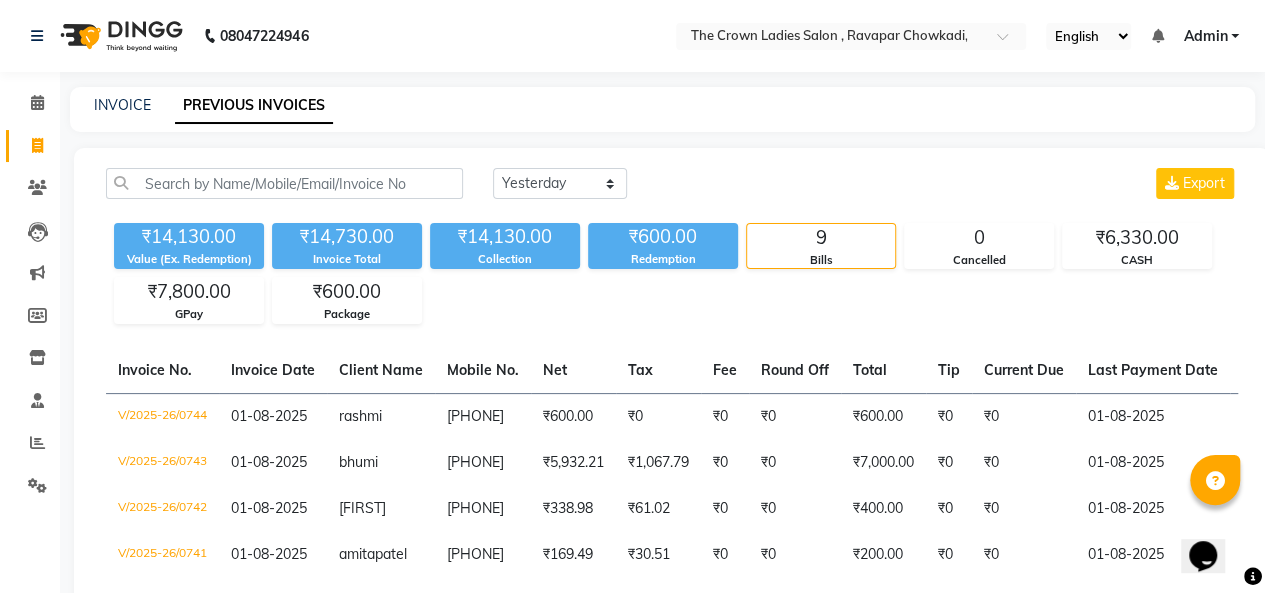 click on "Today Yesterday Custom Range Export ₹14,130.00 Value (Ex. Redemption) ₹14,730.00 Invoice Total ₹14,130.00 Collection ₹600.00 Redemption 9 Bills 0 Cancelled ₹6,330.00 CASH ₹7,800.00 GPay ₹600.00 Package Invoice No. Invoice Date Client Name Mobile No. Net Tax Fee Round Off Total Tip Current Due Last Payment Date Payment Amount Payment Methods Cancel Reason Status V/2025-26/0744 01-08-2025 [FIRST] [LAST] [PHONE] ₹600.00 ₹0 ₹0 ₹0 ₹600.00 ₹0 ₹0 01-08-2025 ₹600.00 Package - PAID V/2025-26/0743 01-08-2025 [FIRST] [LAST] [PHONE] ₹5,932.21 ₹1,067.79 ₹0 ₹0 ₹7,000.00 ₹0 ₹0 01-08-2025 ₹7,000.00 GPay - PAID V/2025-26/0742 01-08-2025 [FIRST] [LAST] [PHONE] ₹338.98 ₹61.02 ₹0 ₹0 ₹400.00 ₹0 ₹0 01-08-2025 ₹400.00 CASH - PAID V/2025-26/0741 01-08-2025 [FIRST] [LAST] [PHONE] ₹169.49 ₹30.51 ₹0 ₹0 ₹200.00 ₹0 ₹0 01-08-2025 ₹200.00 CASH - PAID V/2025-26/0740 01-08-2025 [FIRST] [PHONE] ₹508.47 ₹91.53 -" 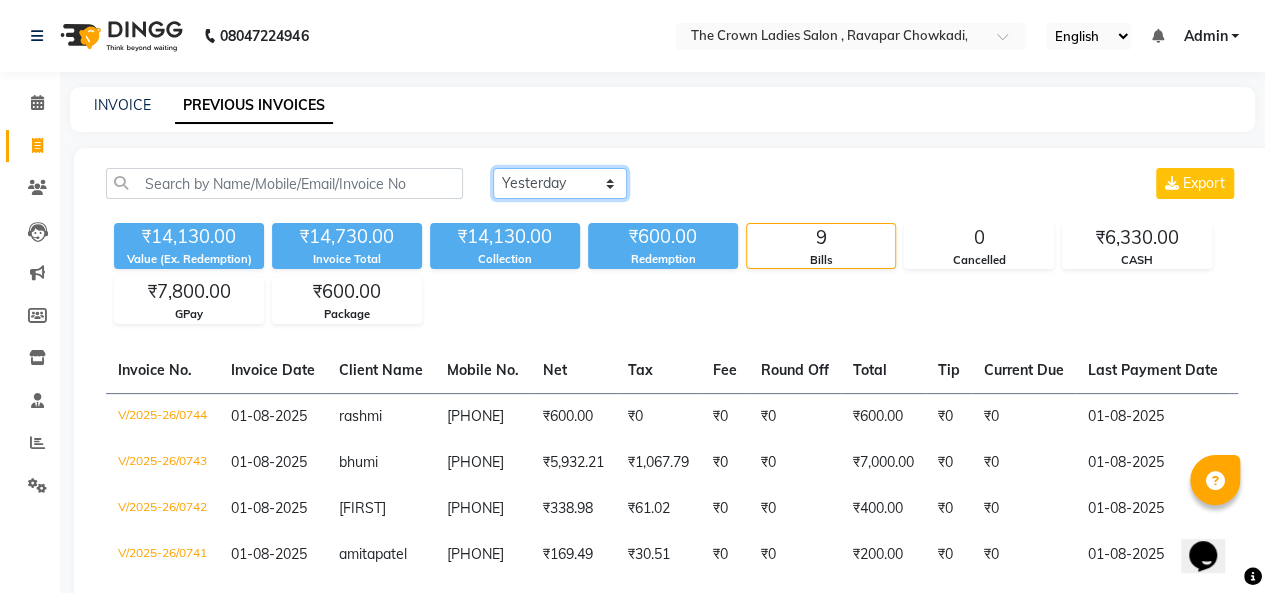 click on "Today Yesterday Custom Range" 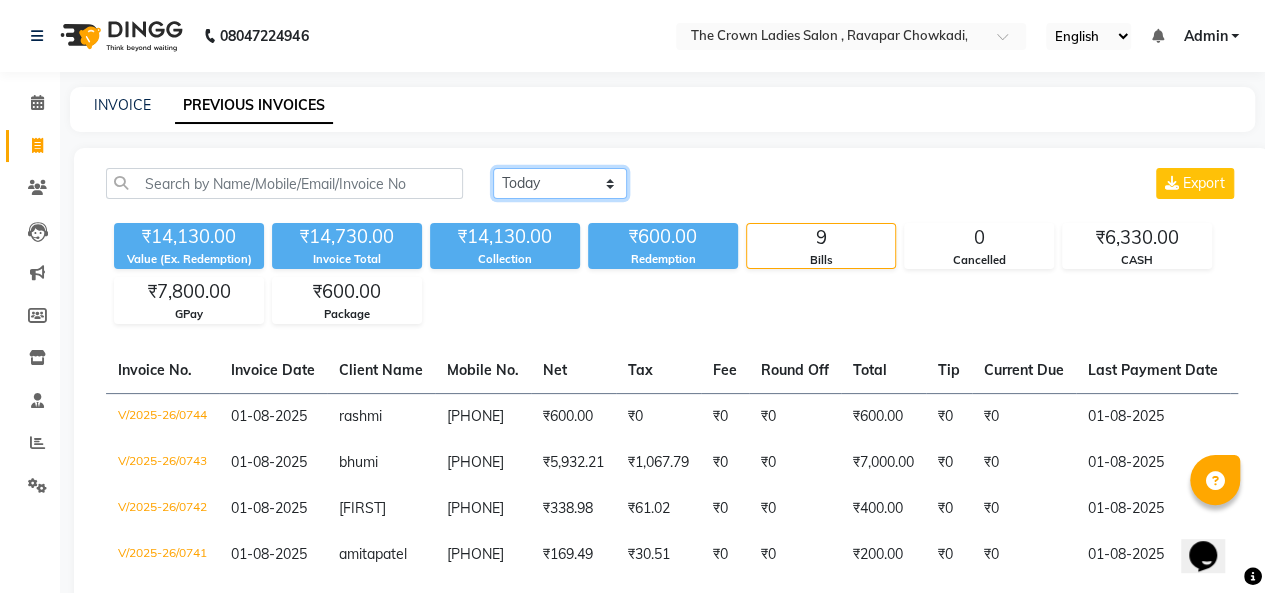 click on "Today Yesterday Custom Range" 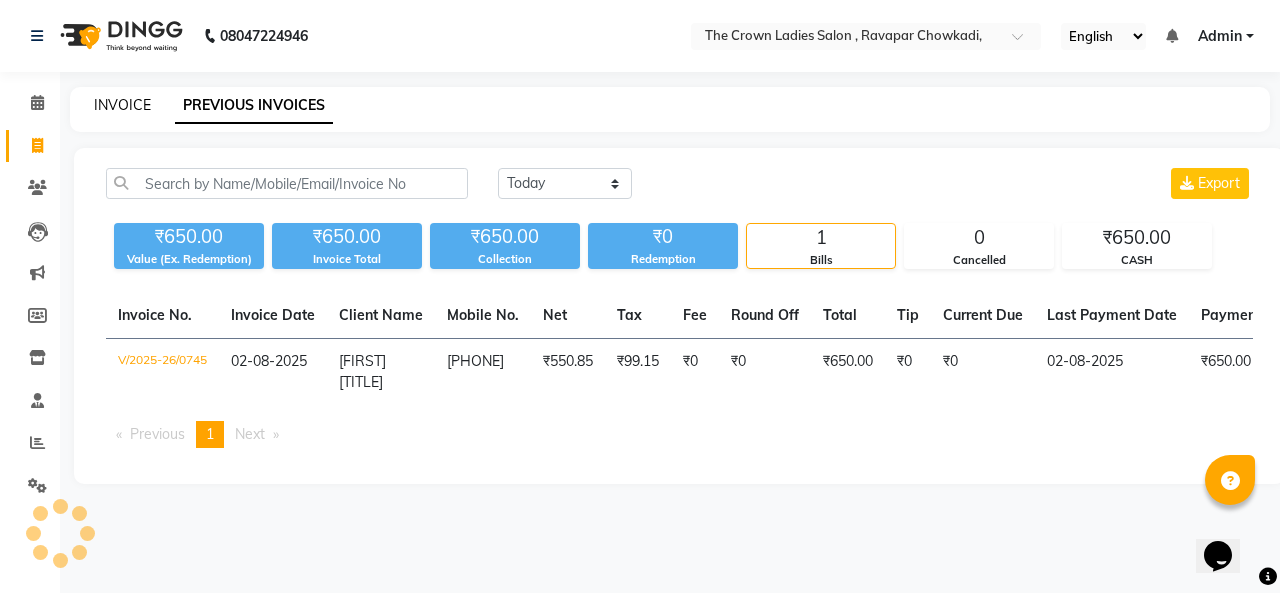 click on "INVOICE" 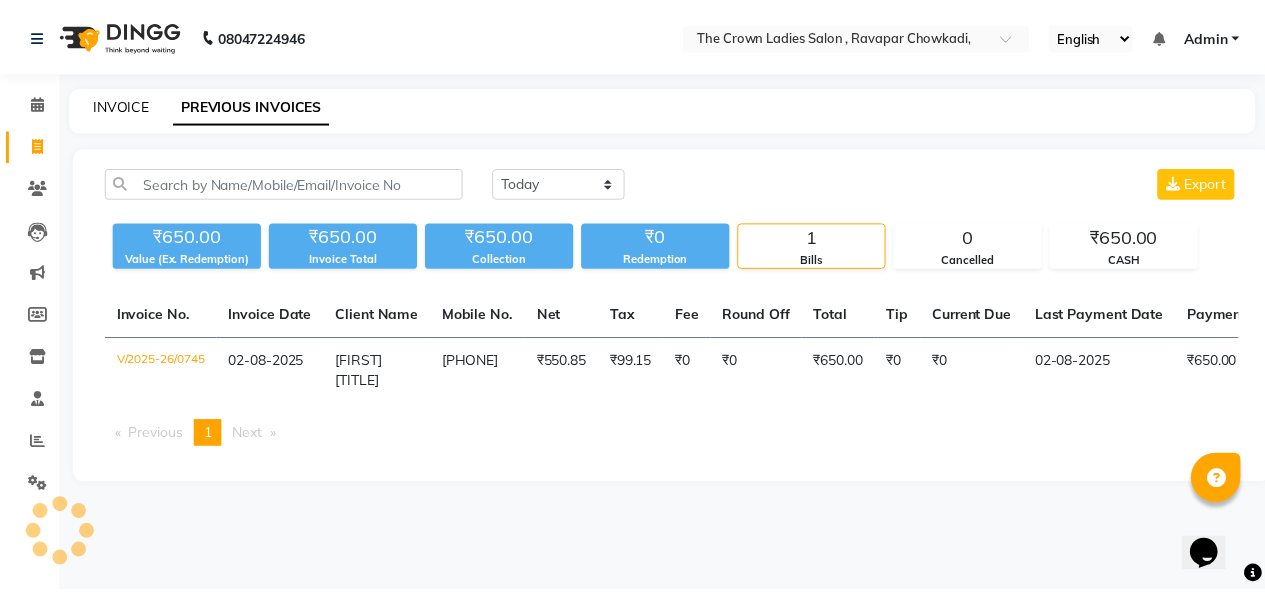 scroll, scrollTop: 7, scrollLeft: 0, axis: vertical 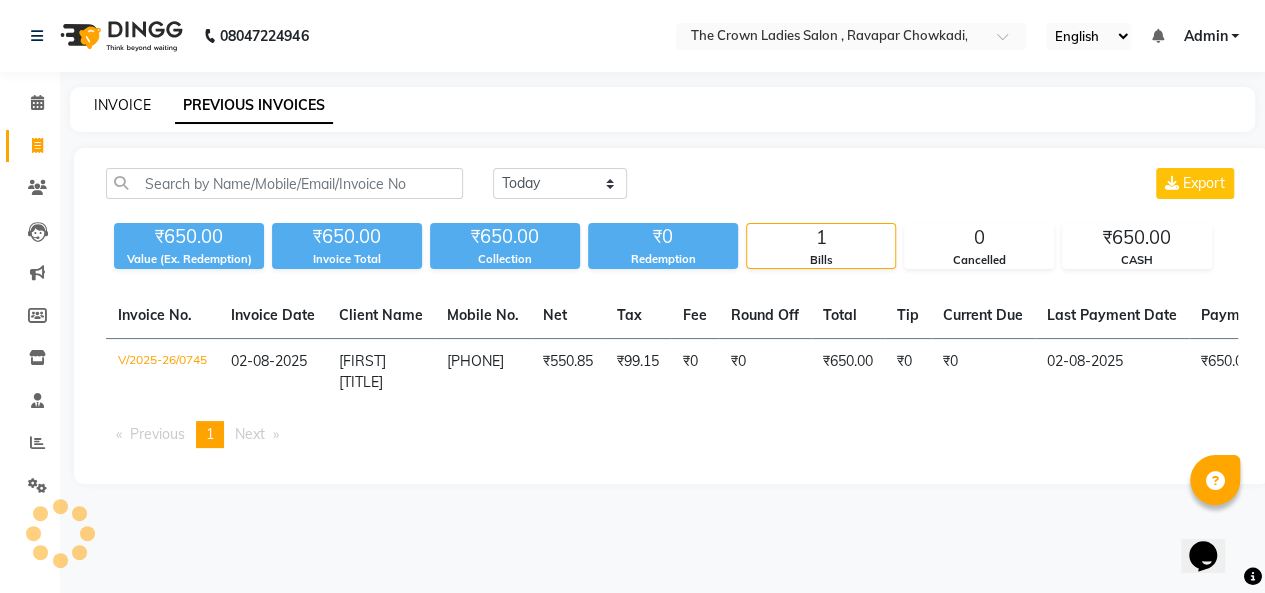 select on "7627" 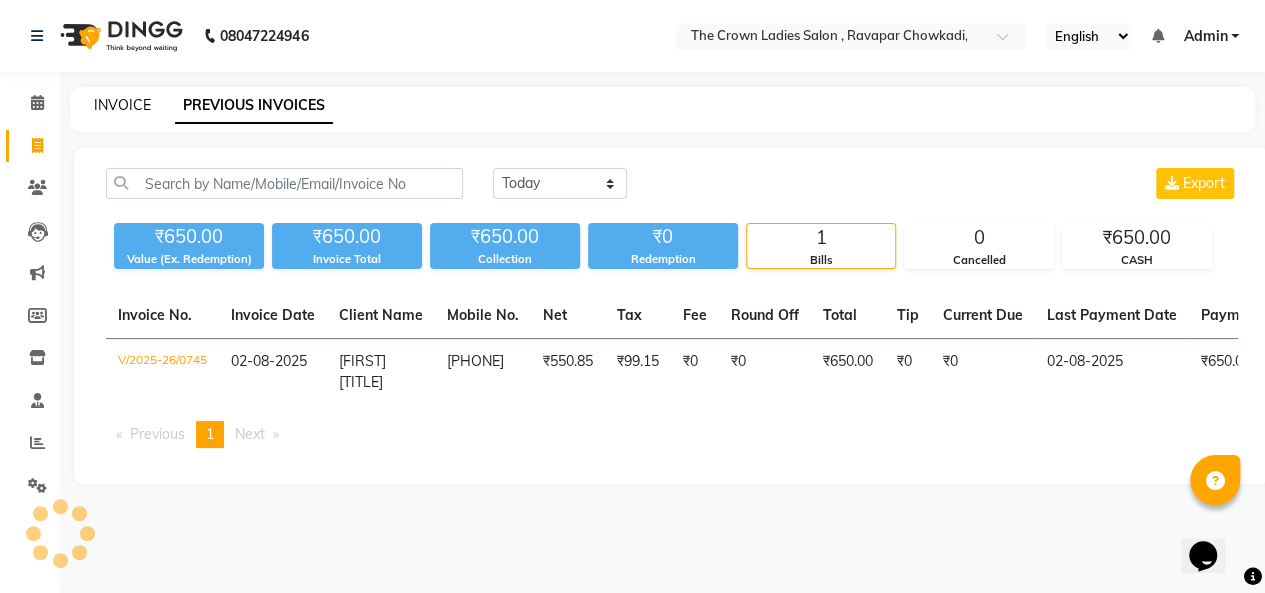 select on "service" 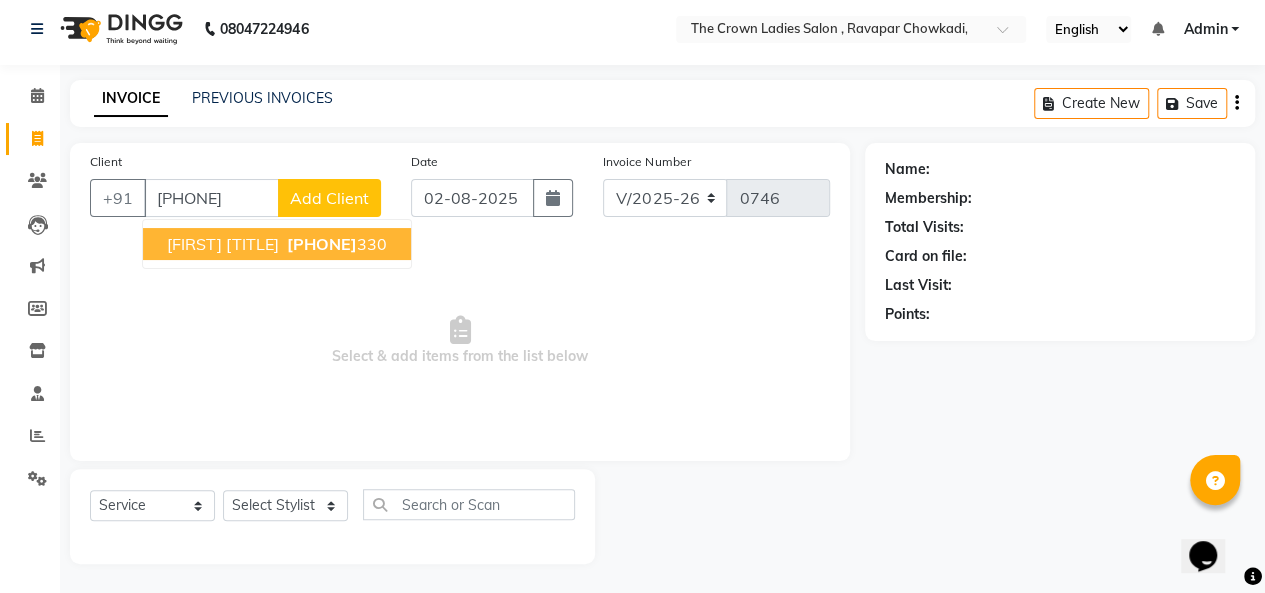 click on "[PHONE]" at bounding box center [322, 244] 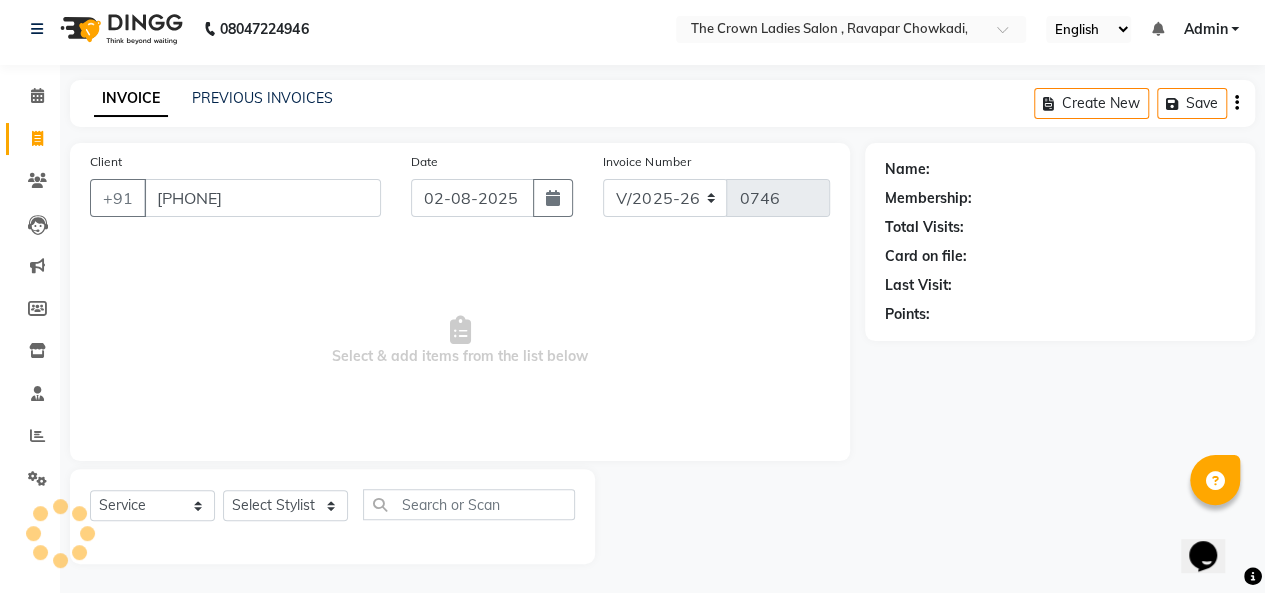type on "[PHONE]" 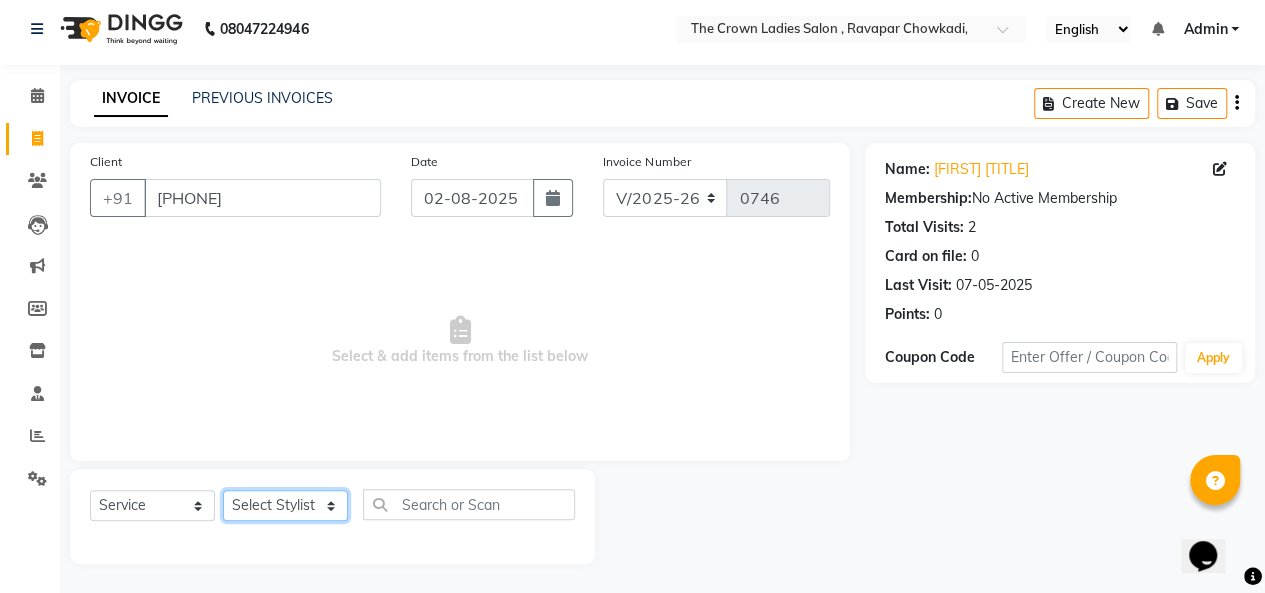 click on "Select Stylist Hemangi hemanshi [FIRST] [LAST] maya mayur nikita shubham tejas vaidehi" 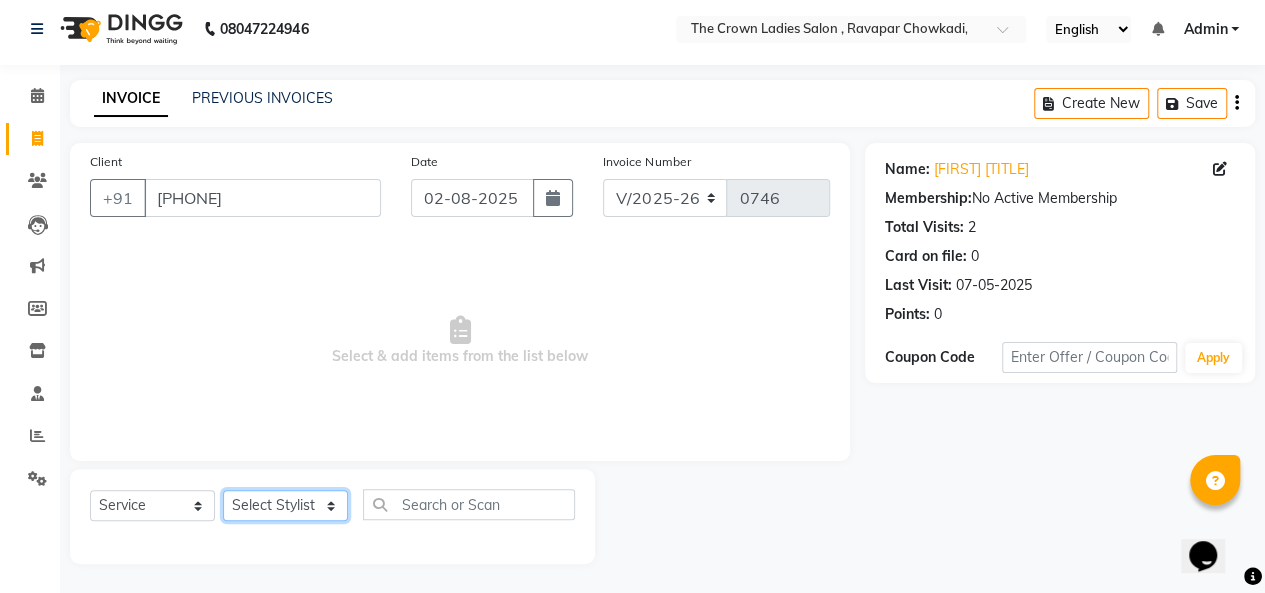 select on "78257" 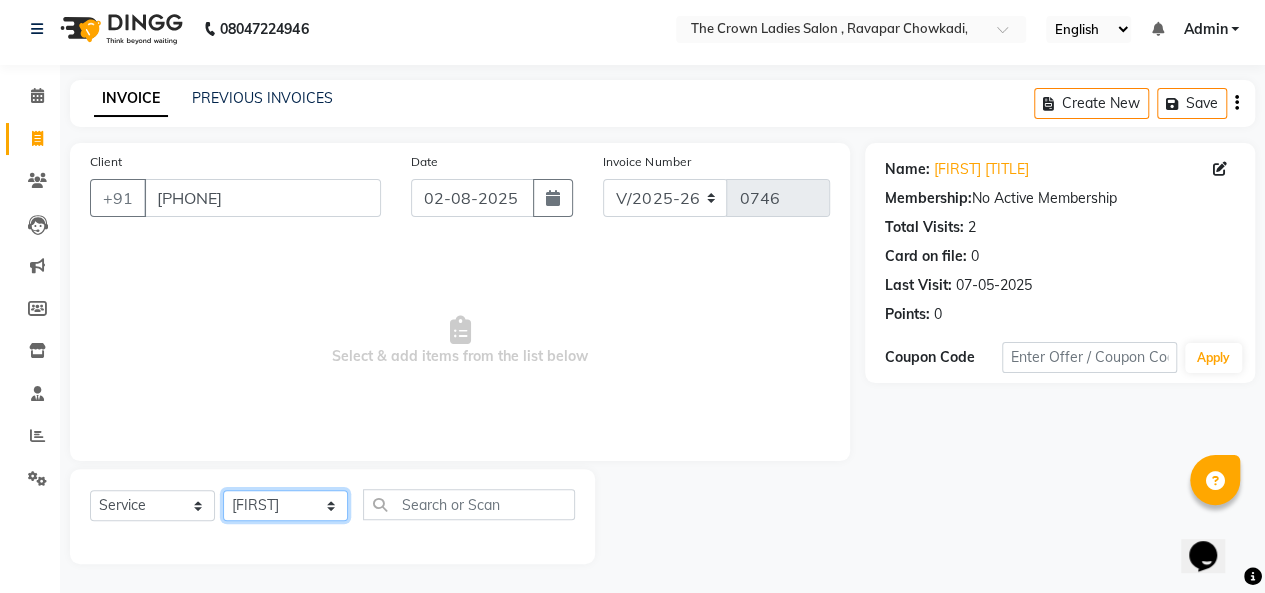 click on "Select Stylist Hemangi hemanshi [FIRST] [LAST] maya mayur nikita shubham tejas vaidehi" 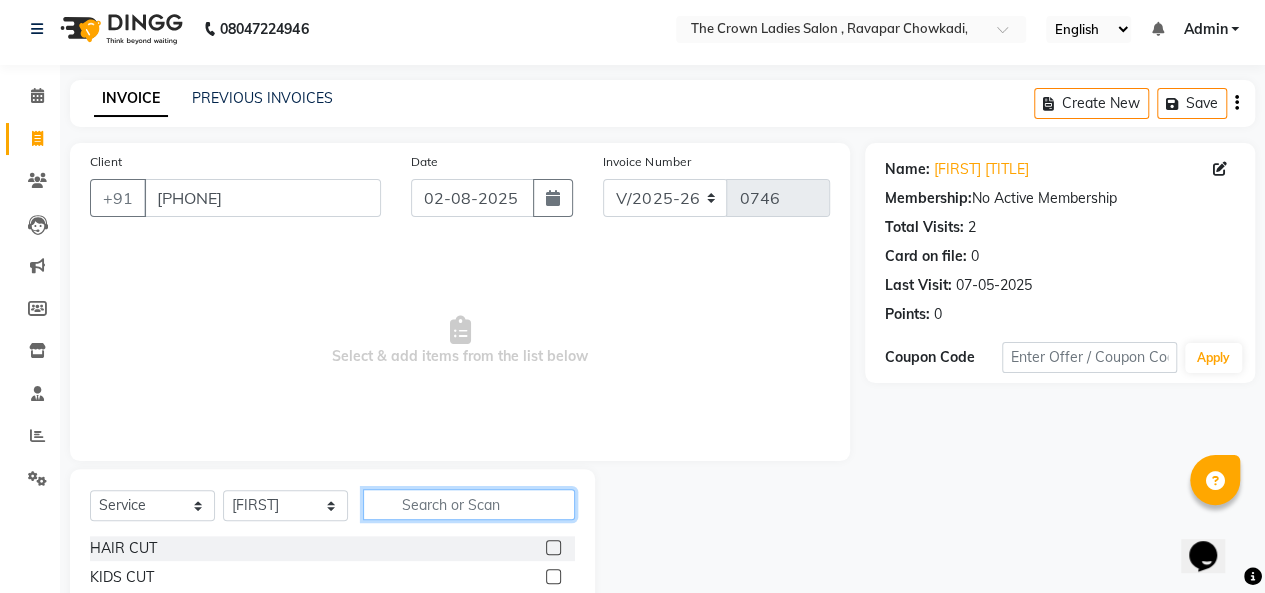 click 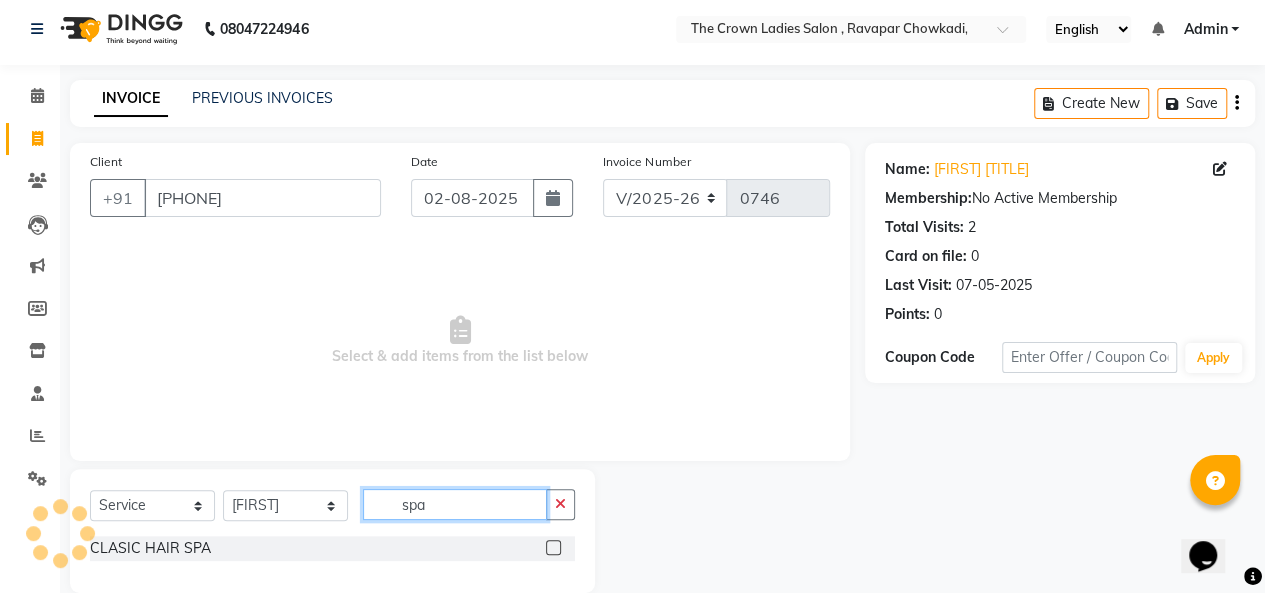 scroll, scrollTop: 36, scrollLeft: 0, axis: vertical 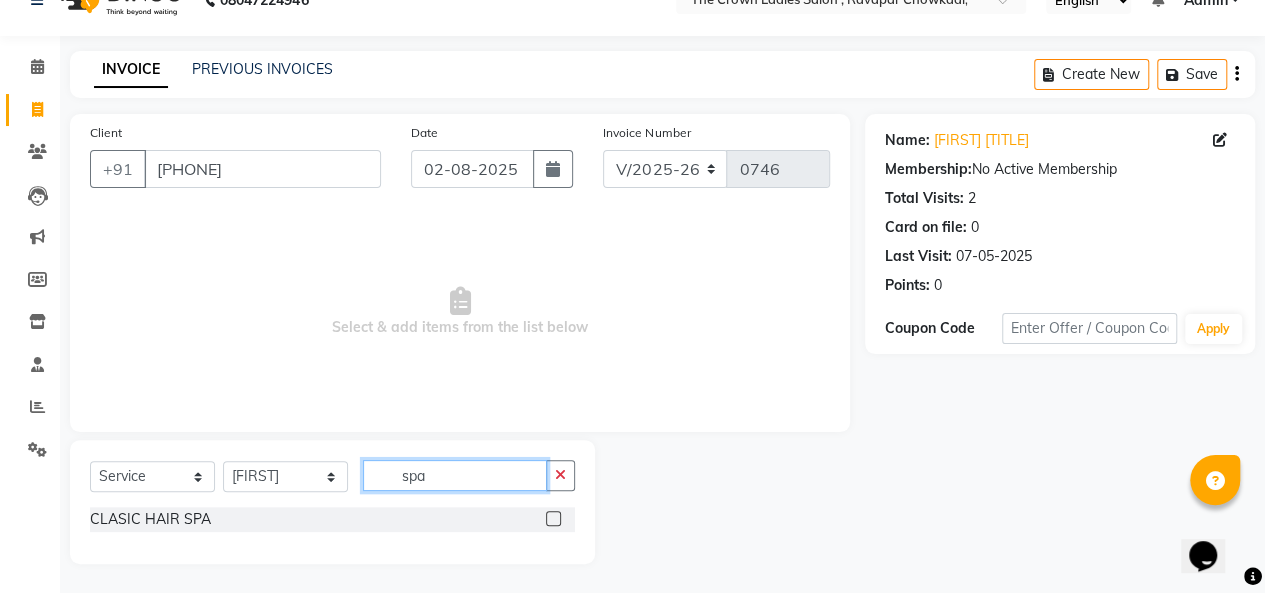 type on "spa" 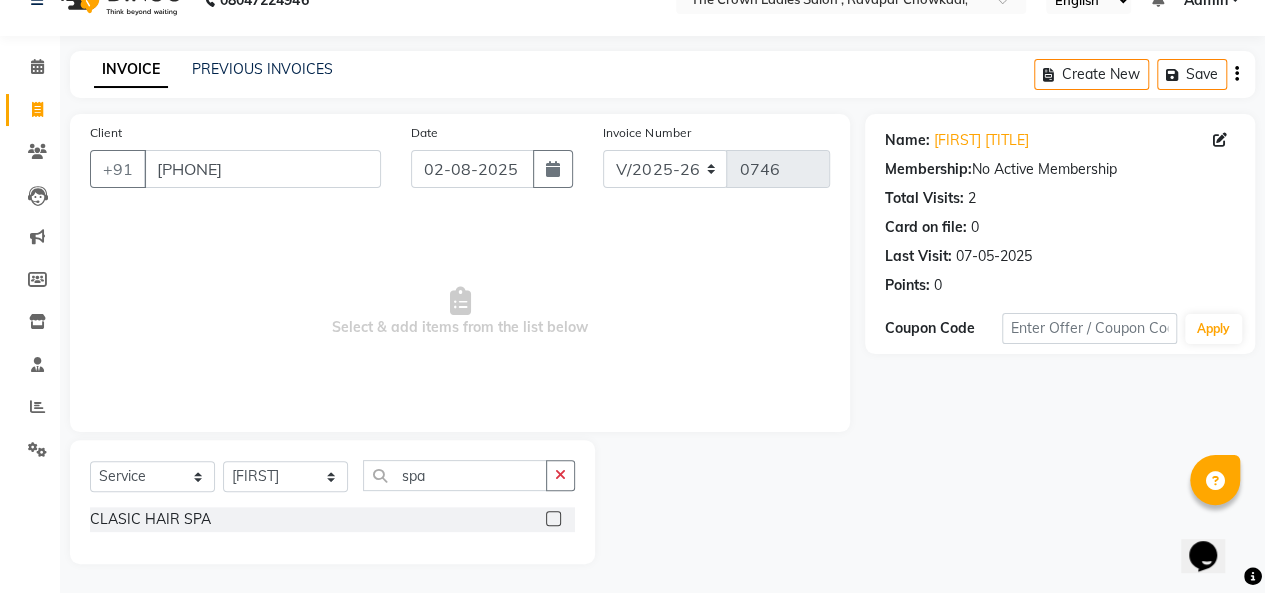 click 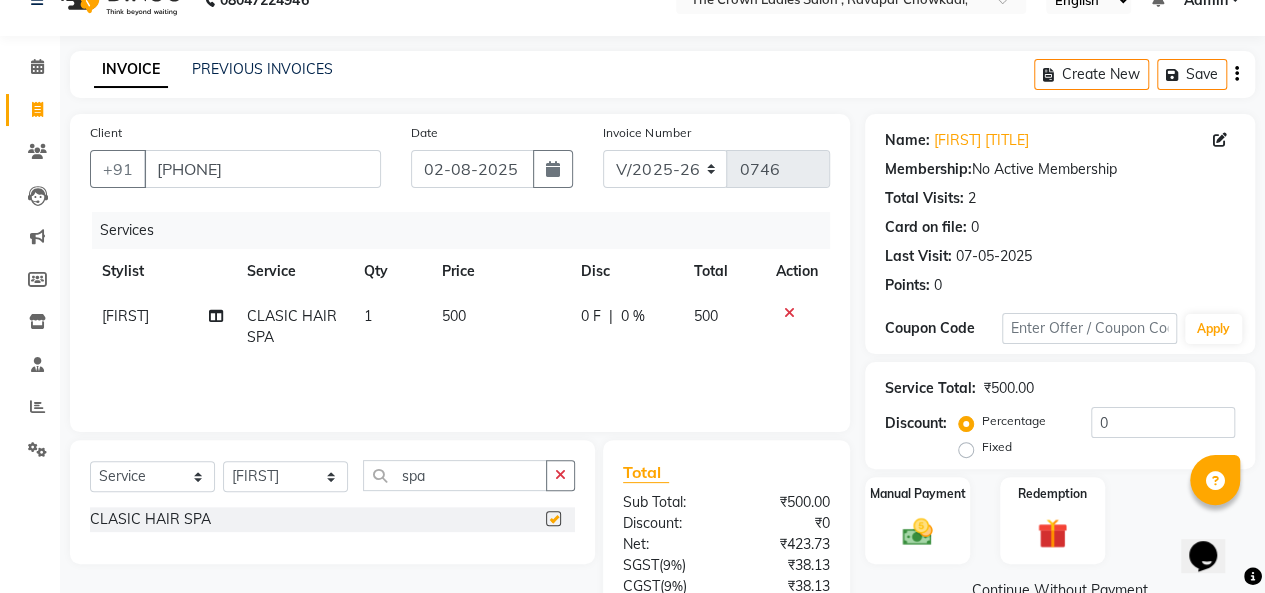checkbox on "false" 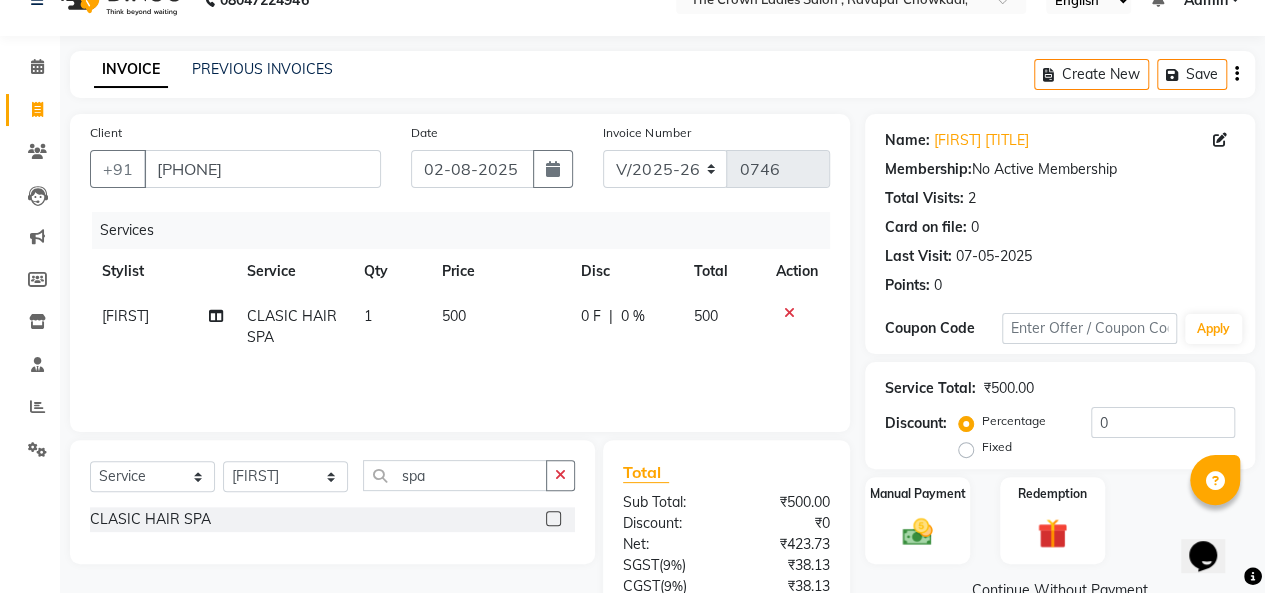 click on "500" 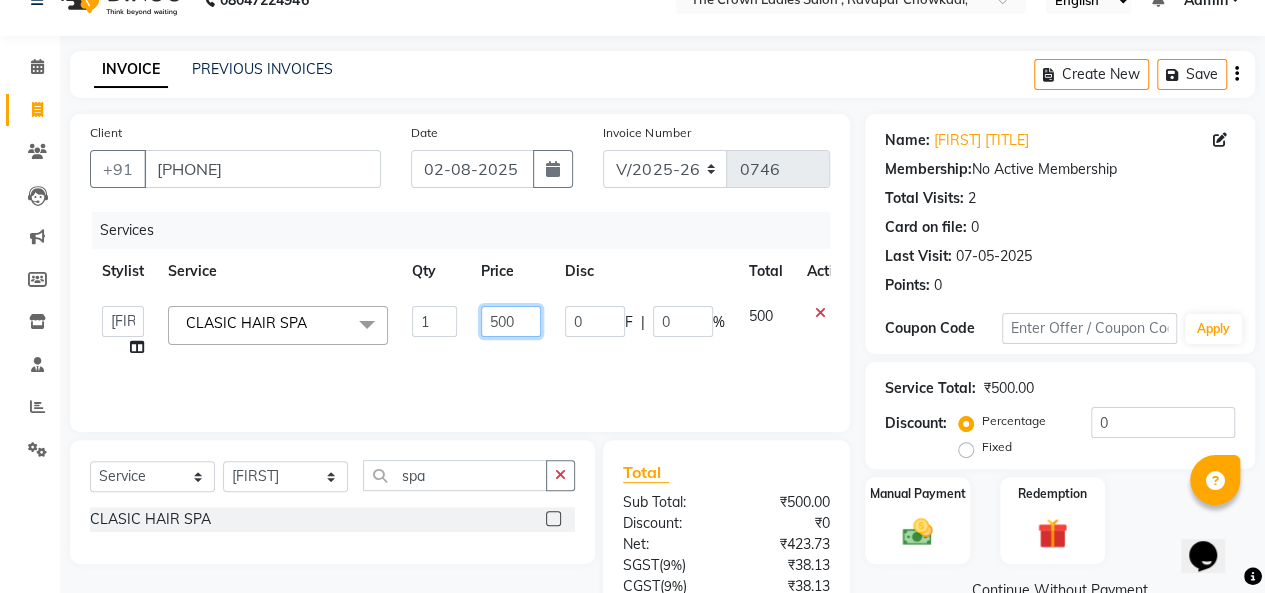 click on "500" 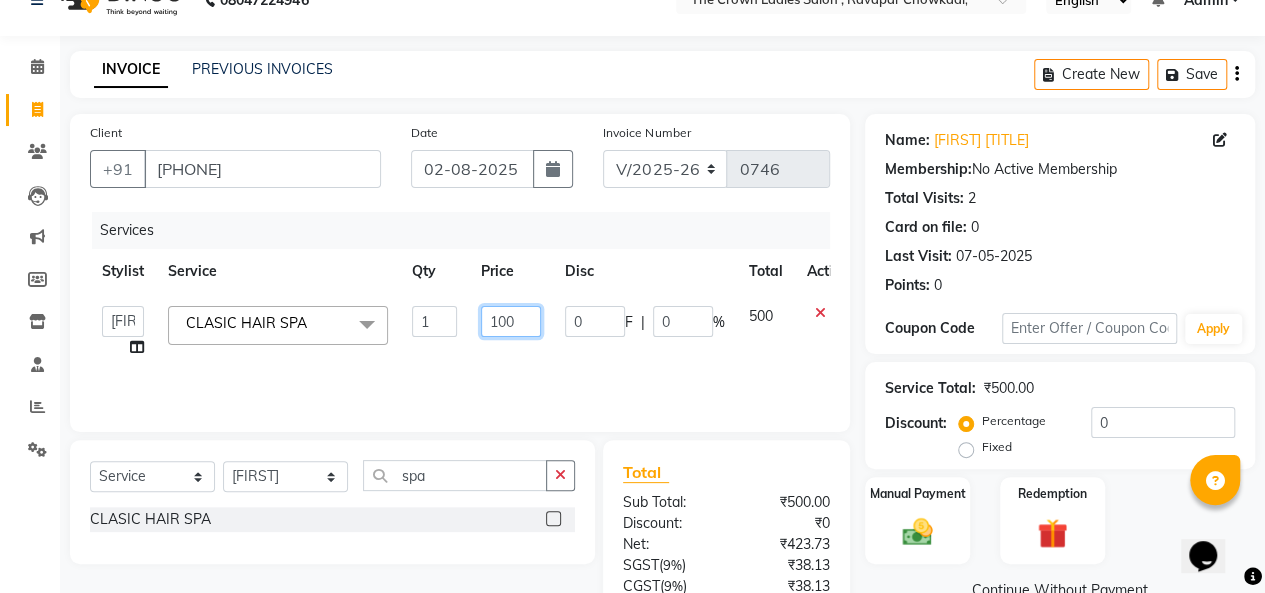 type on "1000" 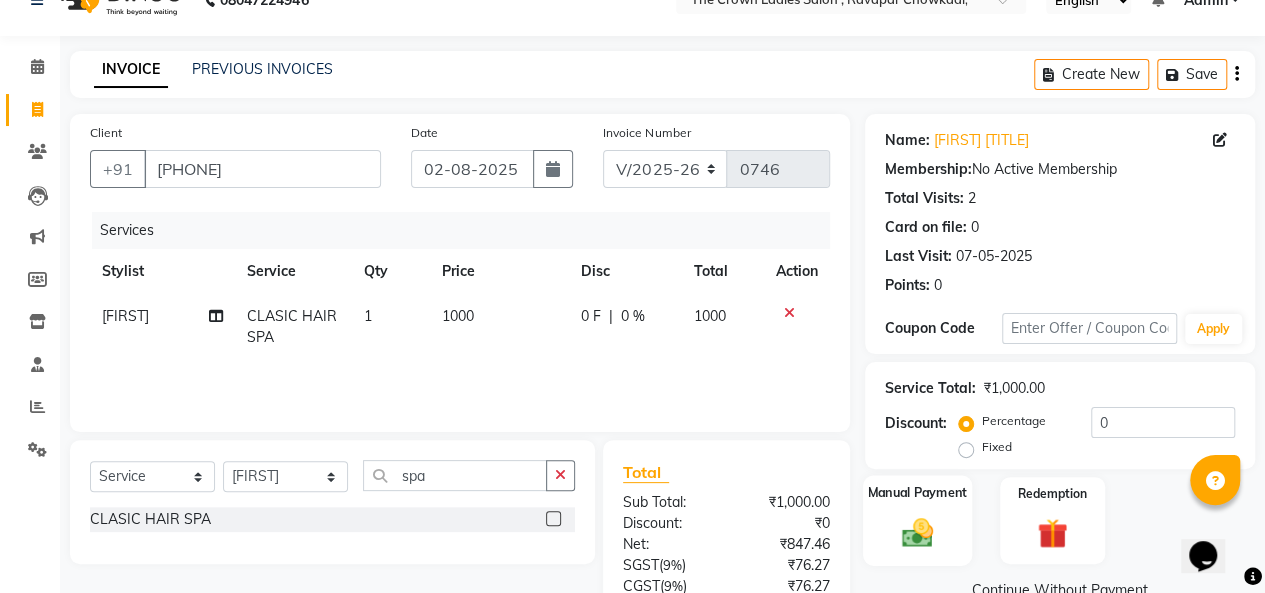 click 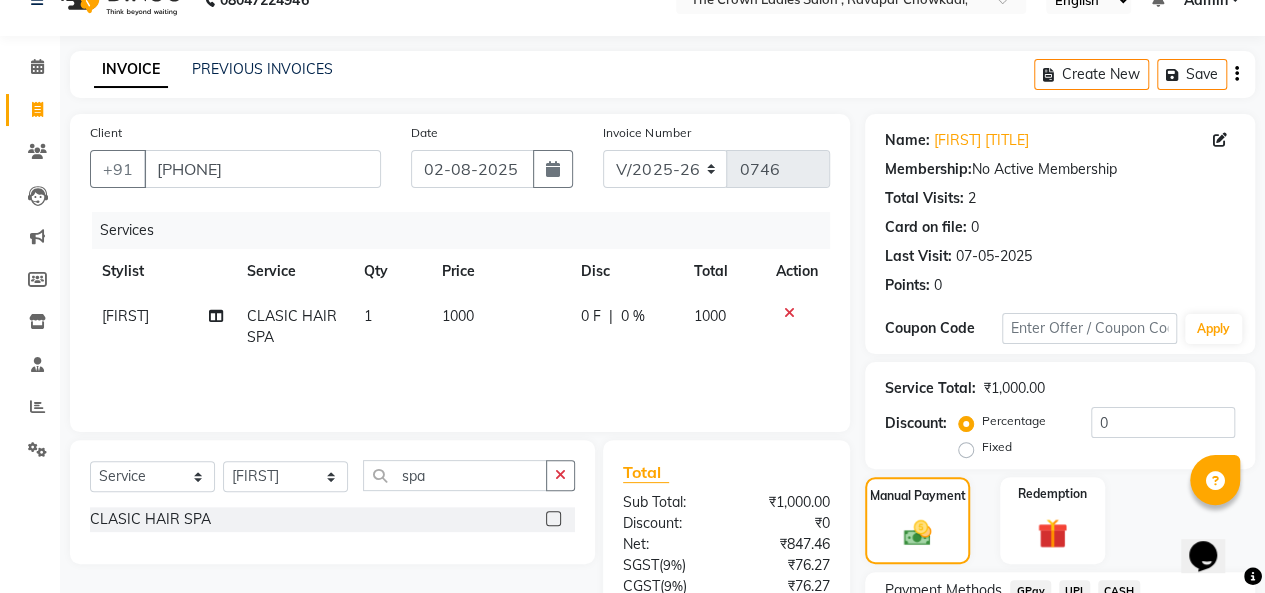 click on "1000" 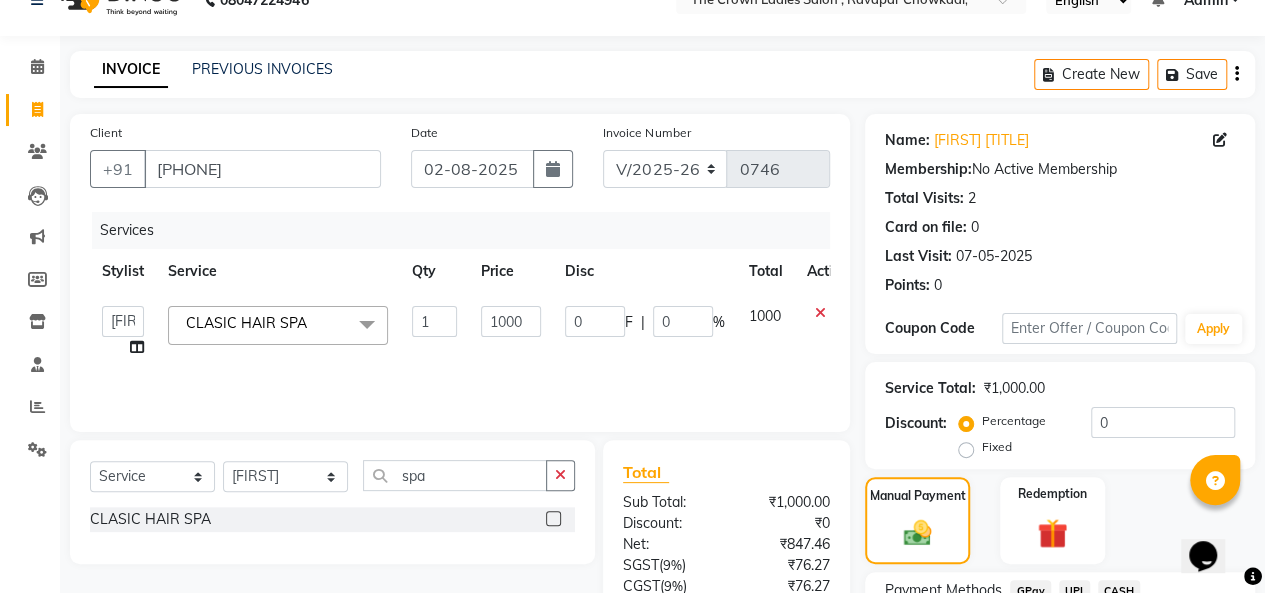 click on "1000" 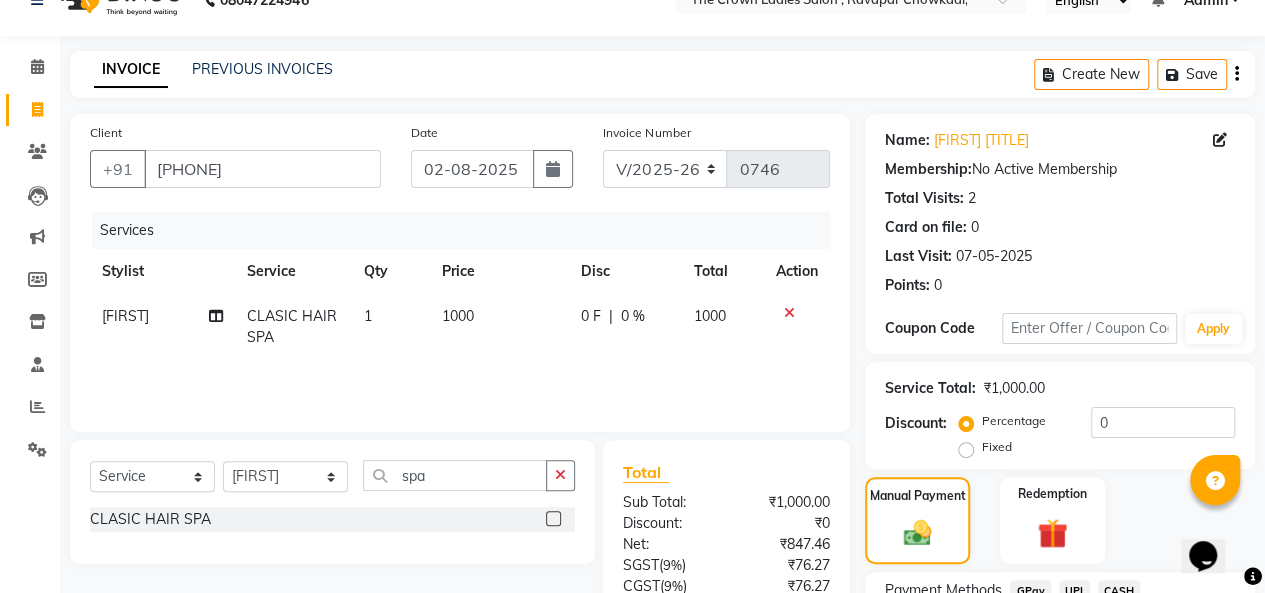 click on "Services Stylist Service Qty Price Disc Total Action hemanshi CLASIC HAIR SPA 1 1000 0 F | 0 % 1000" 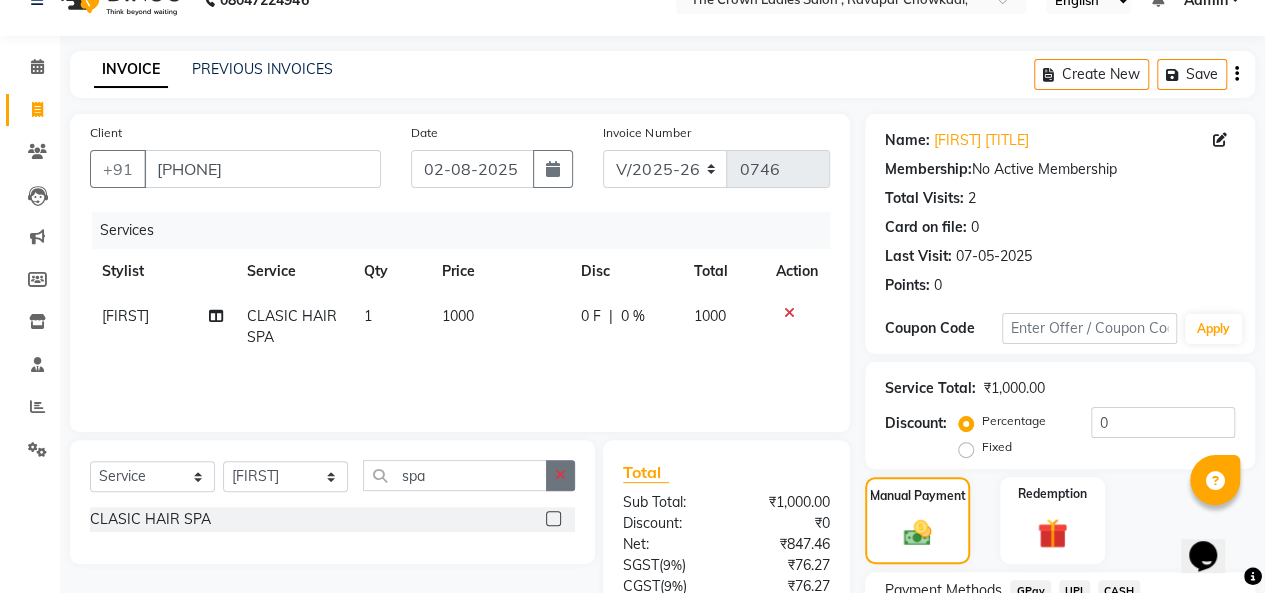 click 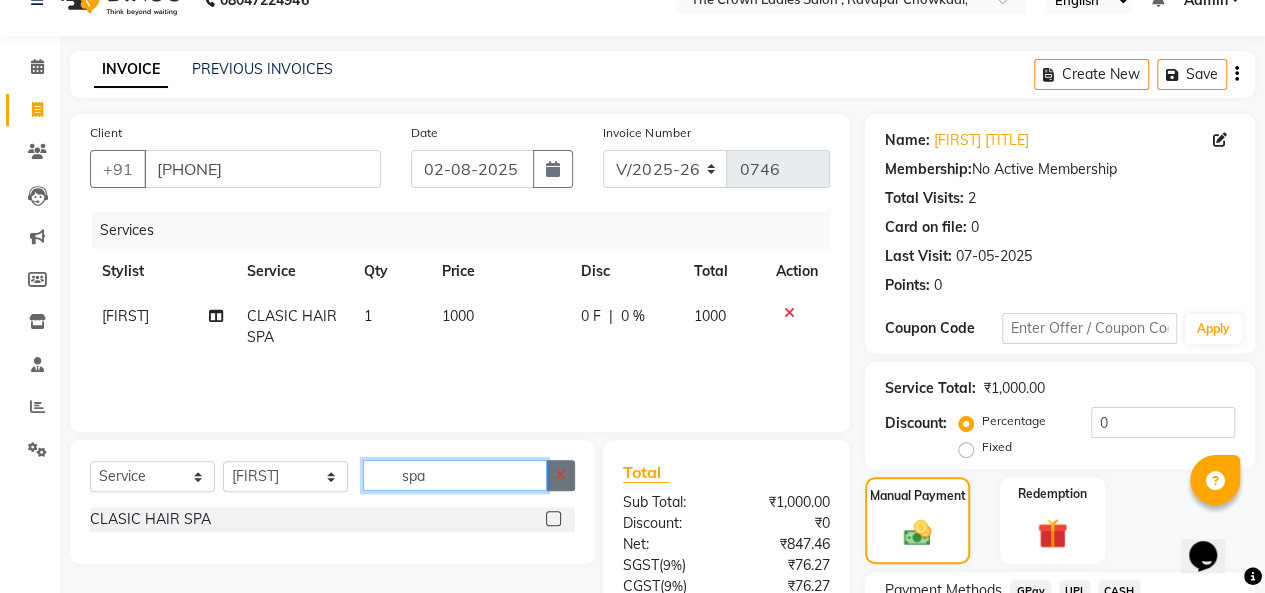 type 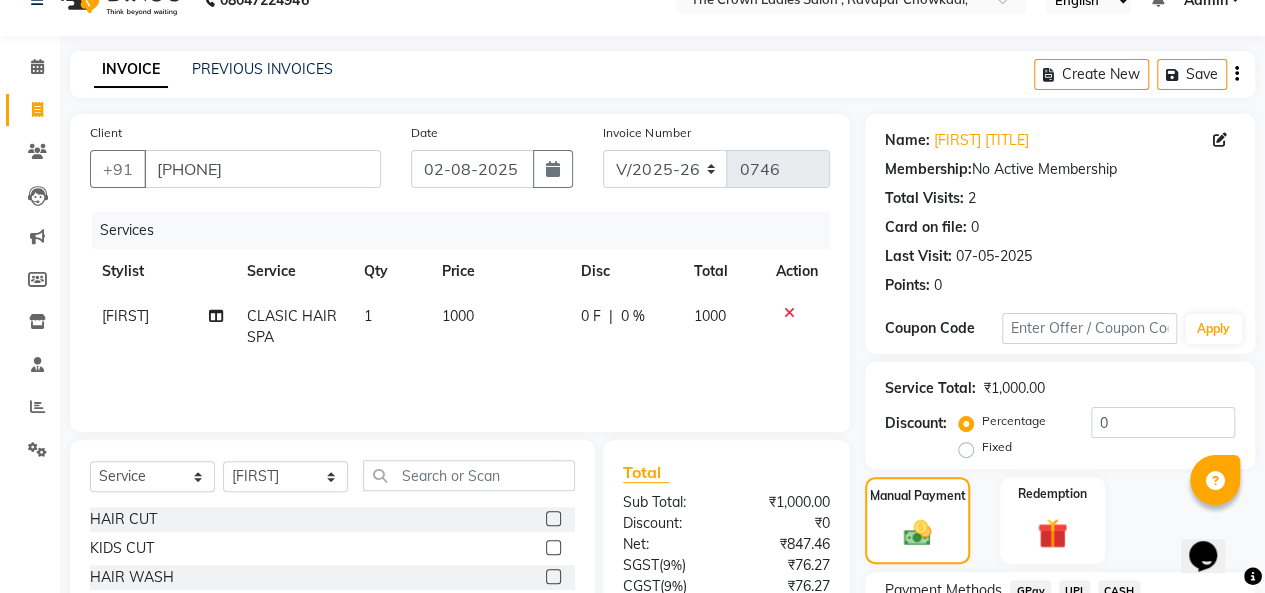click 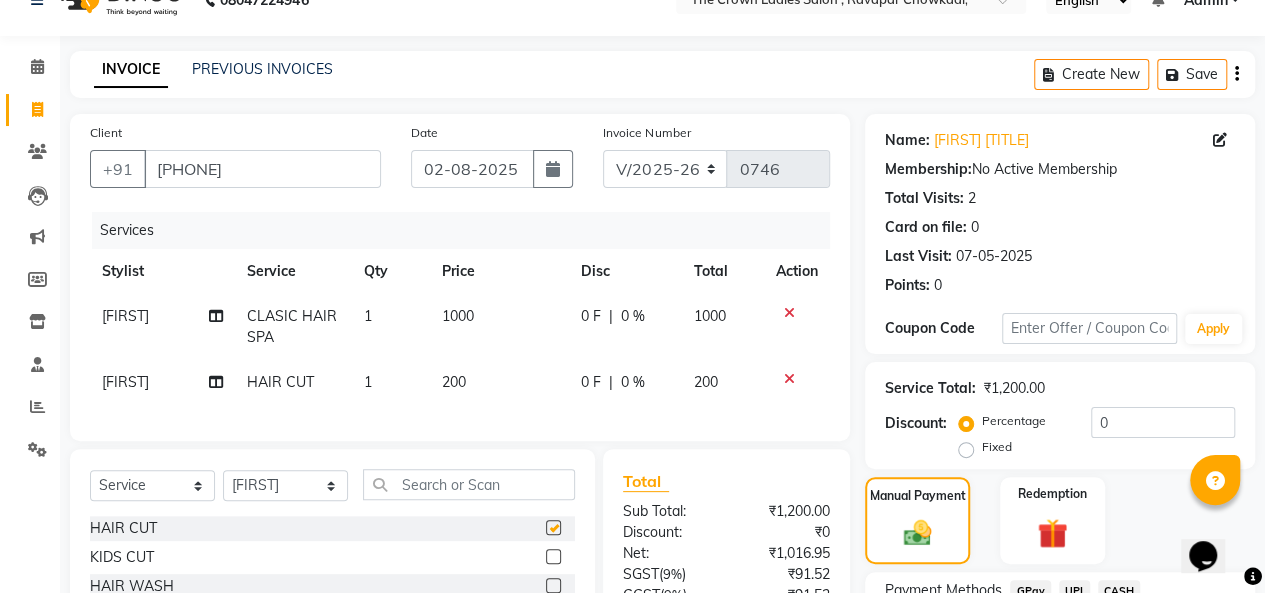checkbox on "false" 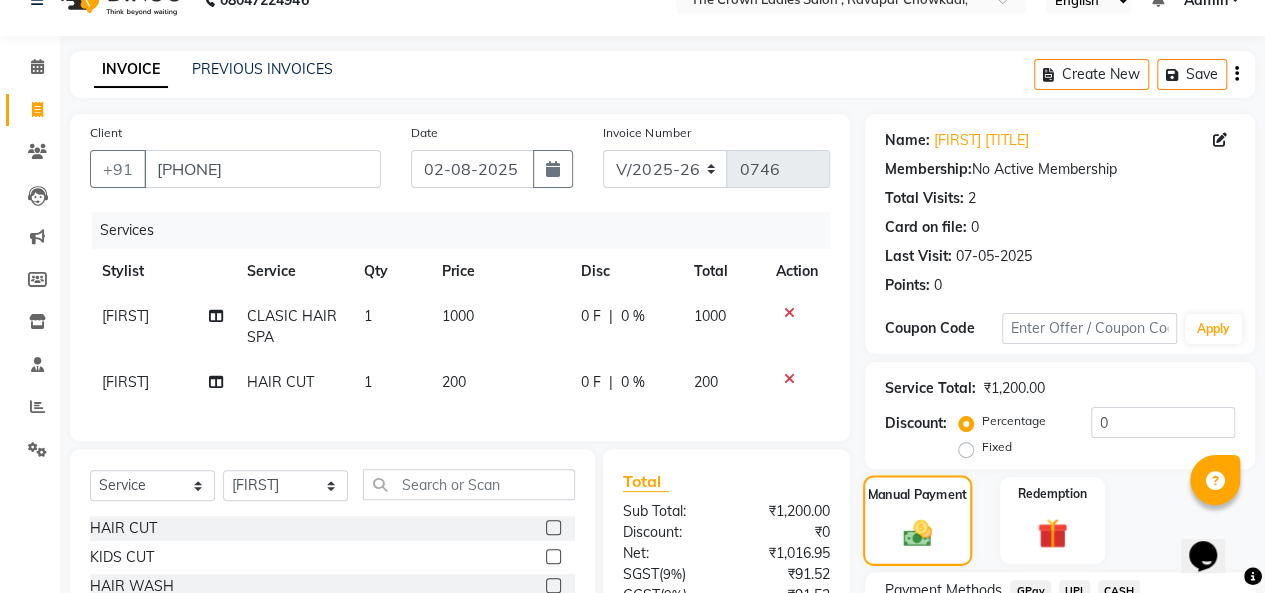 scroll, scrollTop: 231, scrollLeft: 0, axis: vertical 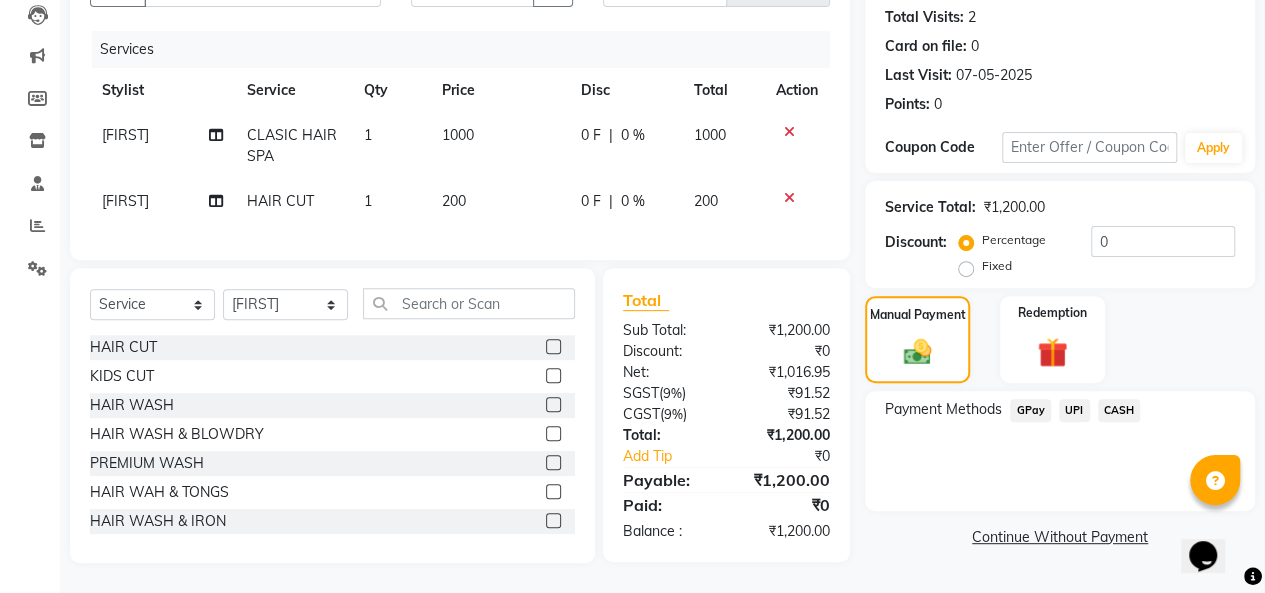 click on "CASH" 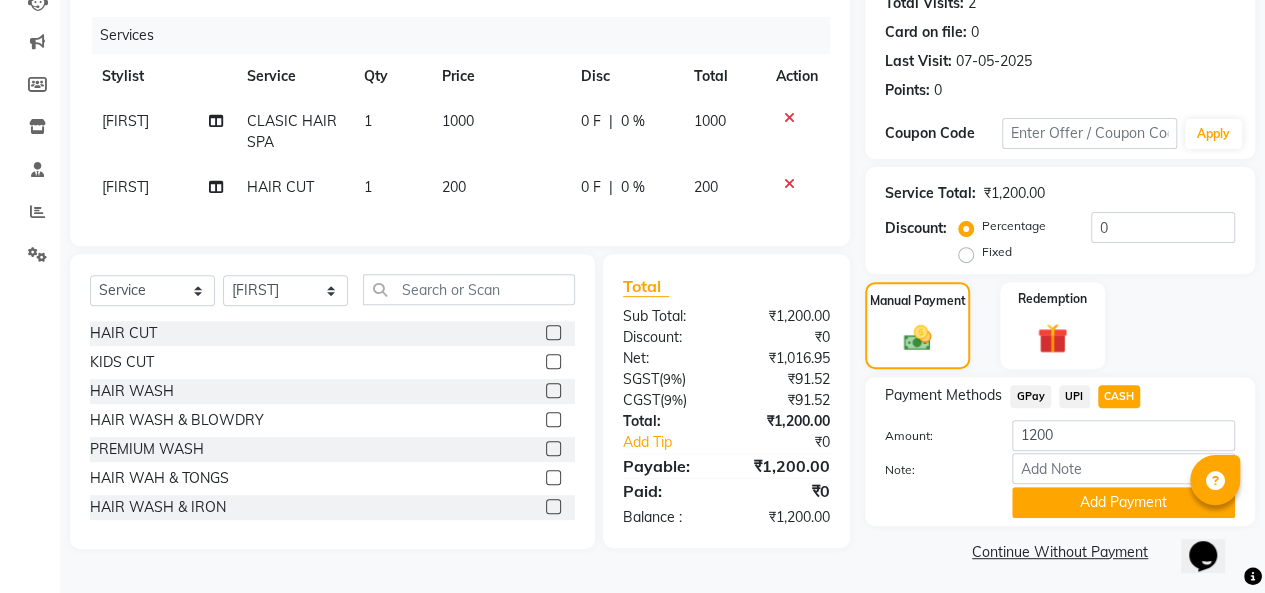 scroll, scrollTop: 234, scrollLeft: 0, axis: vertical 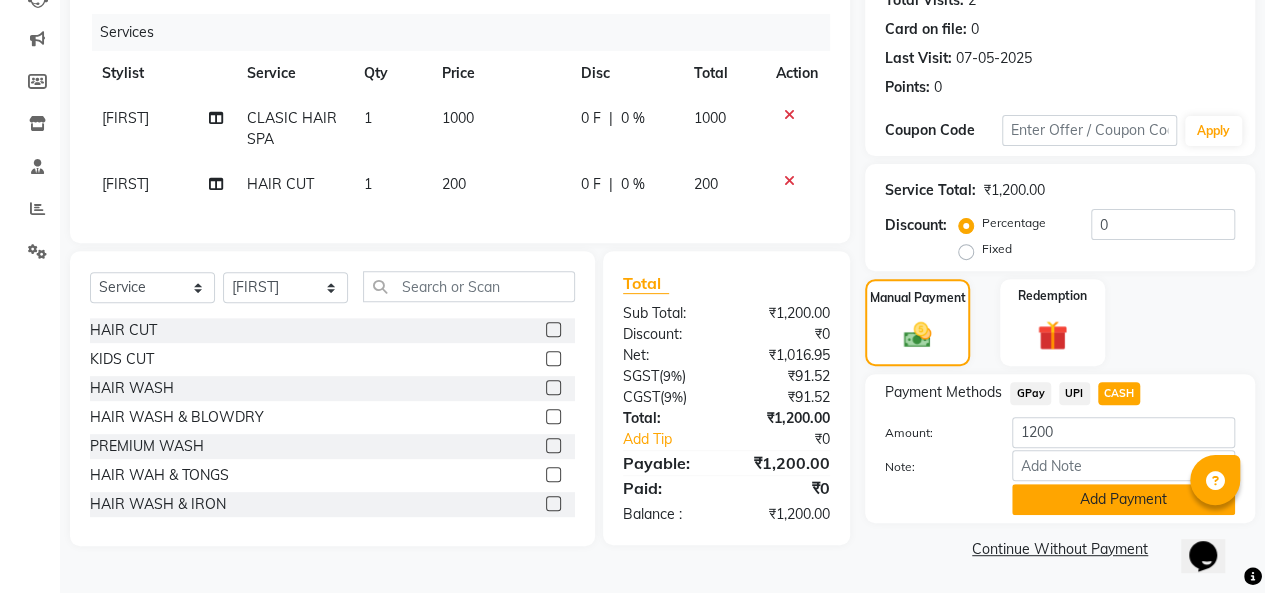 click on "Add Payment" 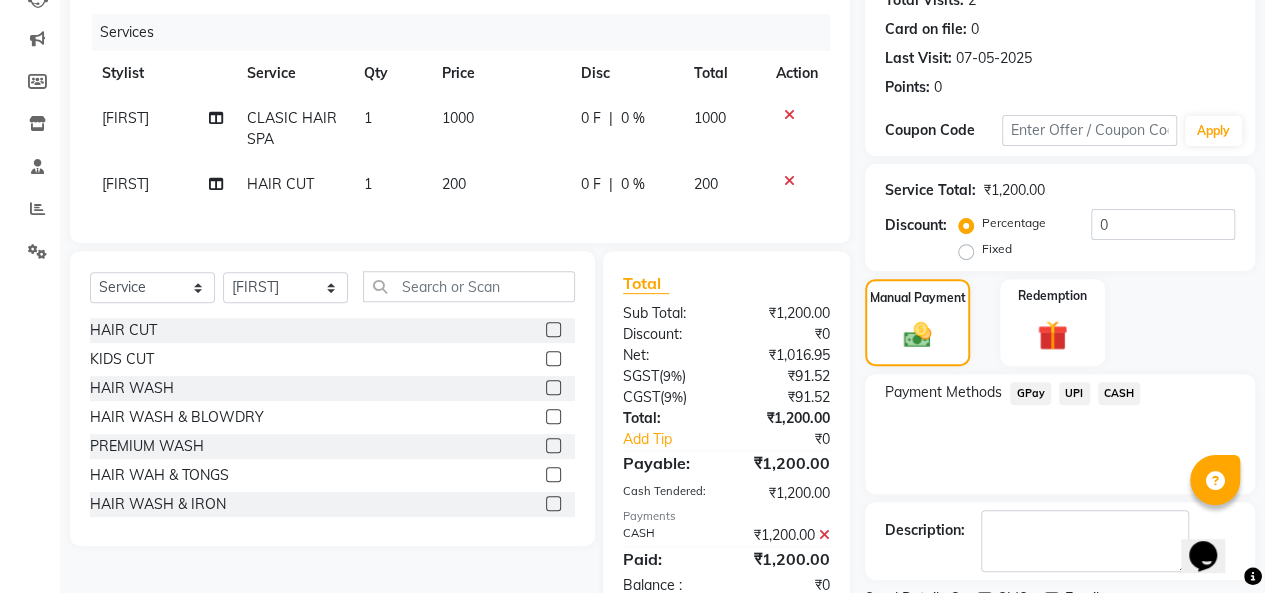 scroll, scrollTop: 316, scrollLeft: 0, axis: vertical 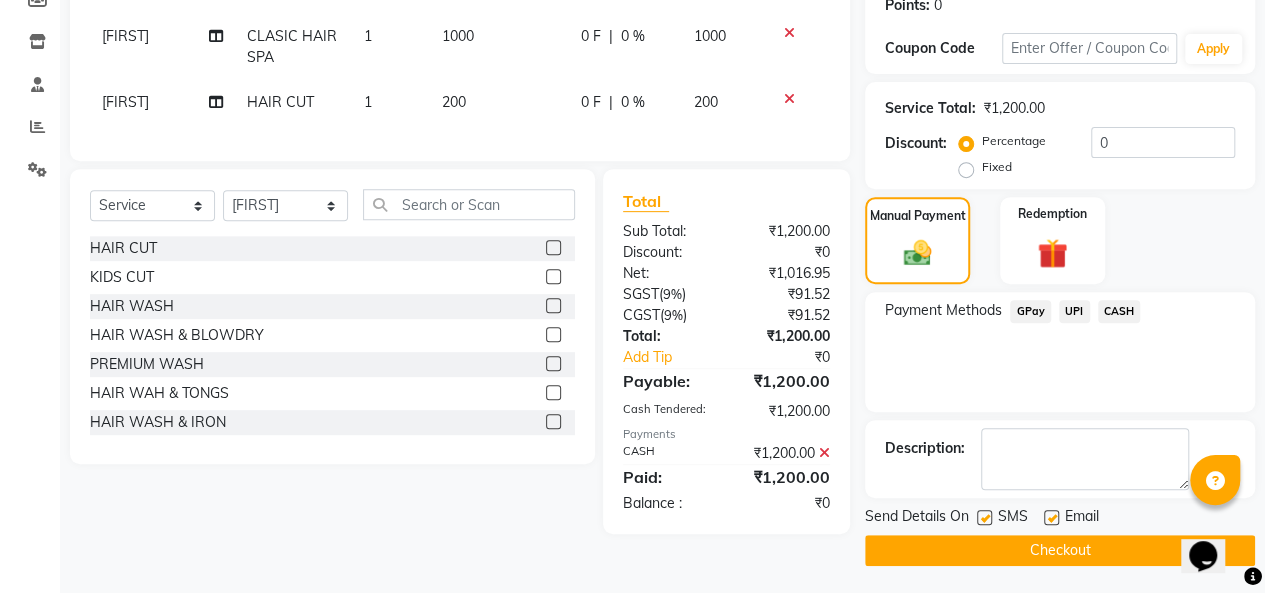click 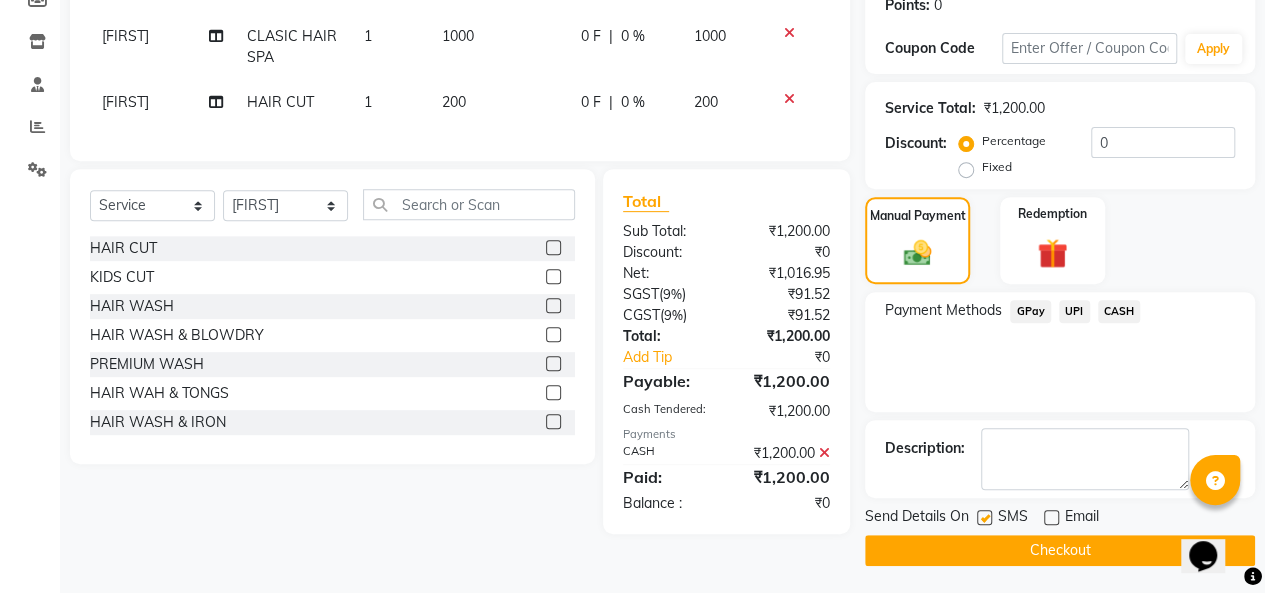 click on "Checkout" 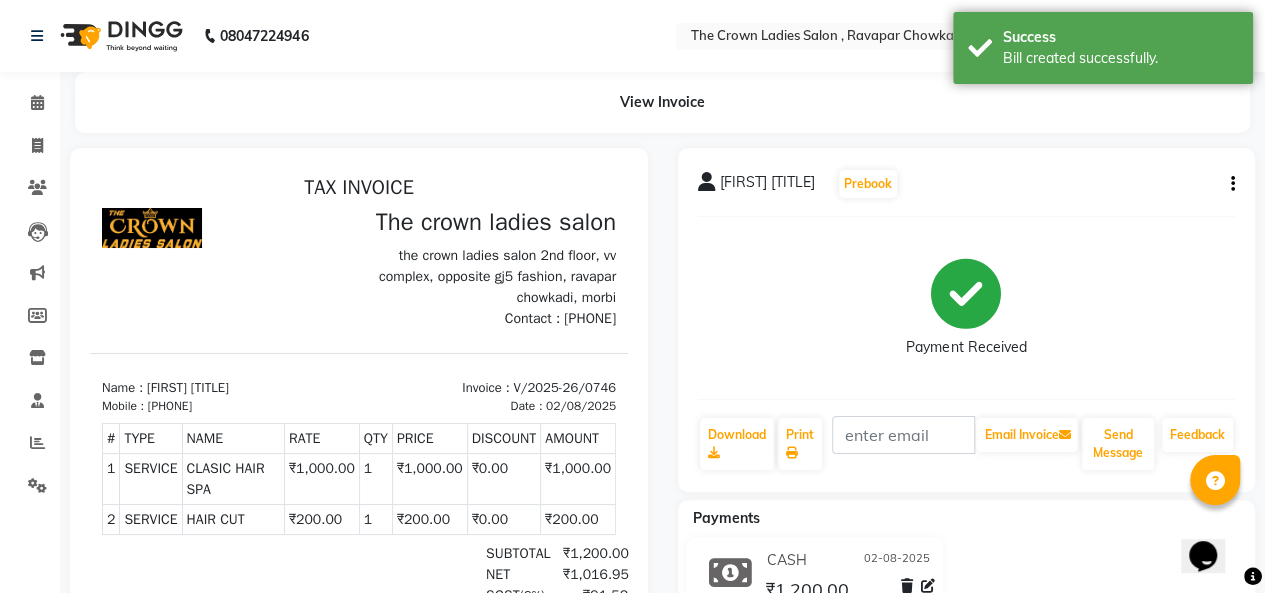 scroll, scrollTop: 0, scrollLeft: 0, axis: both 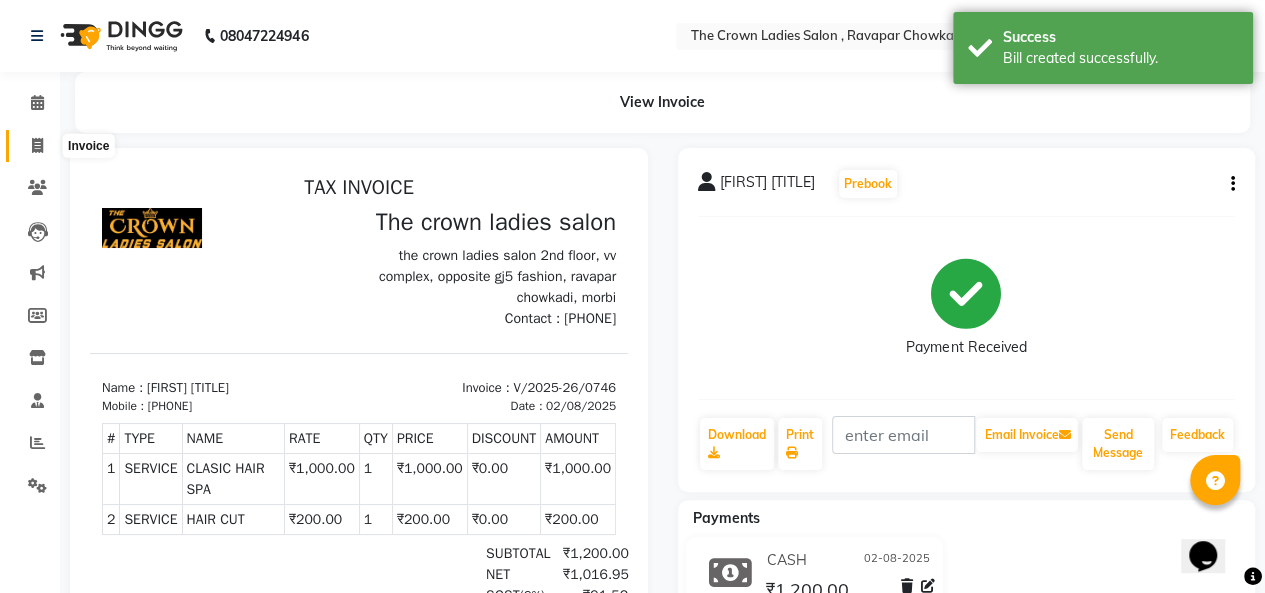 click 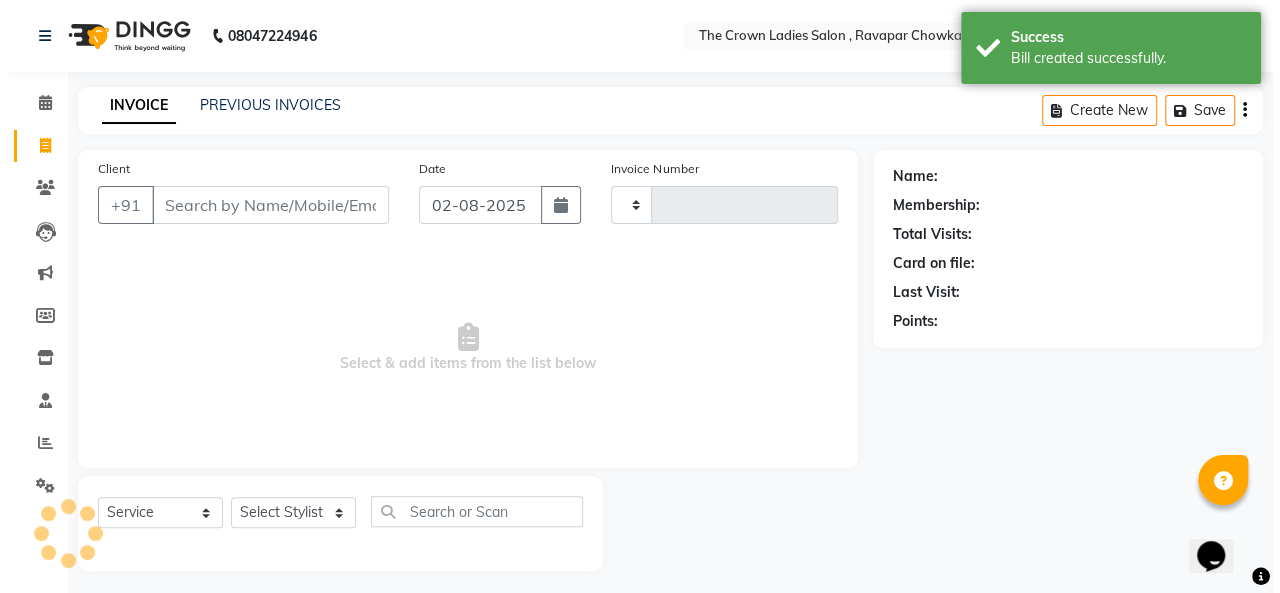scroll, scrollTop: 7, scrollLeft: 0, axis: vertical 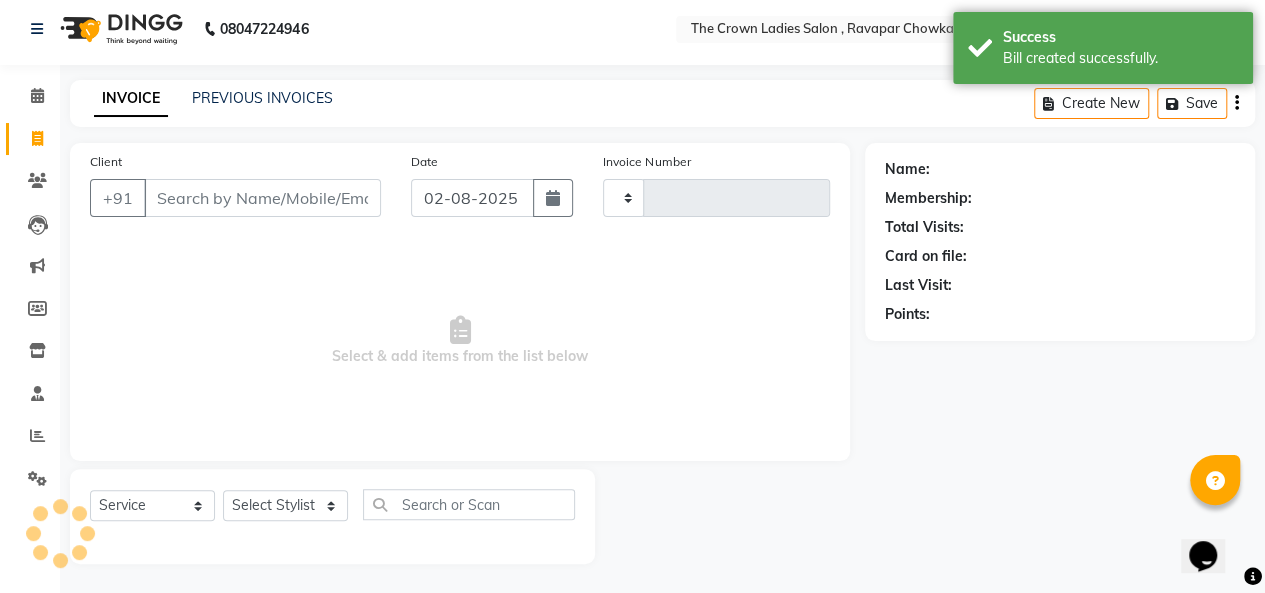 type on "0747" 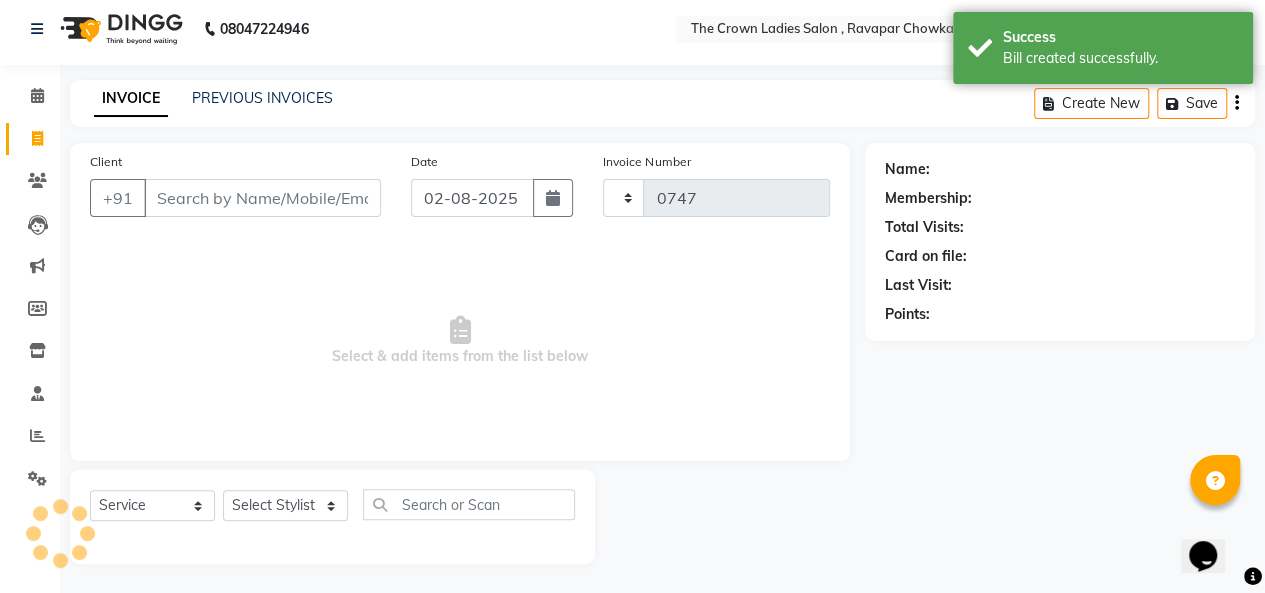 select on "7627" 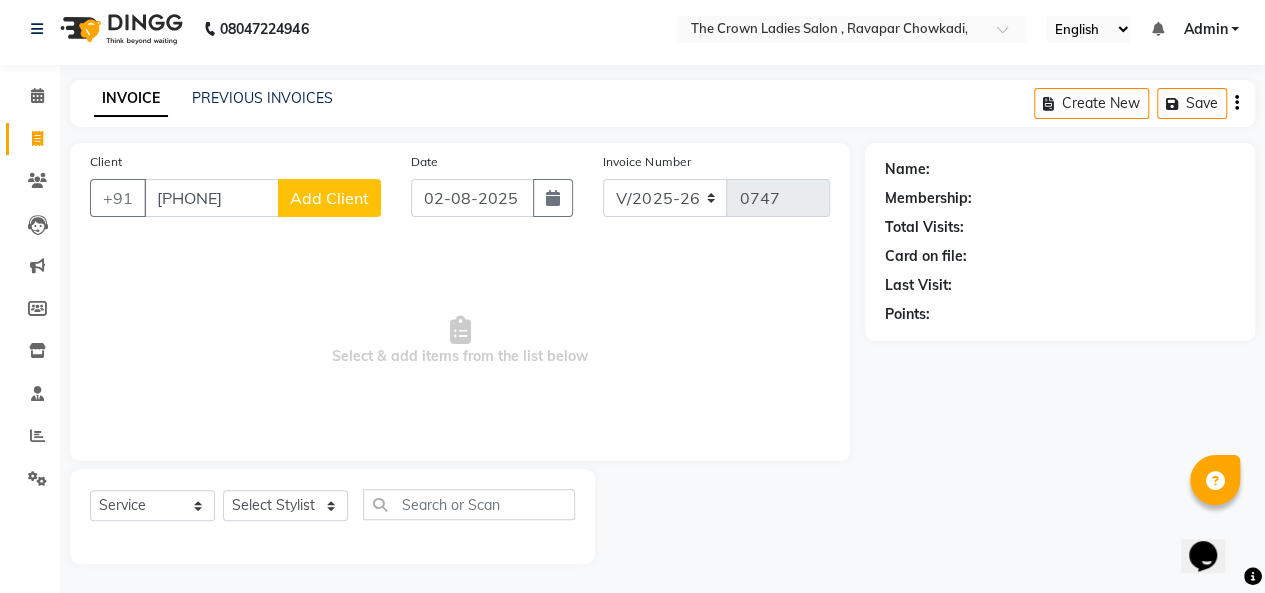 type on "[PHONE]" 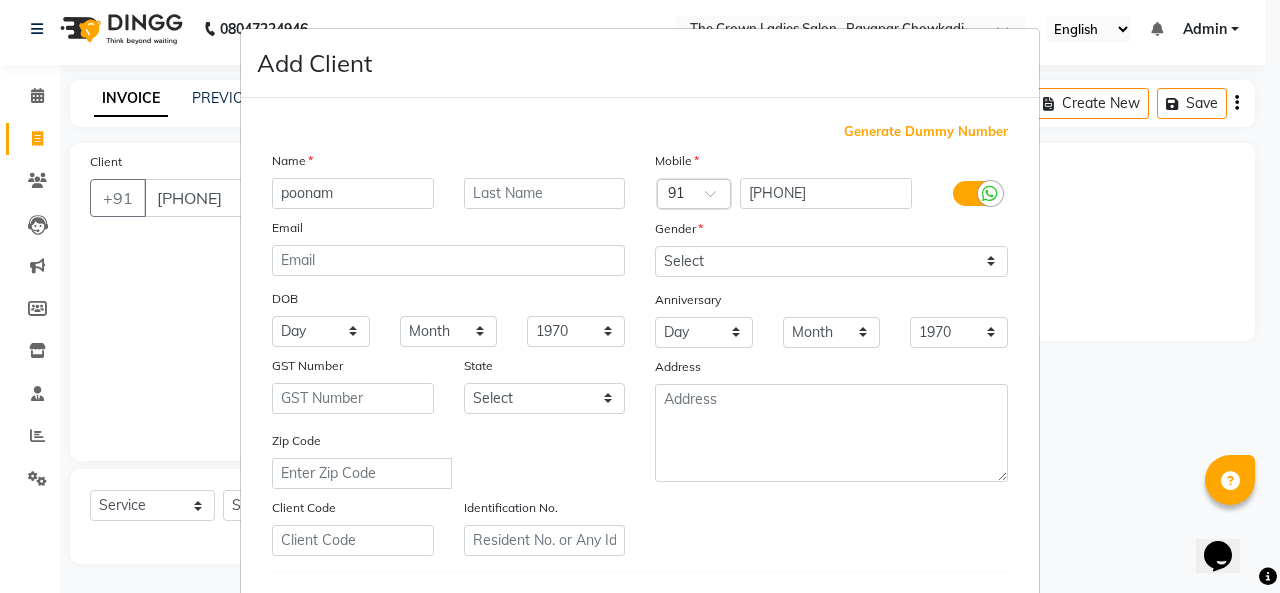 type on "poonam" 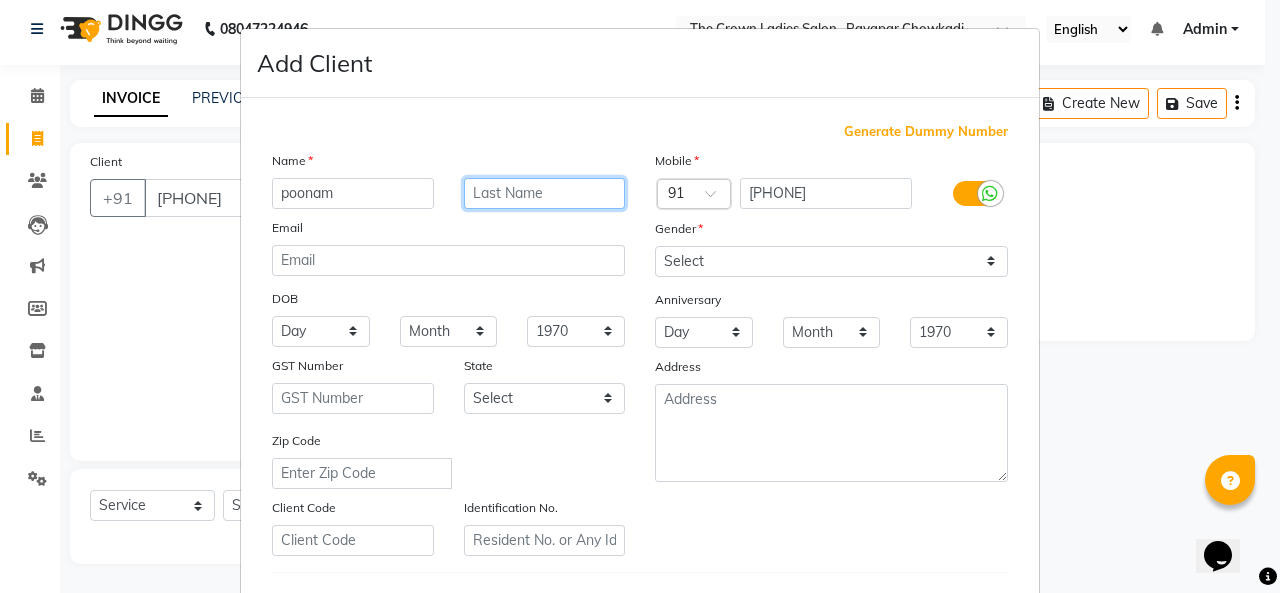 click at bounding box center [545, 193] 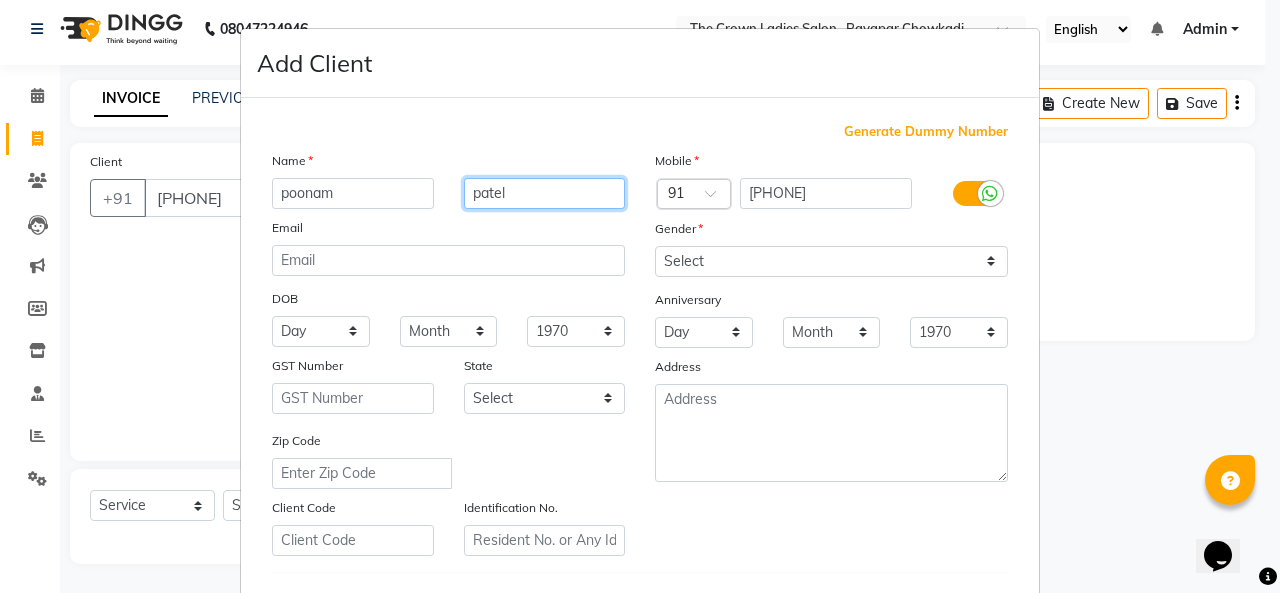 type on "patel" 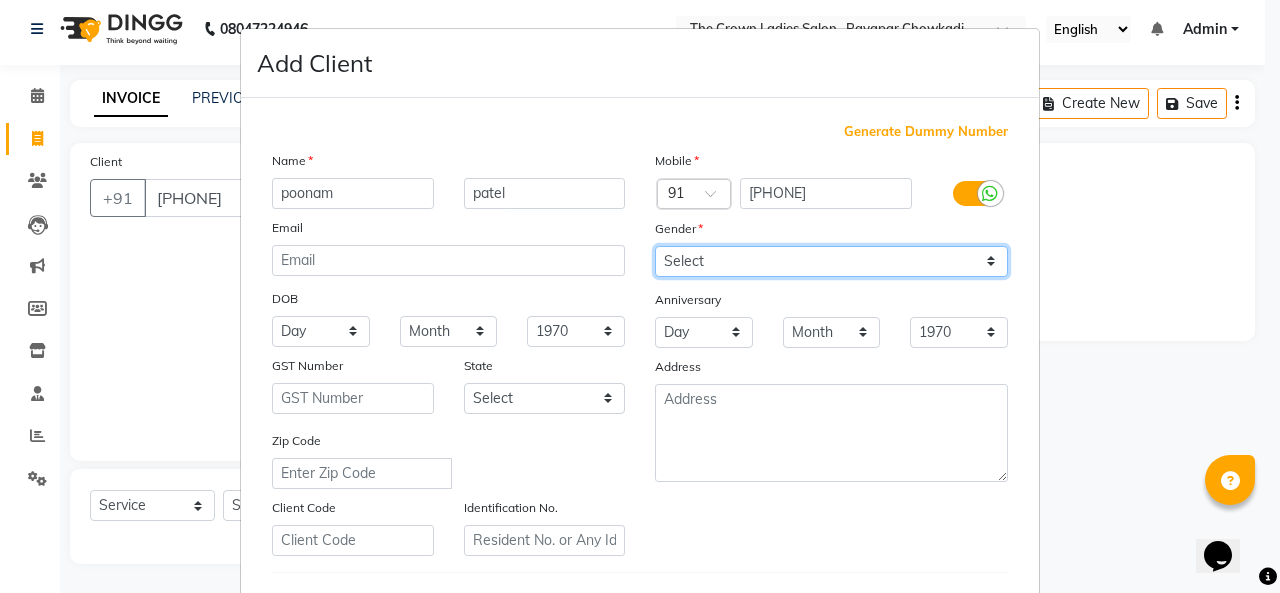 click on "Select Male Female Other Prefer Not To Say" at bounding box center [831, 261] 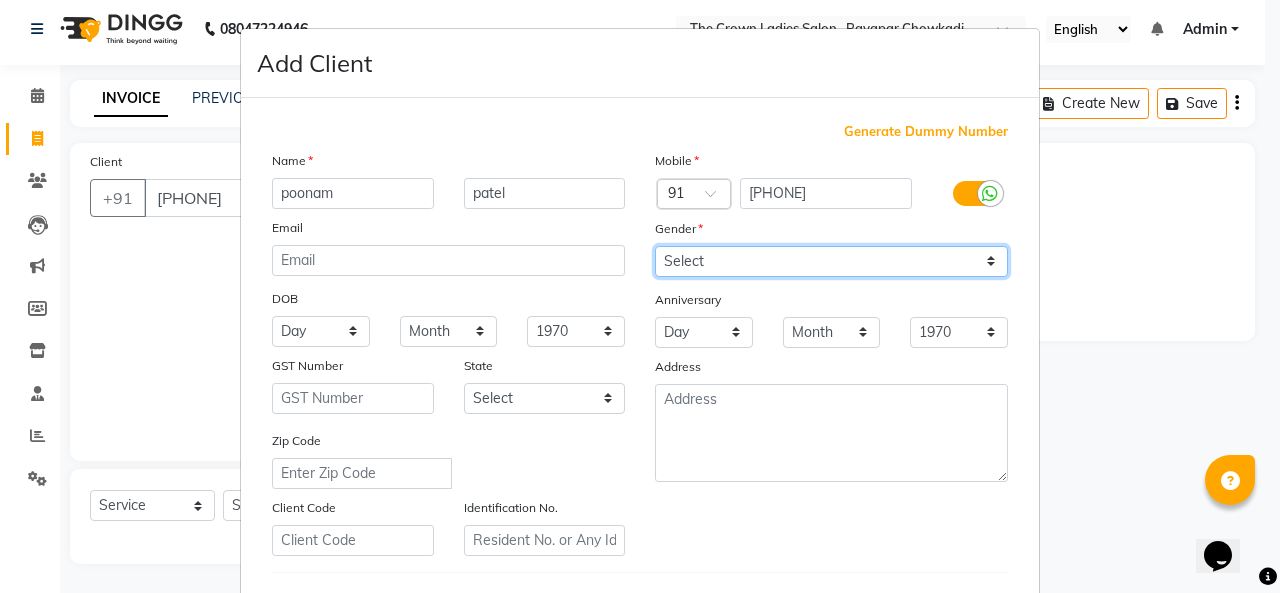 select on "female" 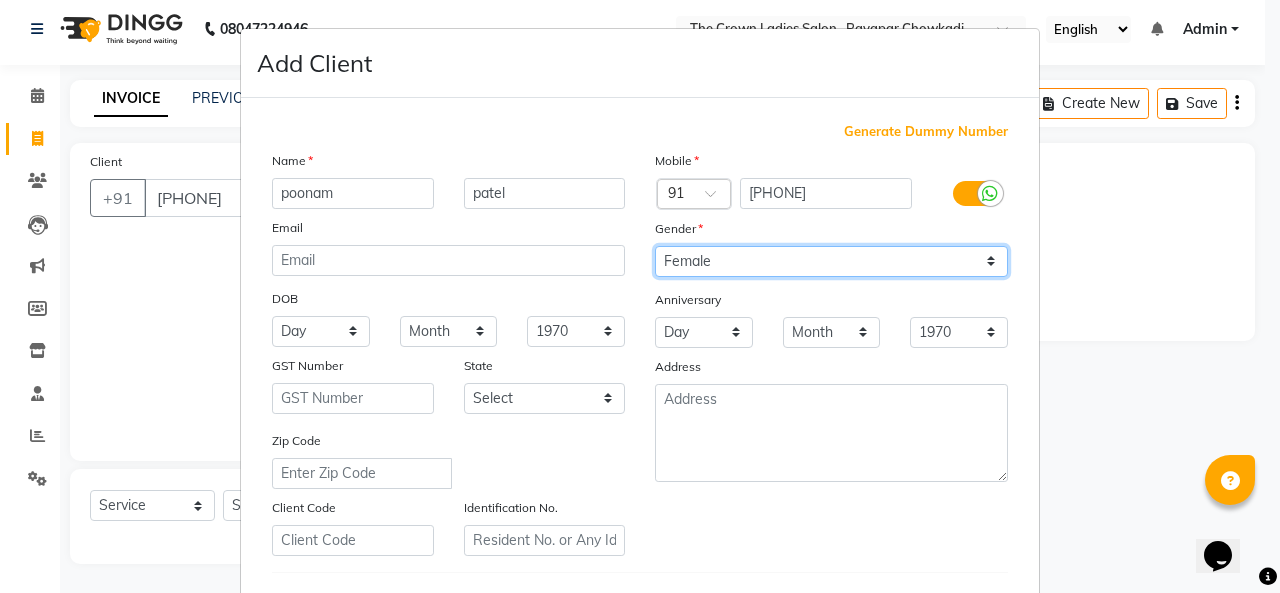 click on "Select Male Female Other Prefer Not To Say" at bounding box center [831, 261] 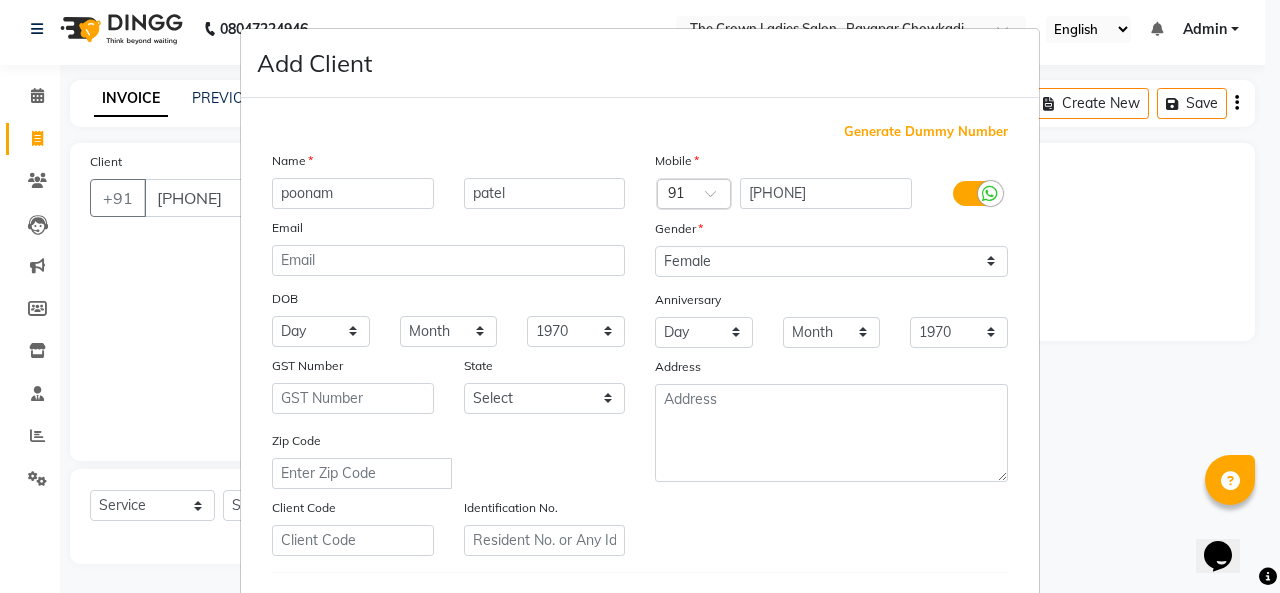 click on "Add Client Generate Dummy Number Name [FIRST] [LAST] Email DOB Day 01 02 03 04 05 06 07 08 09 10 11 12 13 14 15 16 17 18 19 20 21 22 23 24 25 26 27 28 29 30 31 Month January February March April May June July August September October November December 1940 1941 1942 1943 1944 1945 1946 1947 1948 1949 1950 1951 1952 1953 1954 1955 1956 1957 1958 1959 1960 1961 1962 1963 1964 1965 1966 1967 1968 1969 1970 1971 1972 1973 1974 1975 1976 1977 1978 1979 1980 1981 1982 1983 1984 1985 1986 1987 1988 1989 1990 1991 1992 1993 1994 1995 1996 1997 1998 1999 2000 2001 2002 2003 2004 2005 2006 2007 2008 2009 2010 2011 2012 2013 2014 2015 2016 2017 2018 2019 2020 2021 2022 2023 2024 GST Number State Select Andaman and Nicobar Islands Andhra Pradesh Arunachal Pradesh Assam Bihar Chandigarh Chhattisgarh Dadra and Nagar Haveli Daman and Diu Delhi Goa Gujarat Haryana Himachal Pradesh Jammu and Kashmir Jharkhand Karnataka Kerala Lakshadweep Madhya Pradesh Maharashtra Manipur Meghalaya Mizoram Nagaland Odisha Pondicherry Punjab ×" at bounding box center (640, 296) 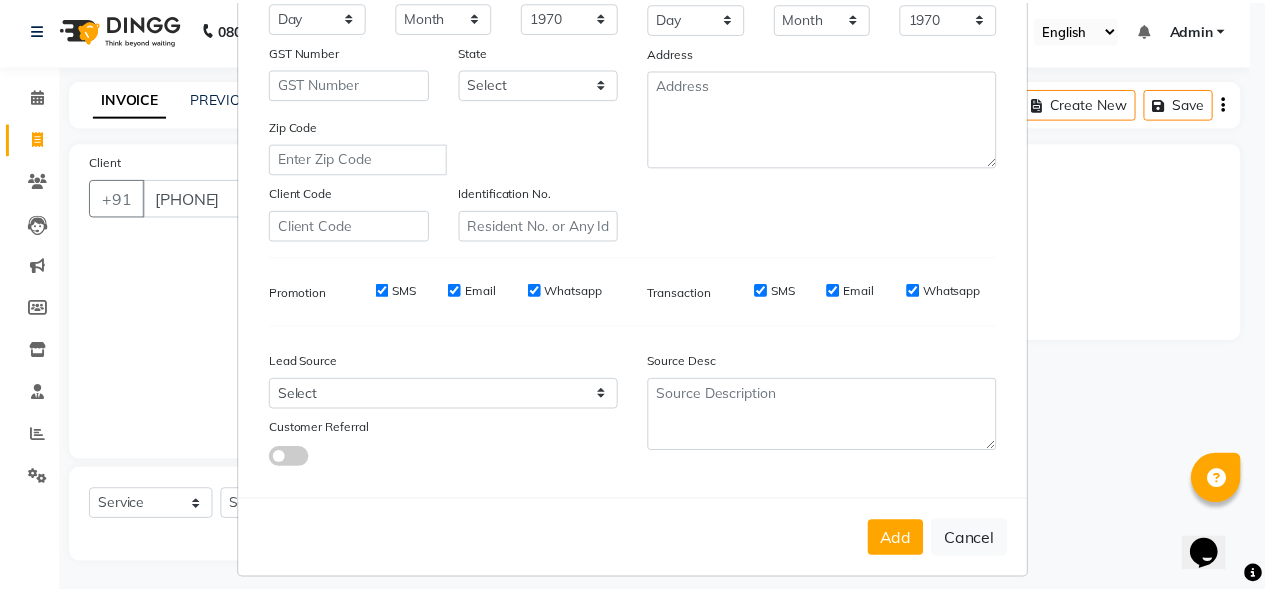 scroll, scrollTop: 326, scrollLeft: 0, axis: vertical 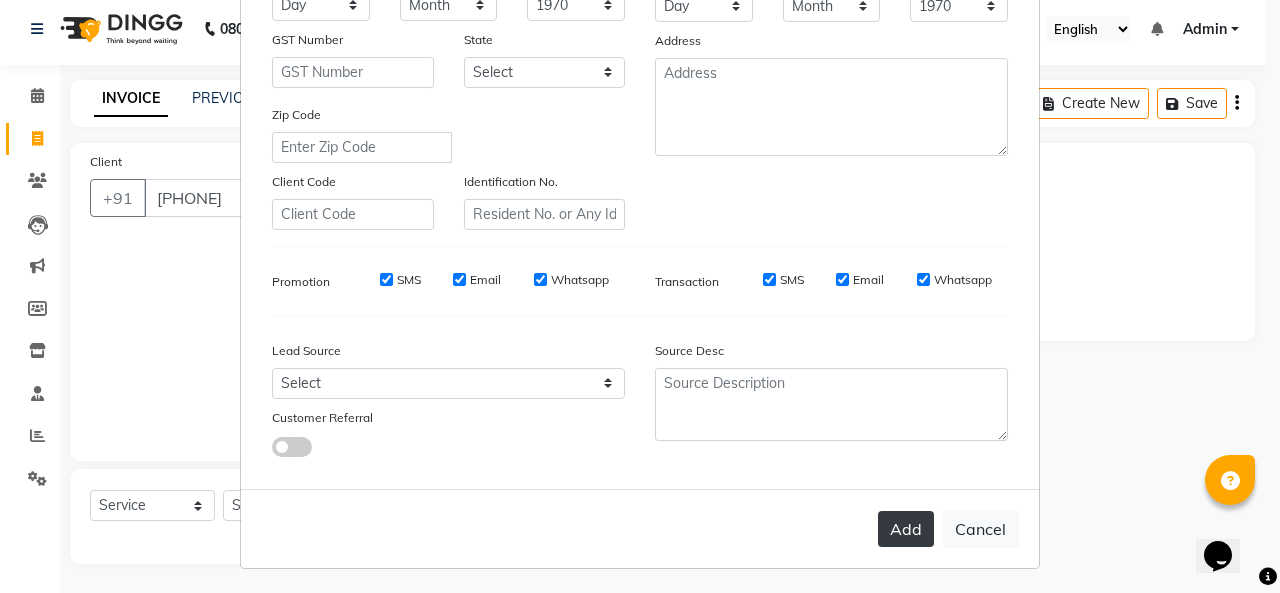 click on "Add" at bounding box center (906, 529) 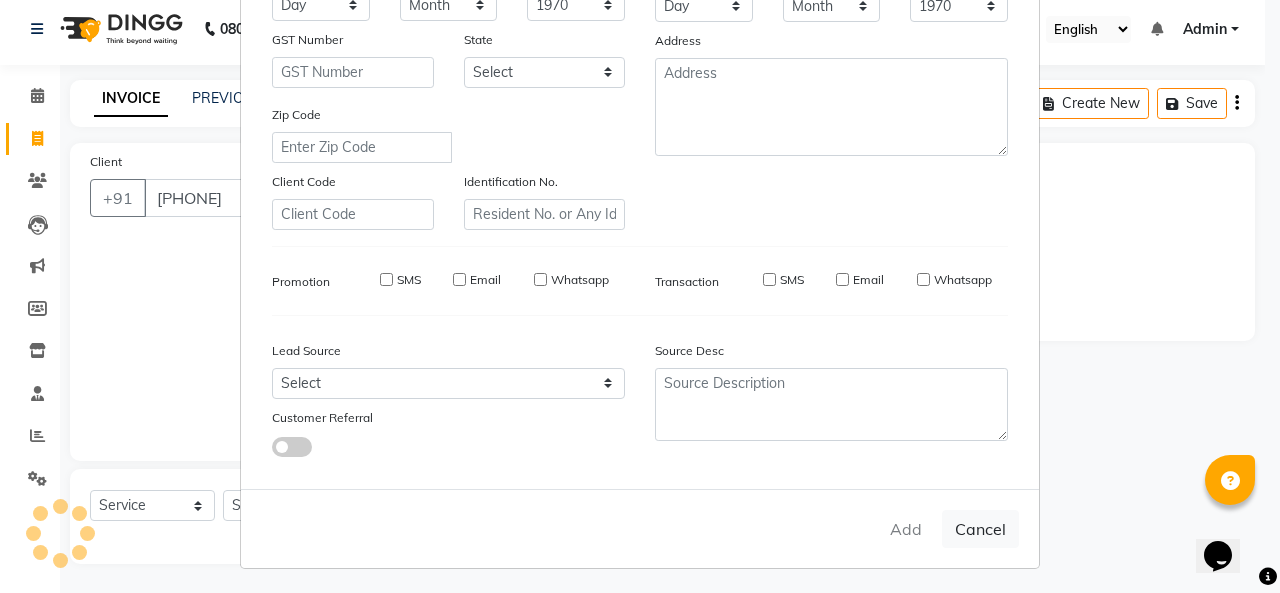 type 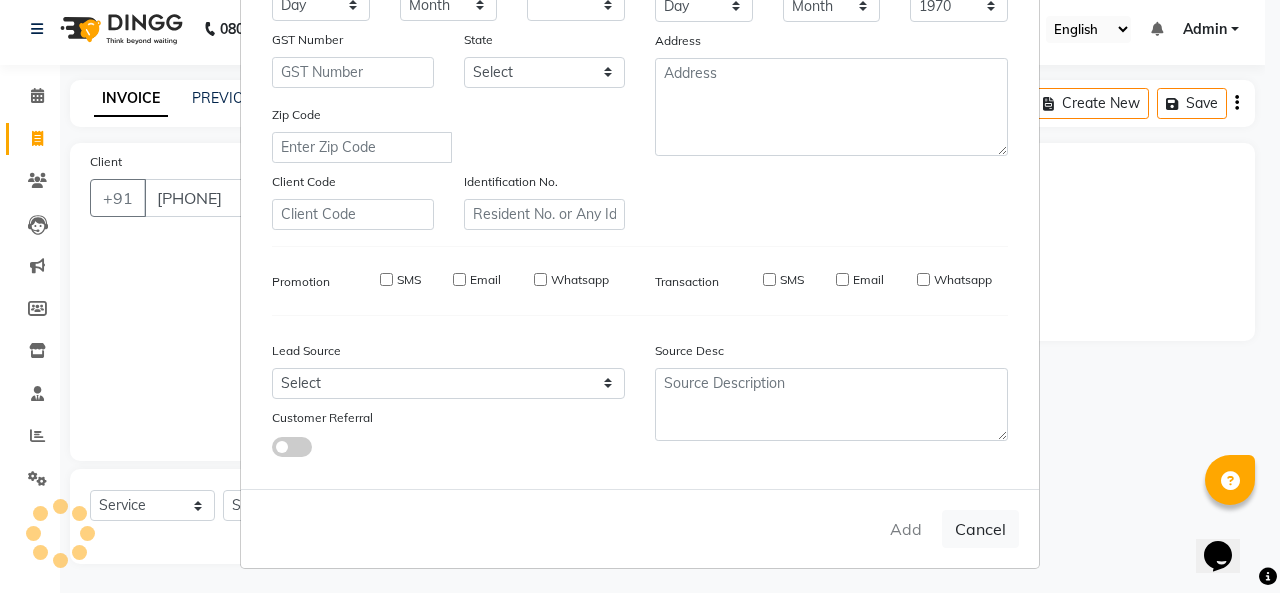 type 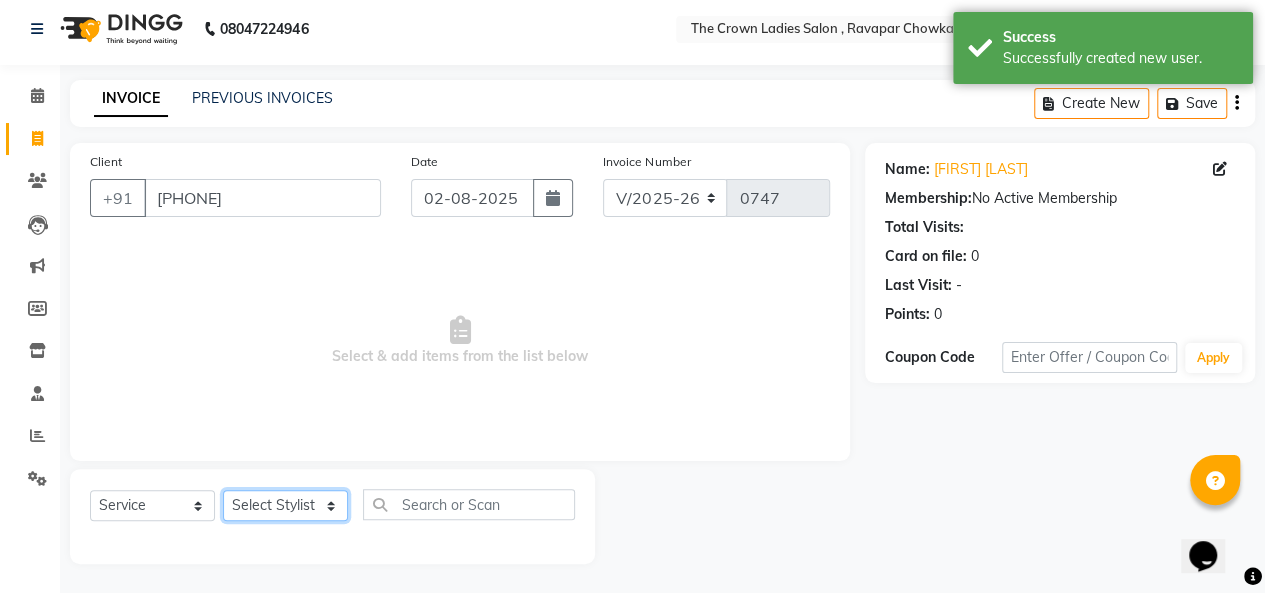 click on "Select Stylist Hemangi hemanshi [FIRST] [LAST] maya mayur nikita shubham tejas vaidehi" 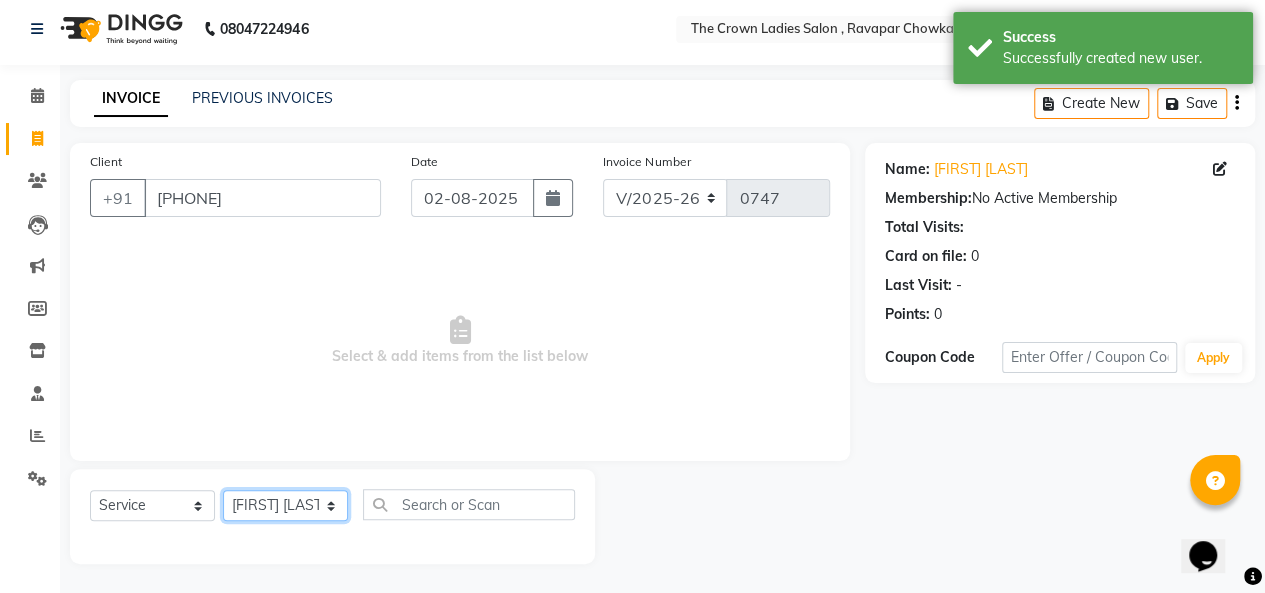 click on "Select Stylist Hemangi hemanshi [FIRST] [LAST] maya mayur nikita shubham tejas vaidehi" 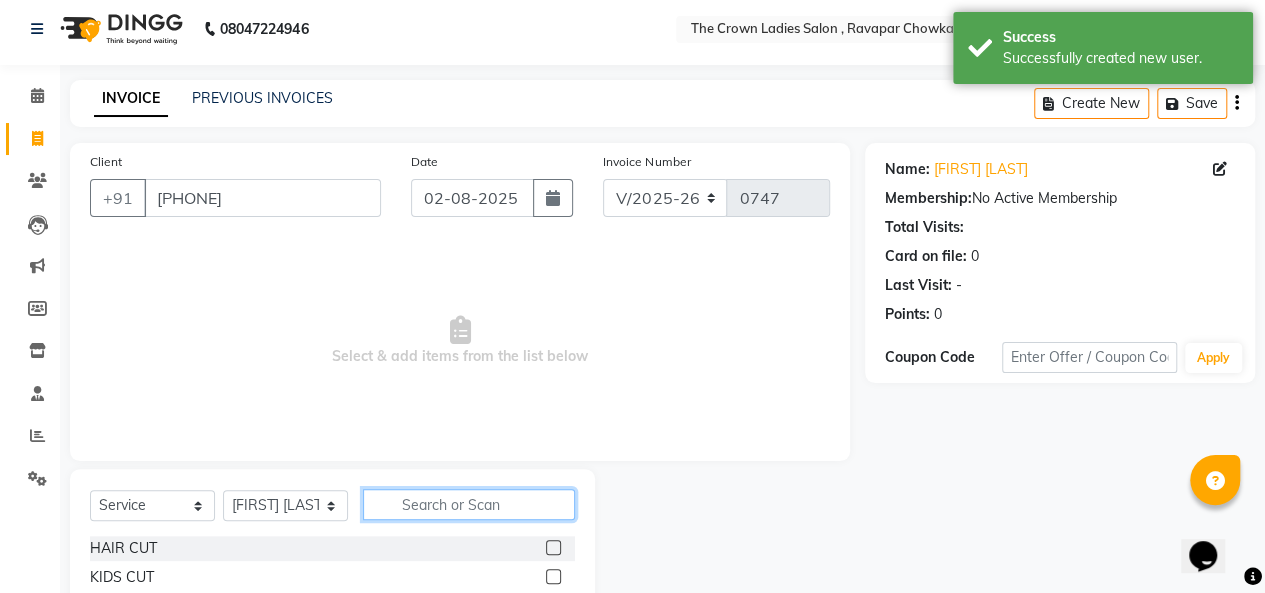 click 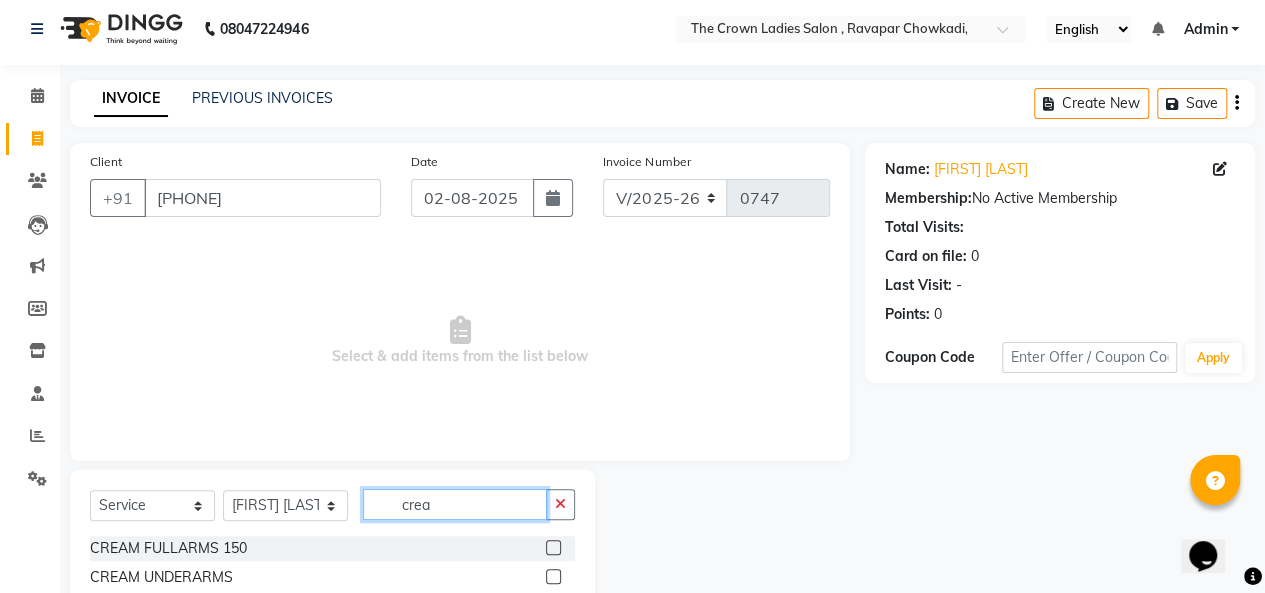 type on "crea" 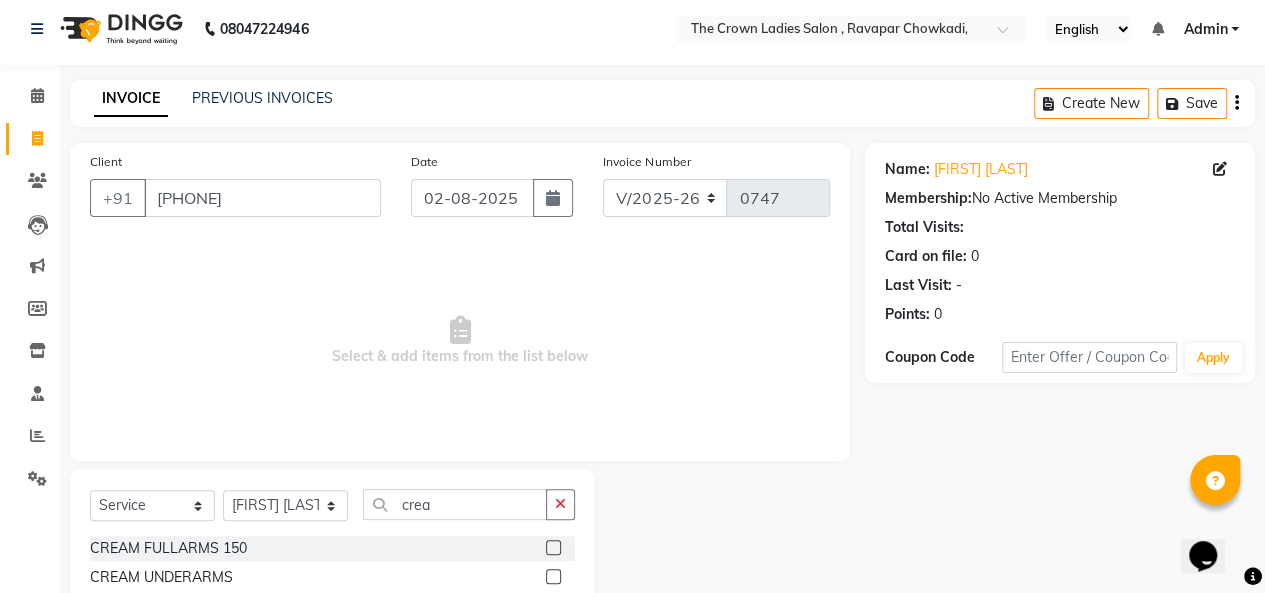 click 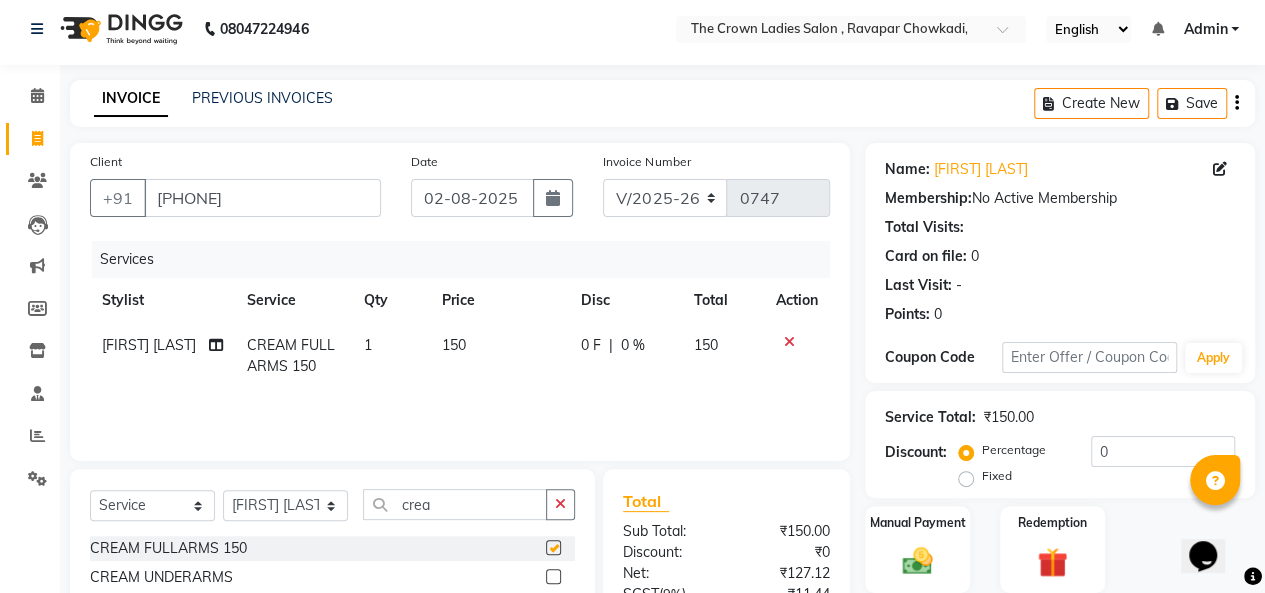 checkbox on "false" 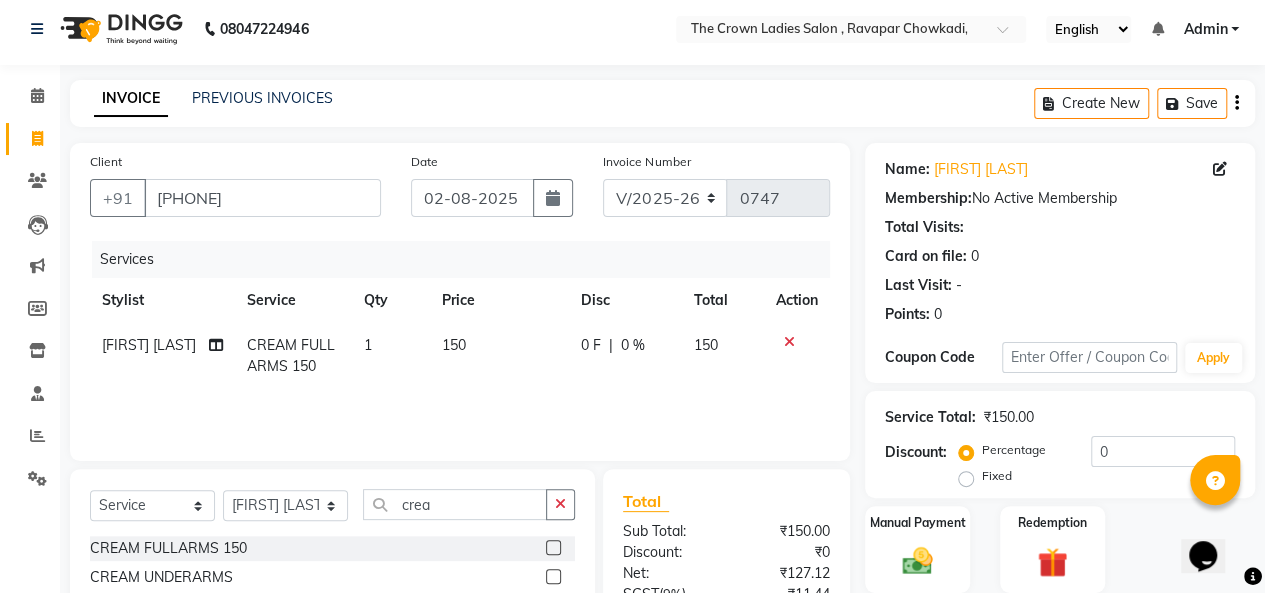 click 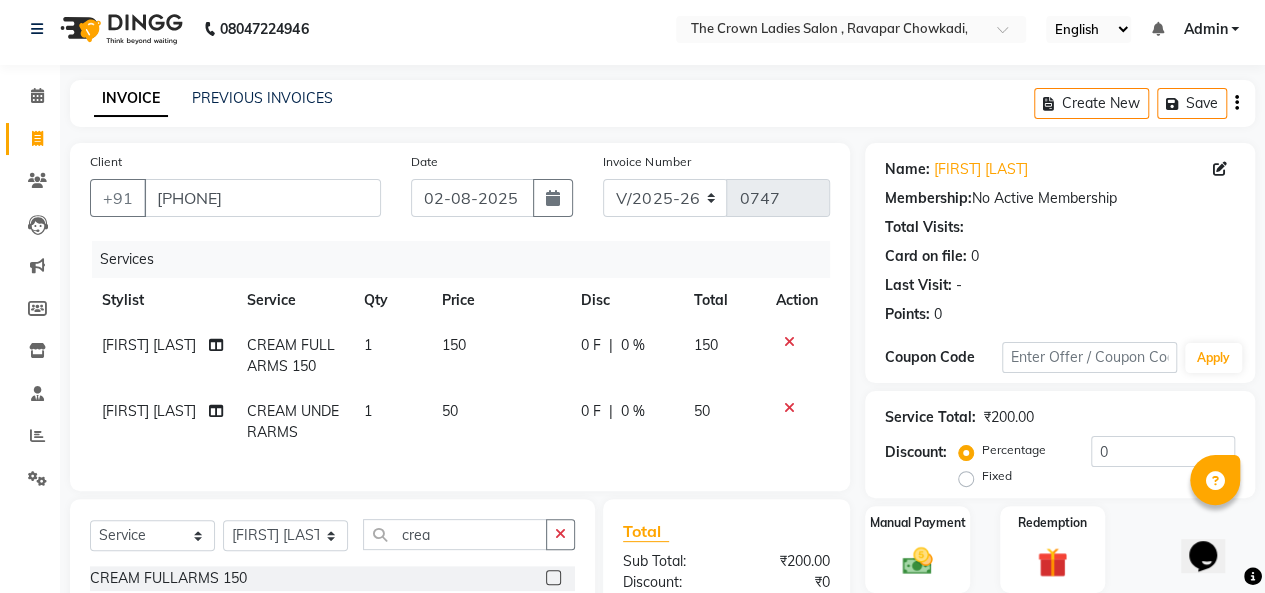 checkbox on "false" 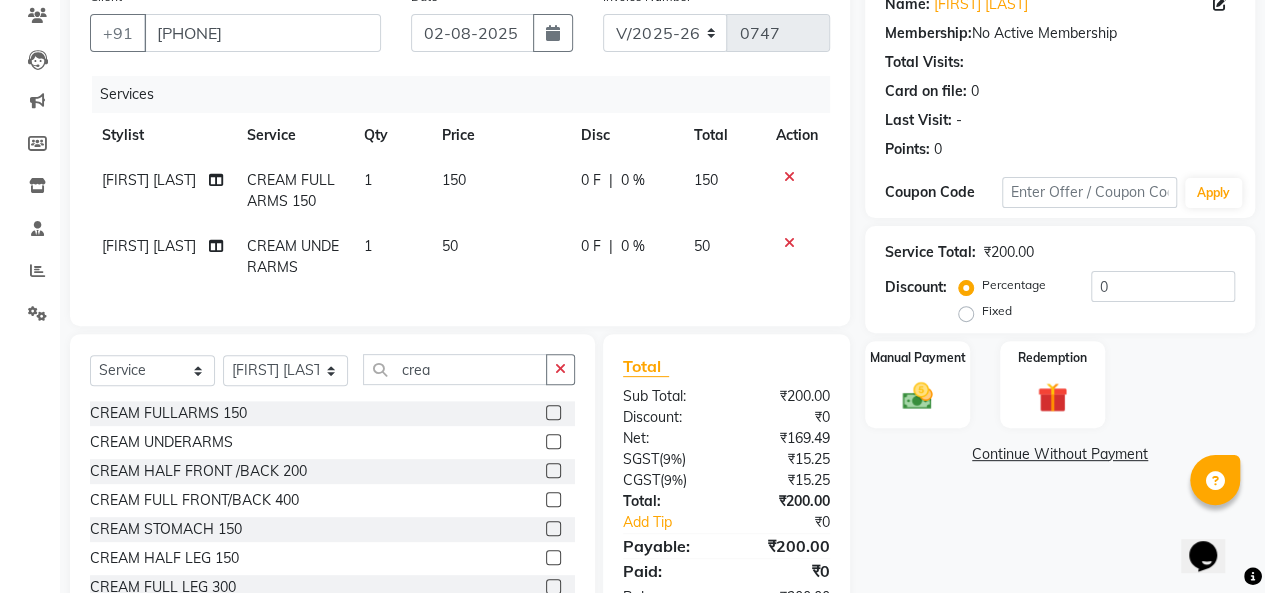 scroll, scrollTop: 188, scrollLeft: 0, axis: vertical 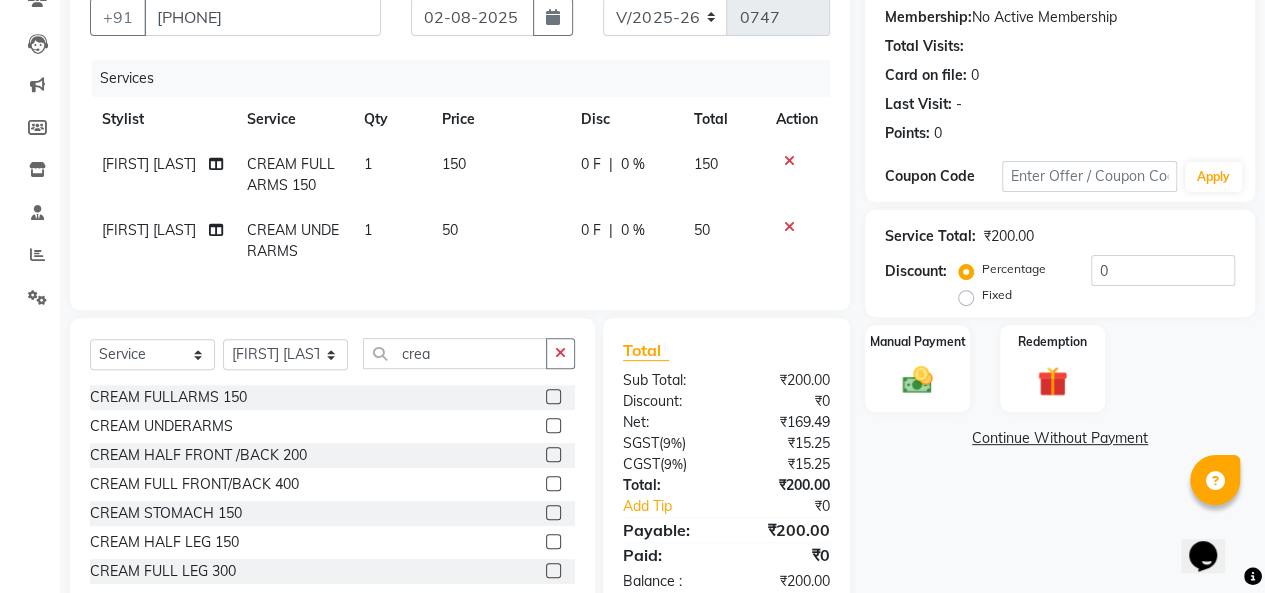 click 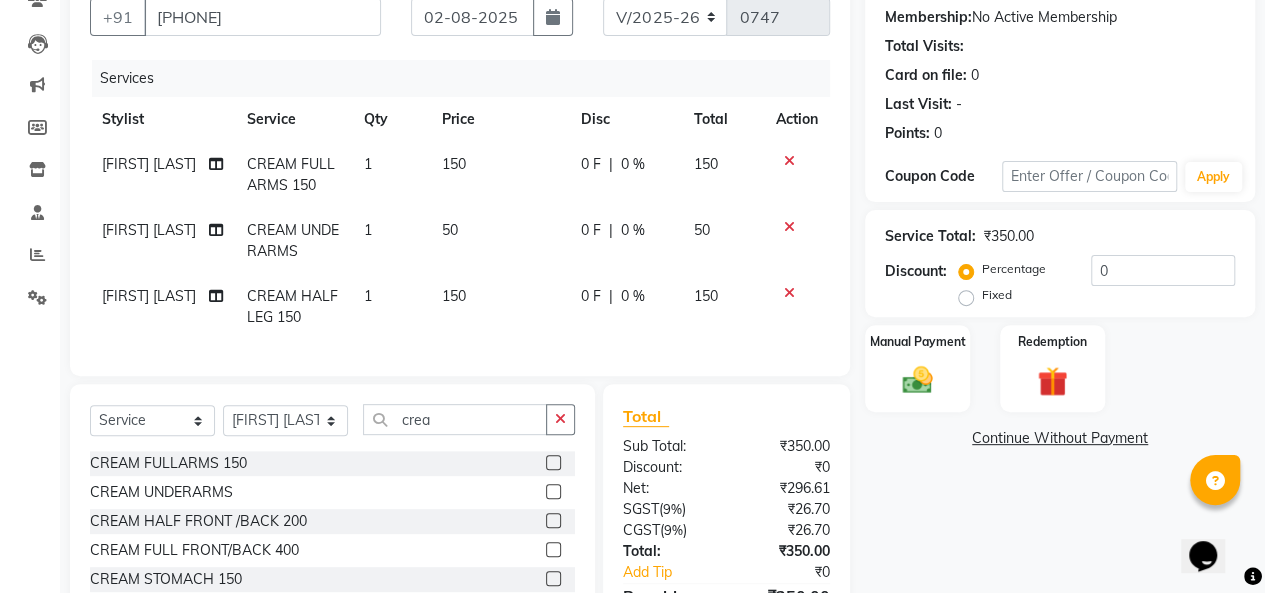 checkbox on "false" 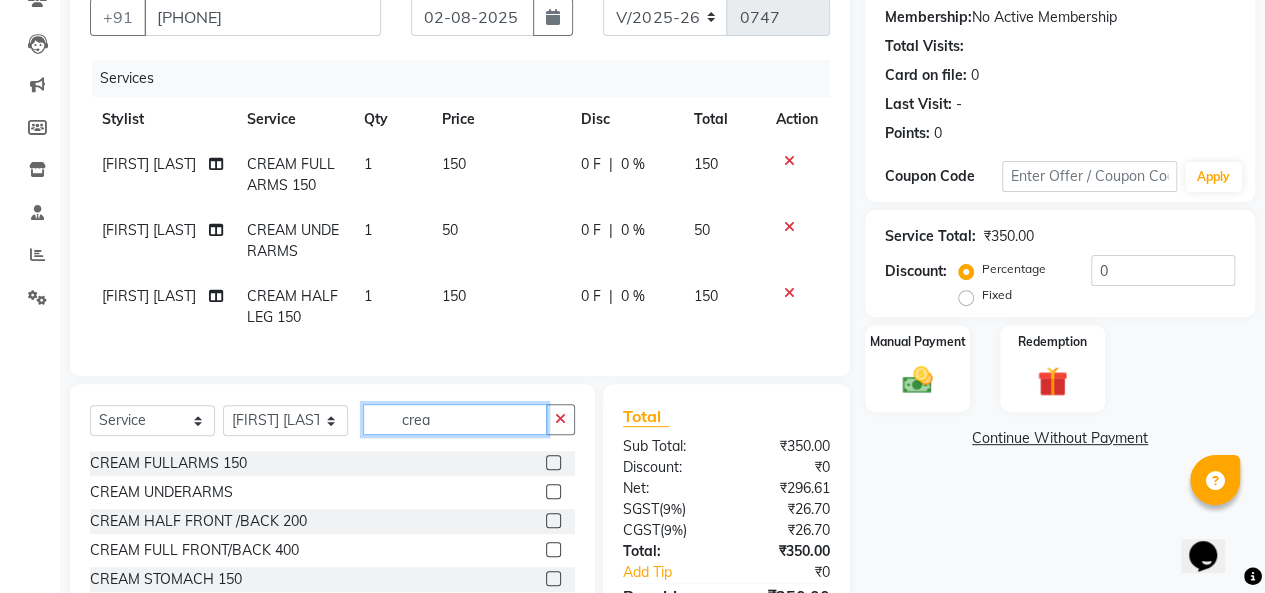 click on "crea" 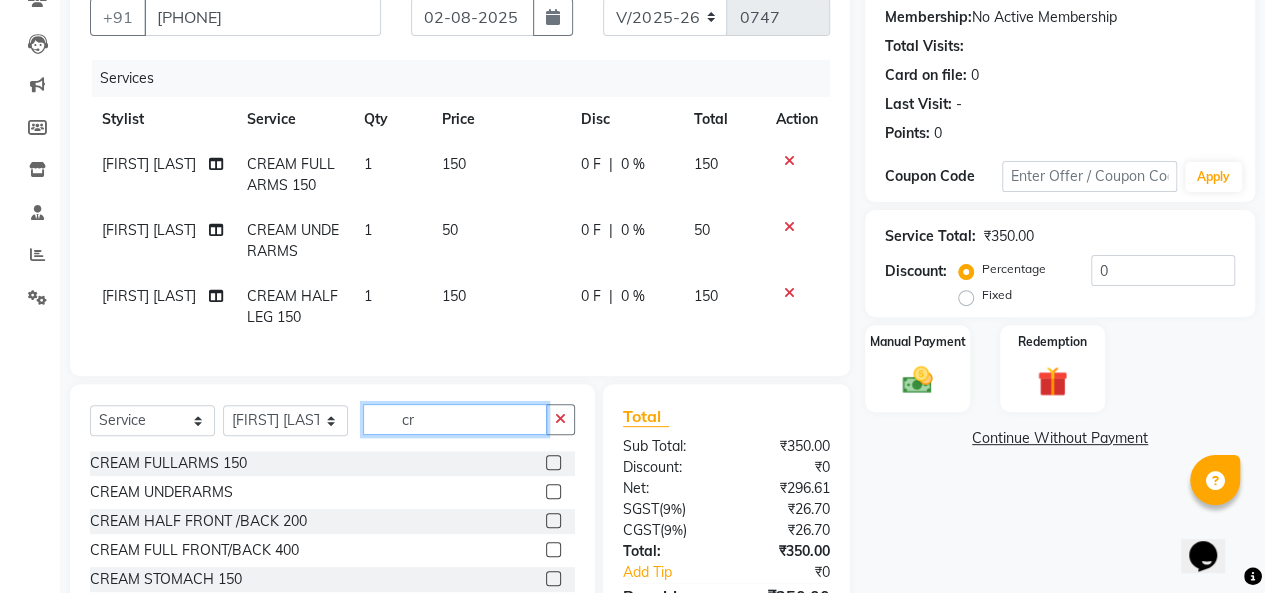 type on "c" 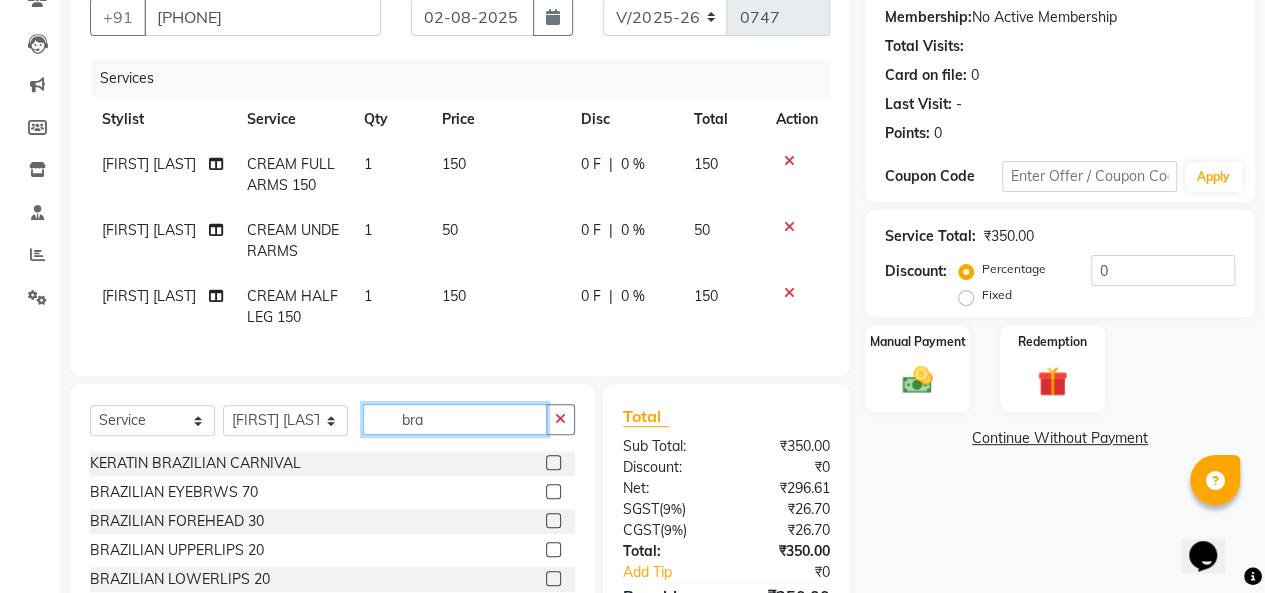 type on "bra" 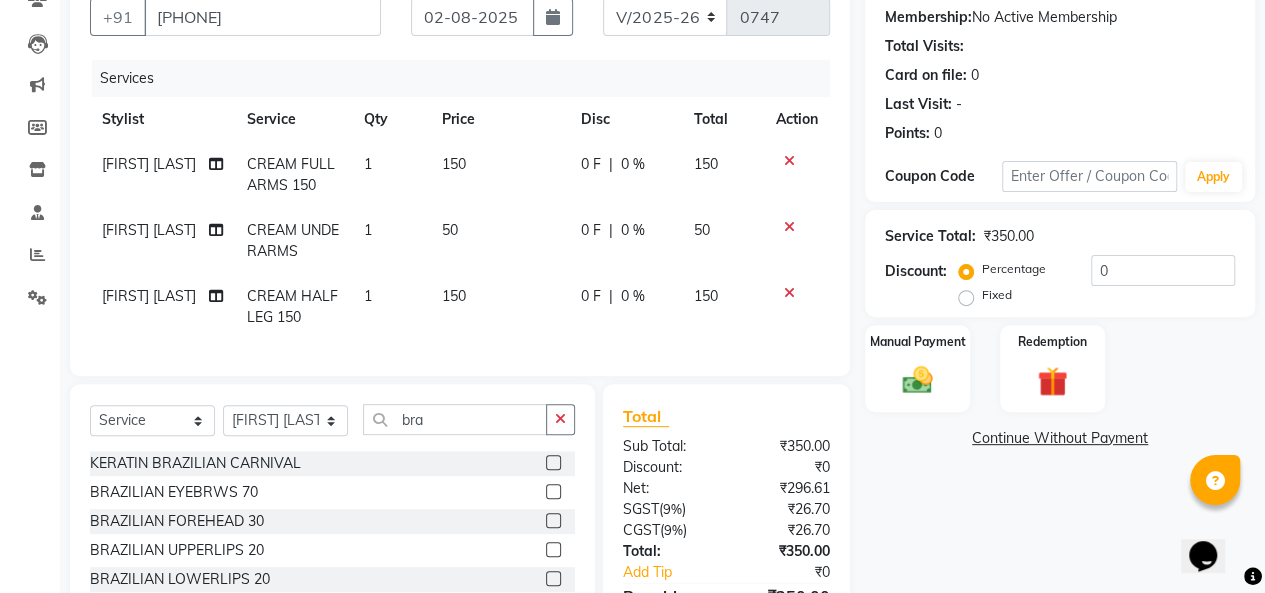 click 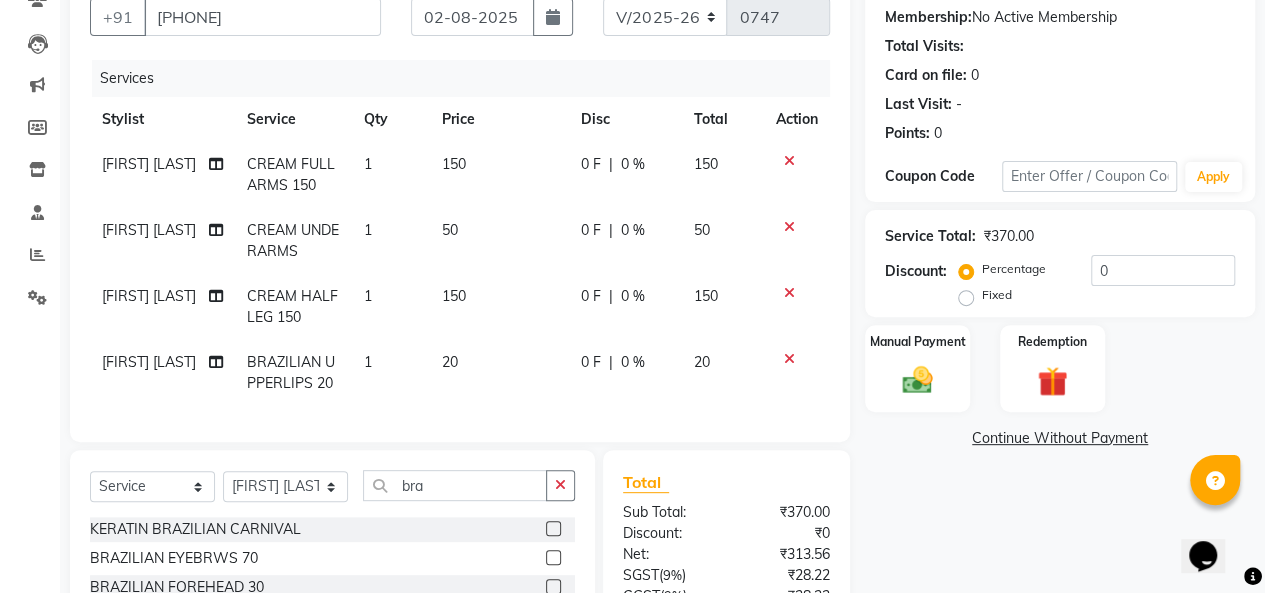 checkbox on "false" 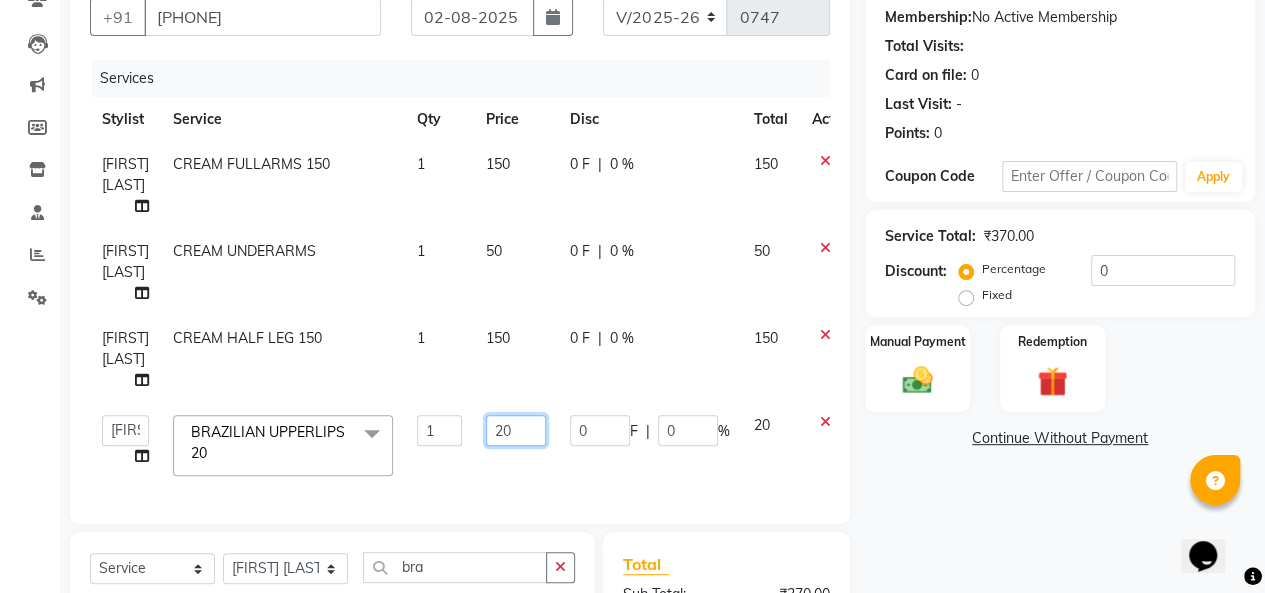 click on "20" 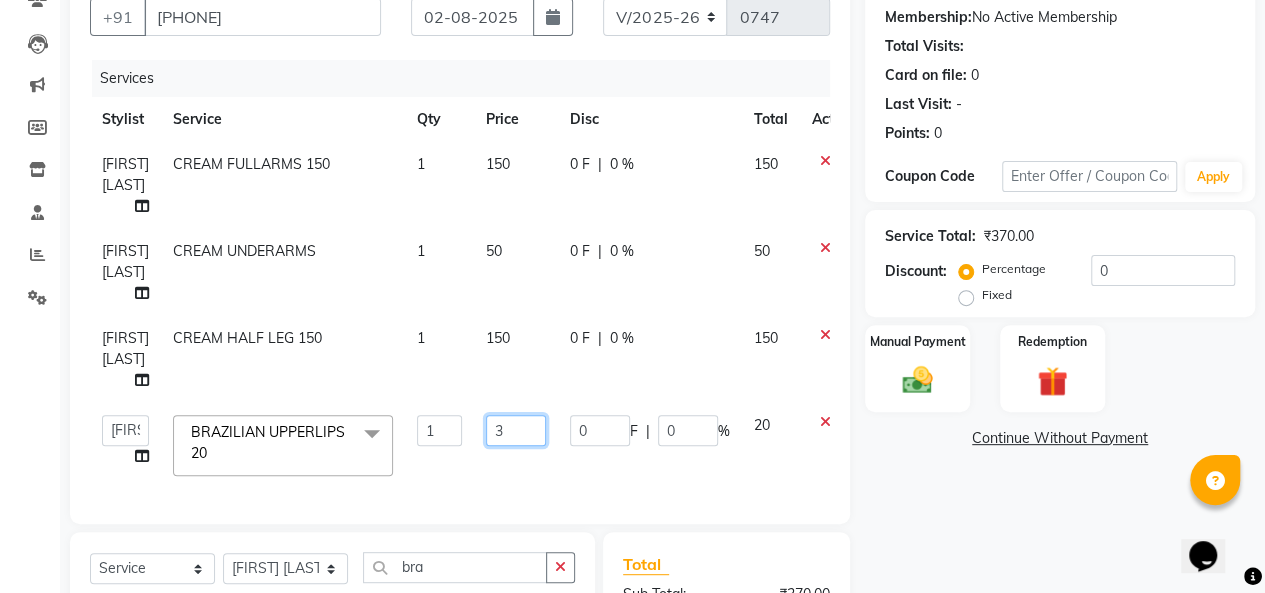 type on "30" 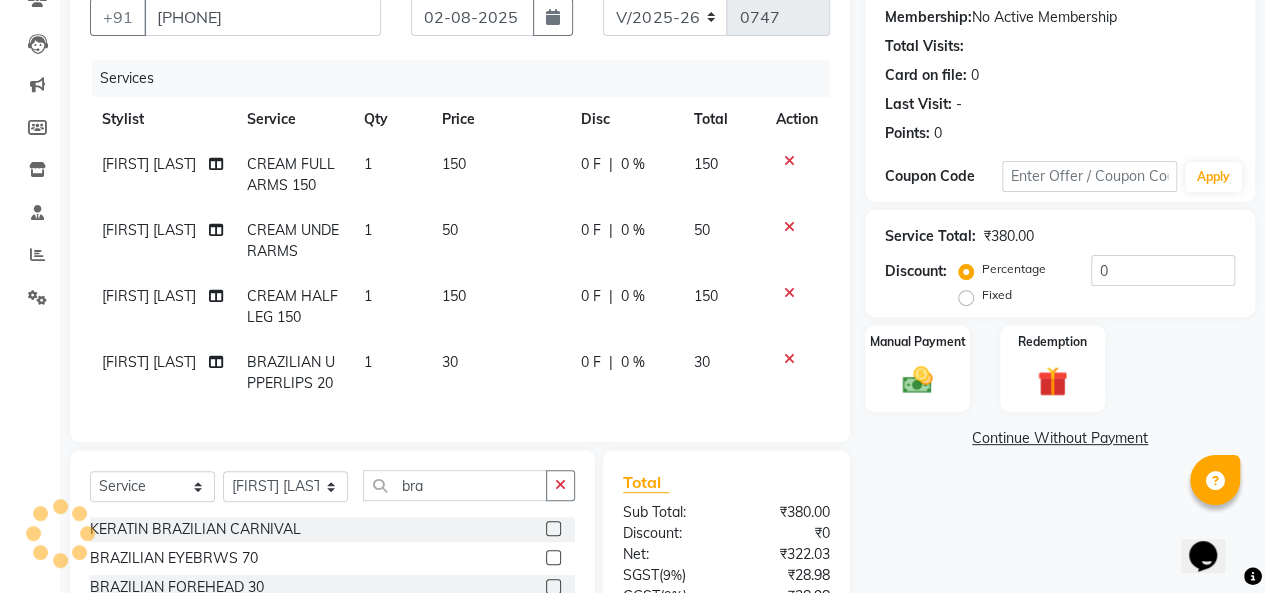 click on "Client +91 [PHONE] Date [DATE] Invoice Number V/2025 V/2025-26 0747 Services Stylist Service Qty Price Disc Total Action [FIRST] [LAST] CREAM FULLARMS 150 1 150 0 F | 0 % 150 [FIRST] [LAST] CREAM UNDERARMS 1 50 0 F | 0 % 50 [FIRST] [LAST] CREAM HALF LEG 150 1 150 0 F | 0 % 150 [FIRST] [LAST] BRAZILIAN UPPERLIPS 20 1 30 0 F | 0 % 30 Select Service Product Membership Package Voucher Prepaid Gift Card Select Stylist Hemangi hemanshi [FIRST] [LAST] maya mayur nikita shubham tejas vaidehi bra KERATIN BRAZILIAN CARNIVAL BRAZILIAN EYEBRWS 70 BRAZILIAN FOREHEAD 30 BRAZILIAN UPPERLIPS 20 BRAZILIAN LOWERLIPS 20 BRAZILIAN CHIN 50 BRAZILIAN JAWLINE 50 BRAZILIAN NOSE 30 BRAZILIAN FULLFACE 250 BRAZILIAN UNDERARMS 100 BRAZILIAN B.WAX 1000 Total Sub Total: ₹380.00 Discount: ₹0 Net: ₹322.03 SGST ( 9% ) ₹28.98 CGST ( 9% ) ₹28.98 Total: ₹380.00 Add Tip ₹0 Payable: ₹380.00 Paid: ₹0 Balance : ₹380.00" 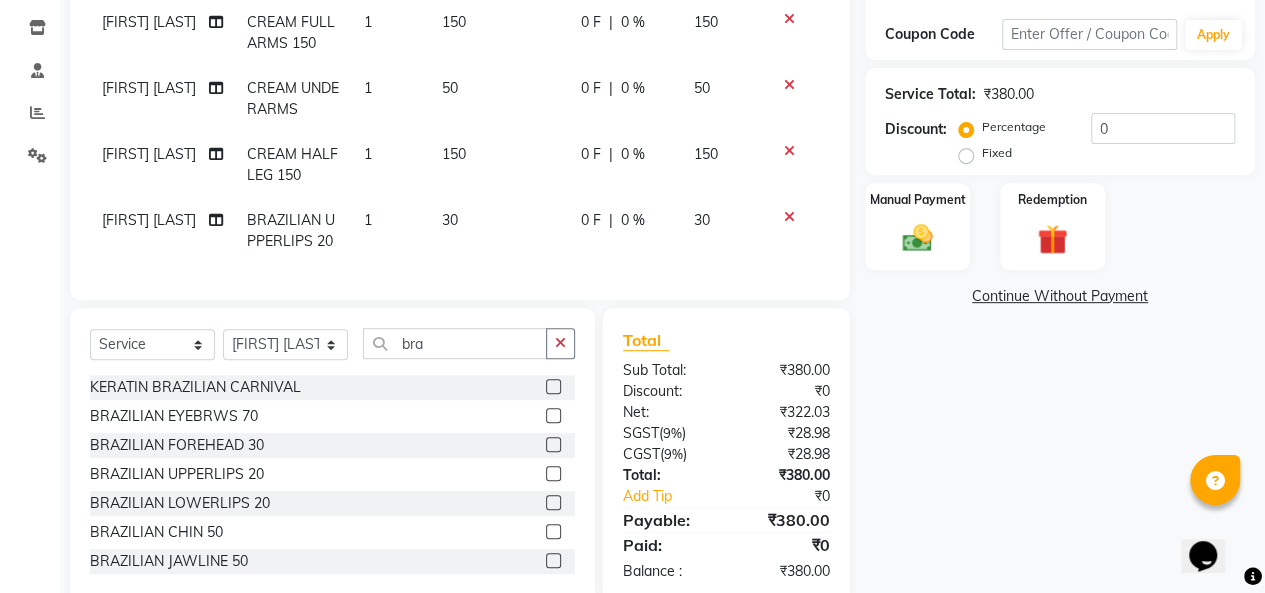scroll, scrollTop: 384, scrollLeft: 0, axis: vertical 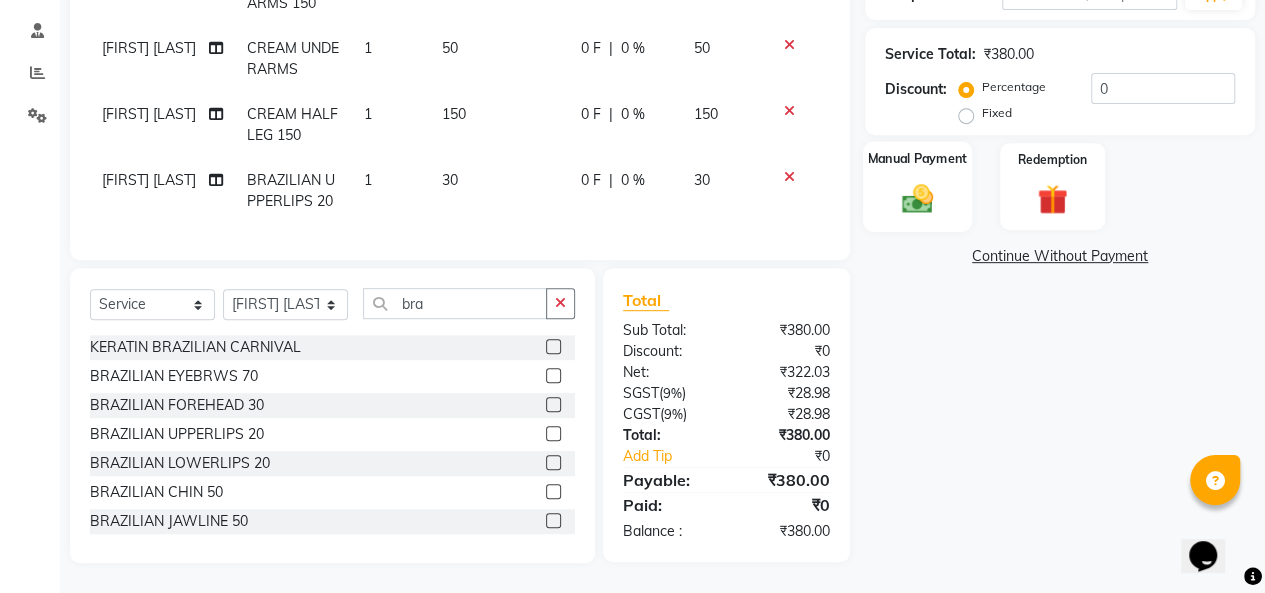 click 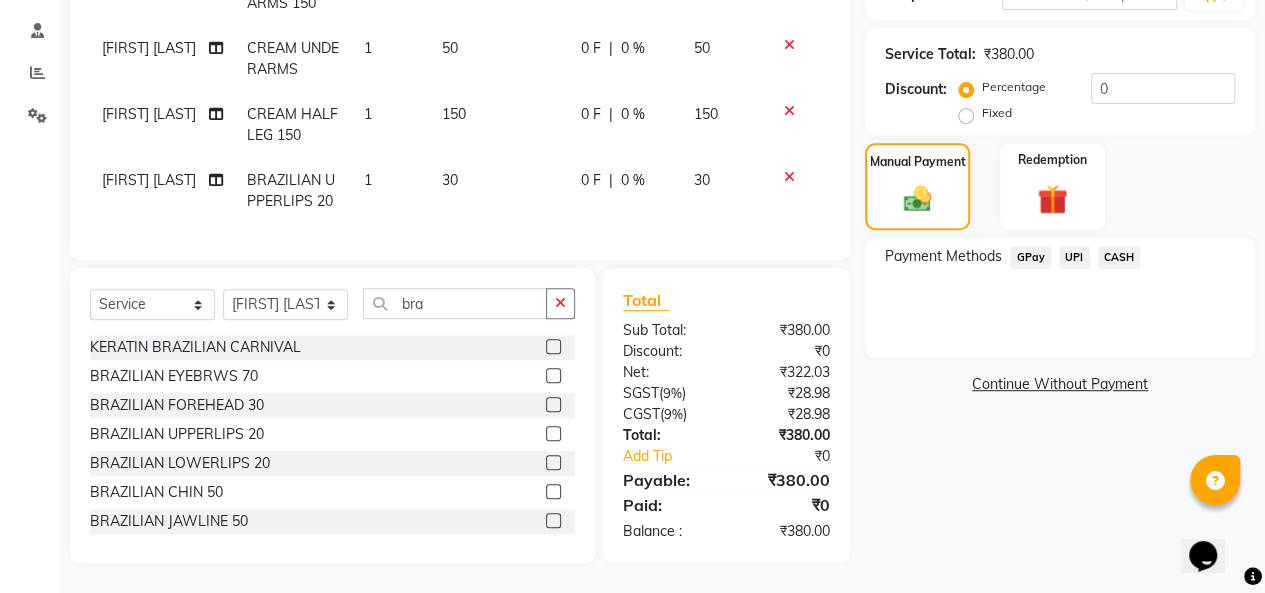 click on "CASH" 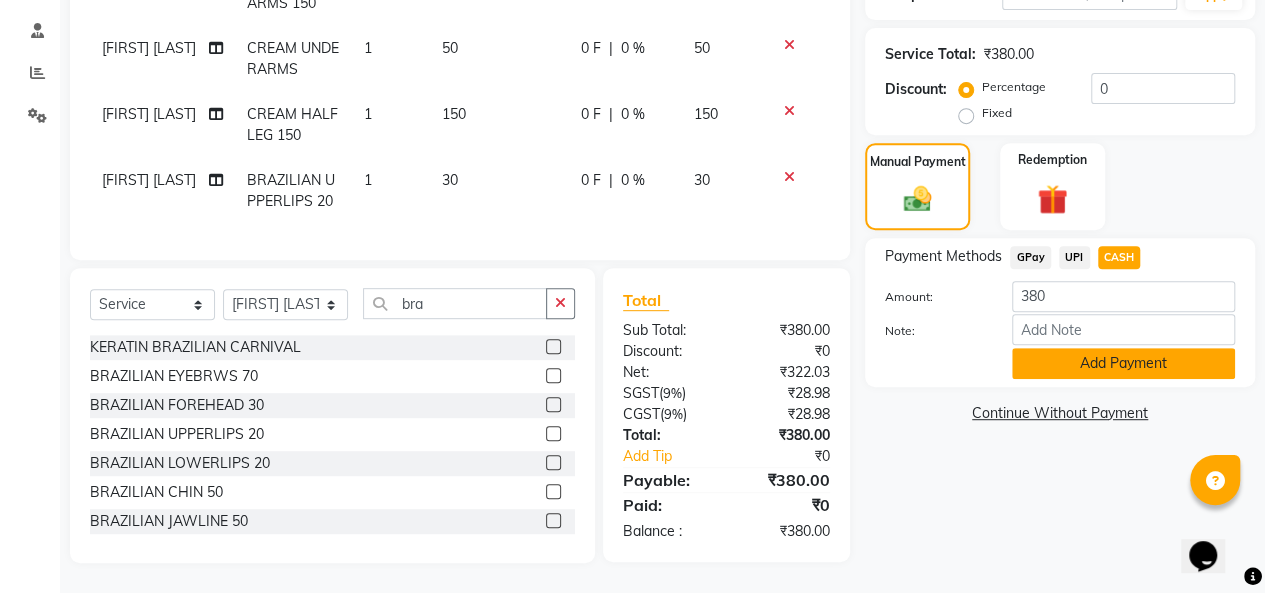 click on "Add Payment" 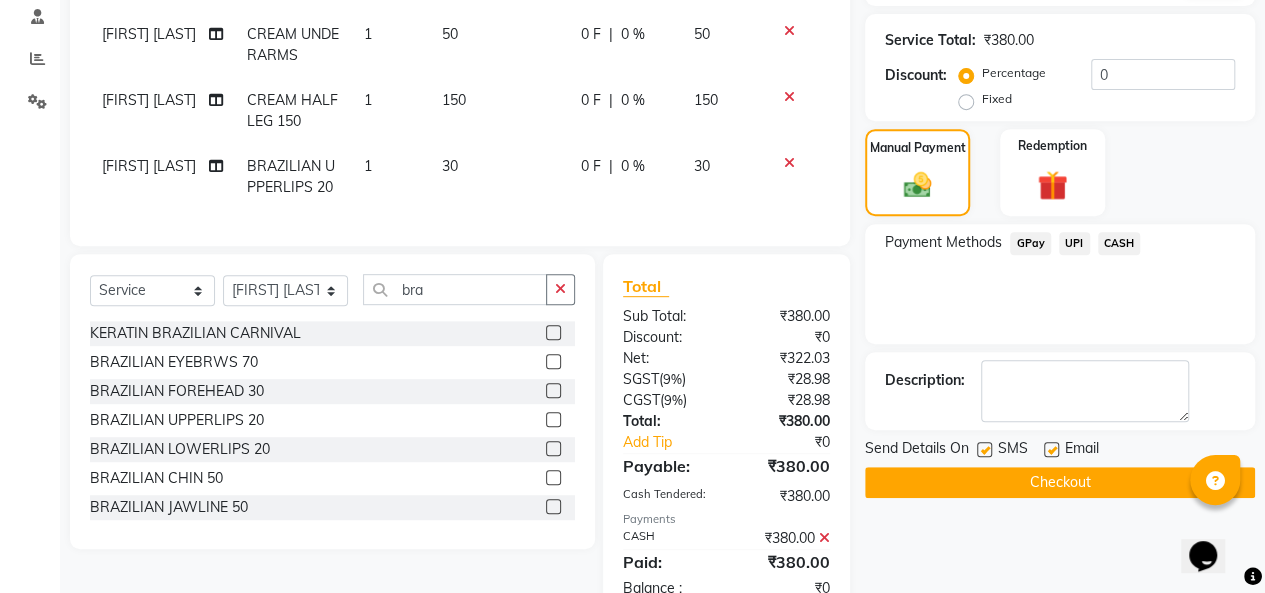 click 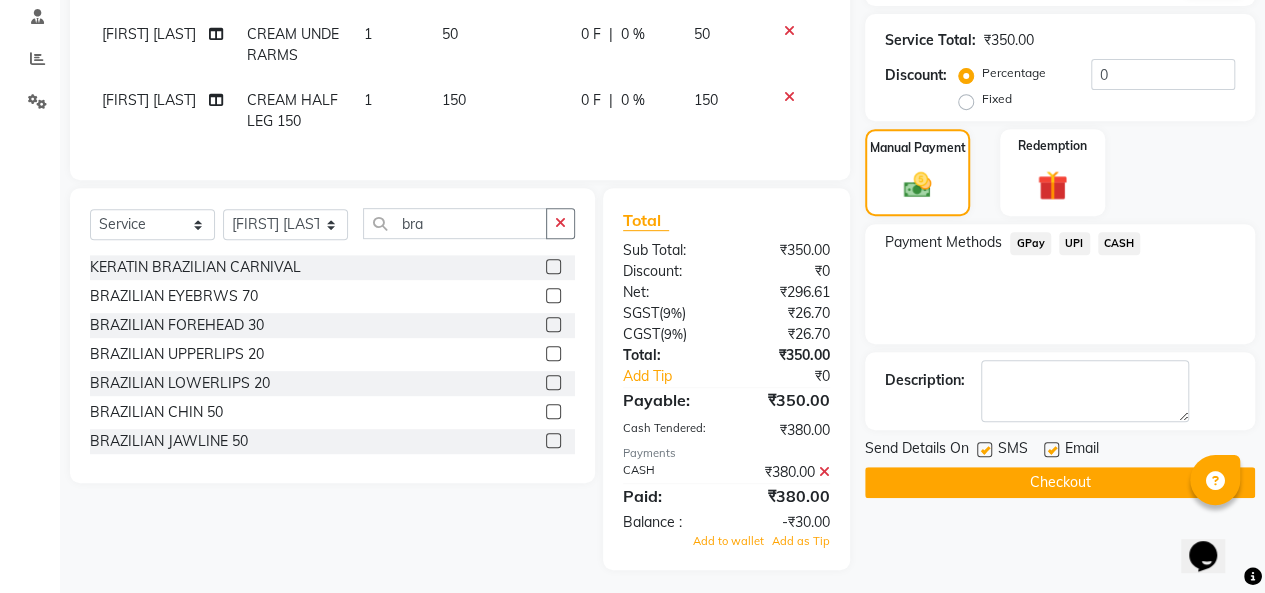 click 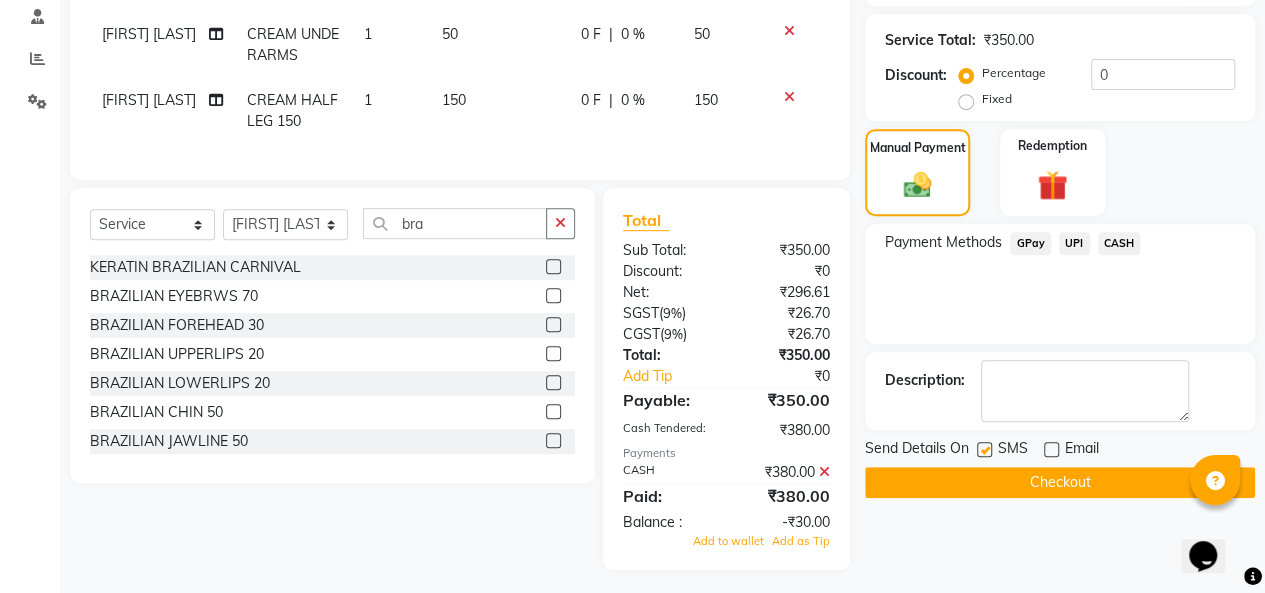 click on "Checkout" 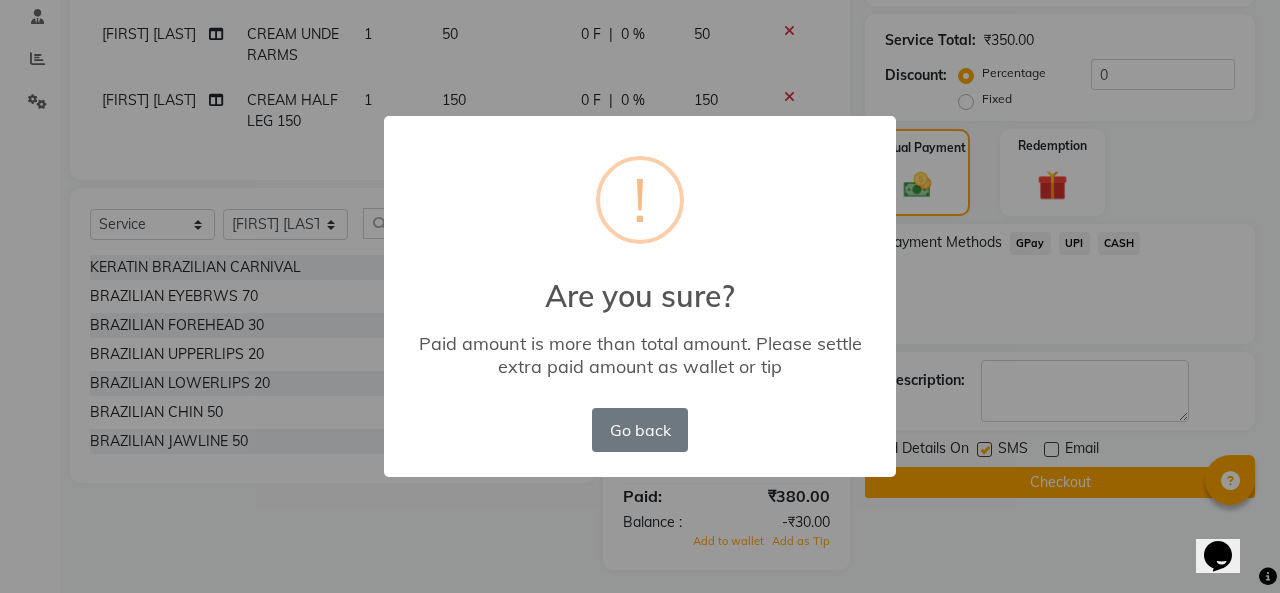click on "× ! Are you sure? Paid amount is more than total amount. Please settle extra paid amount as wallet or tip Go back No OK" at bounding box center [640, 296] 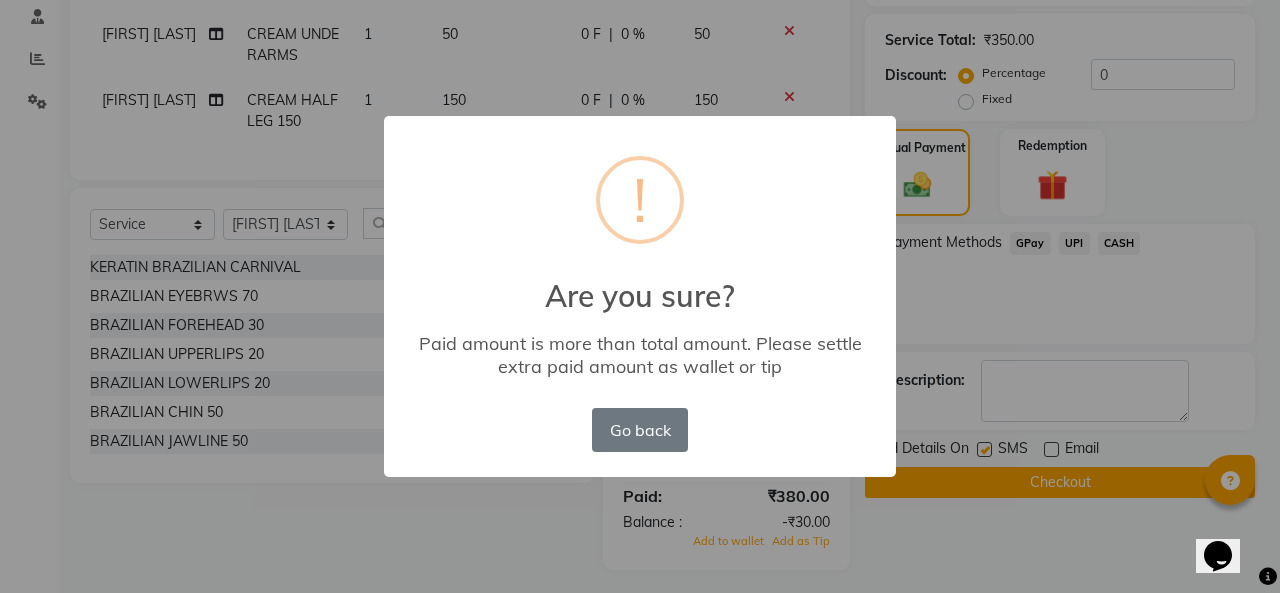 click on "× ! Are you sure? Paid amount is more than total amount. Please settle extra paid amount as wallet or tip Go back No OK" at bounding box center (640, 296) 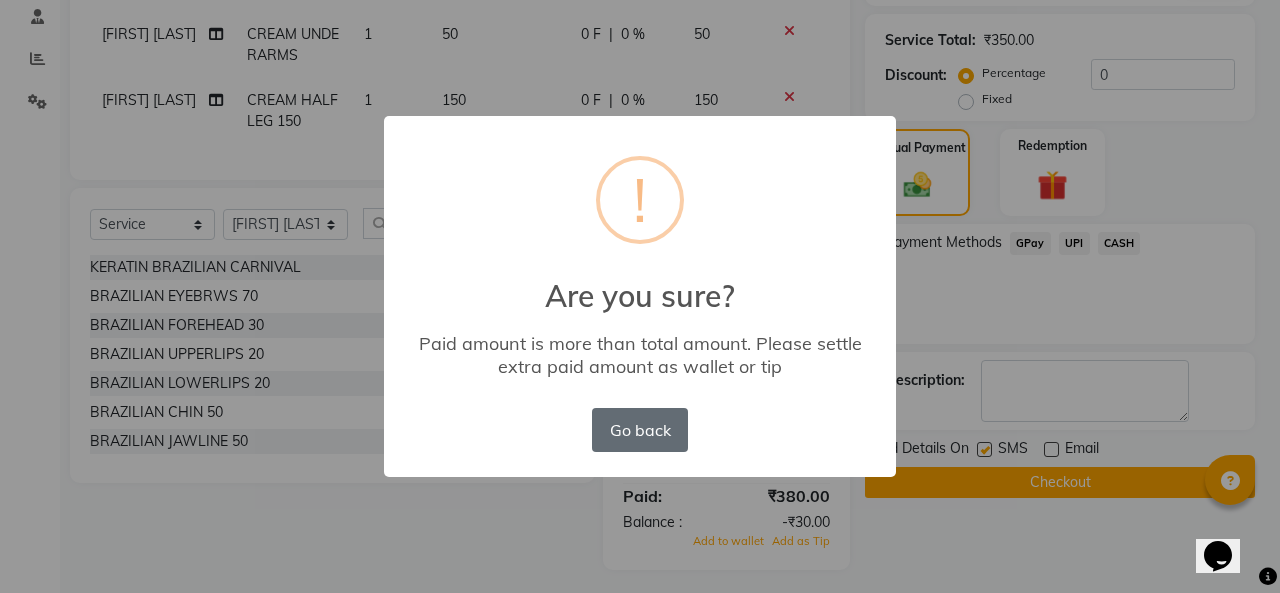 click on "Go back" at bounding box center [640, 430] 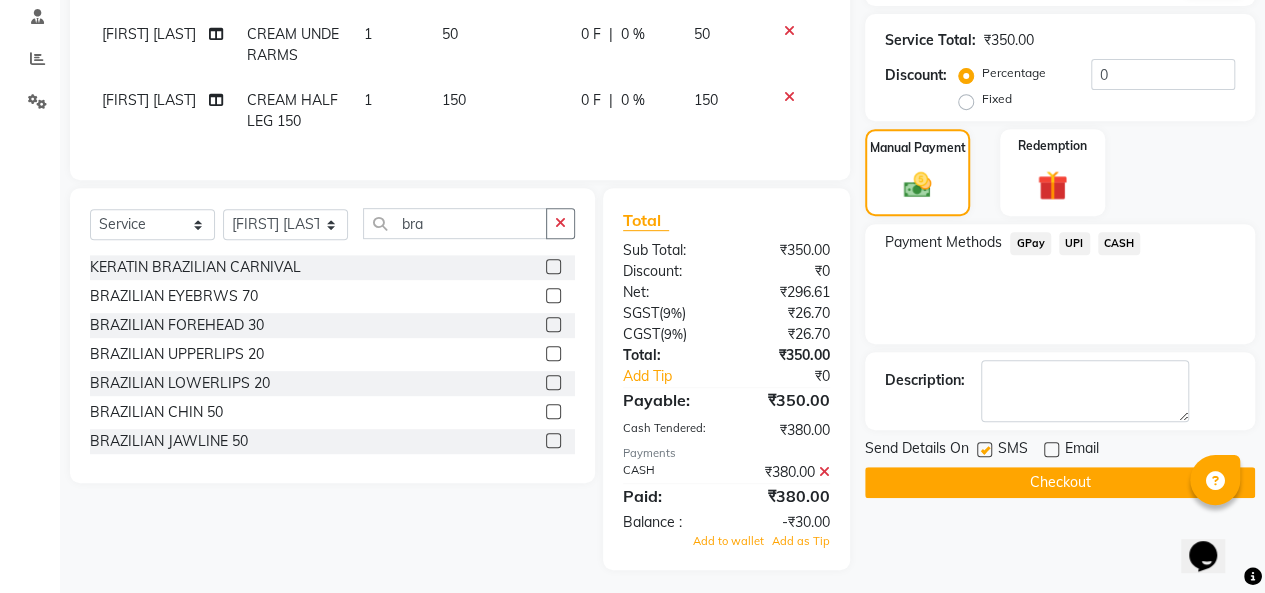 click on "Checkout" 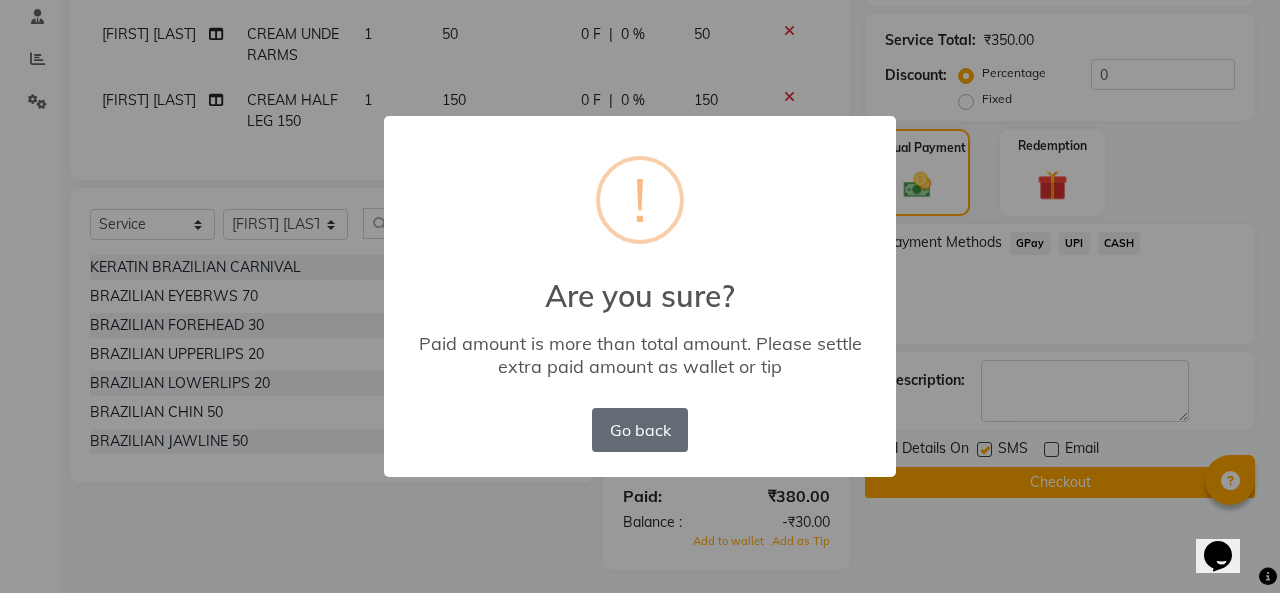 click on "Go back" at bounding box center [640, 430] 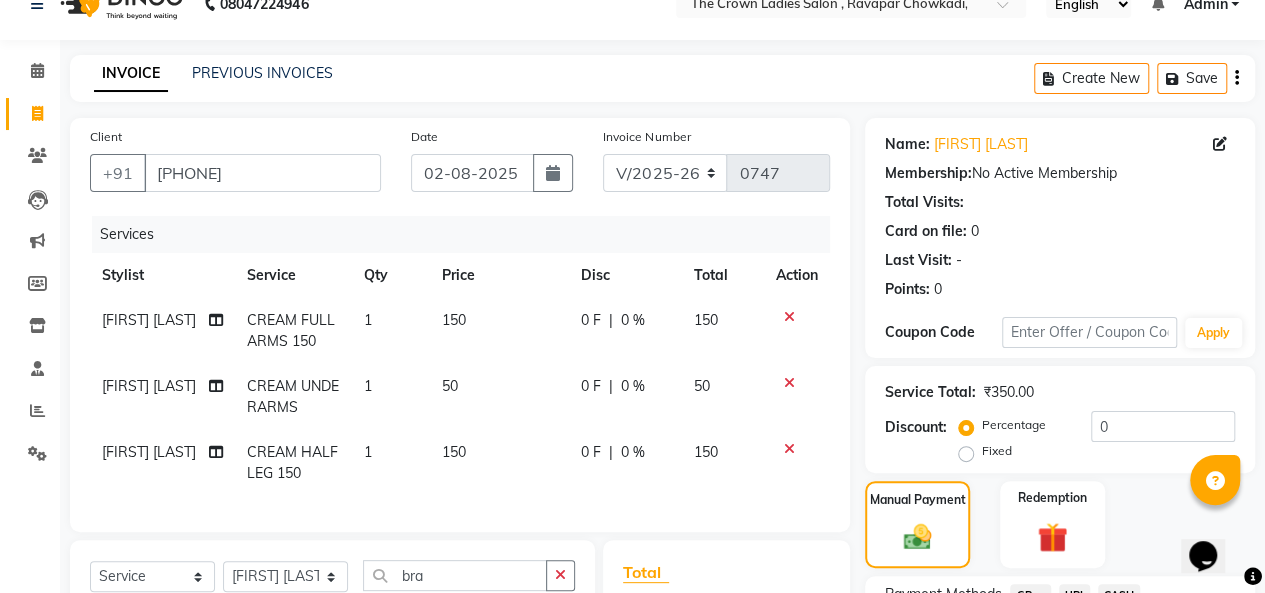 scroll, scrollTop: 29, scrollLeft: 0, axis: vertical 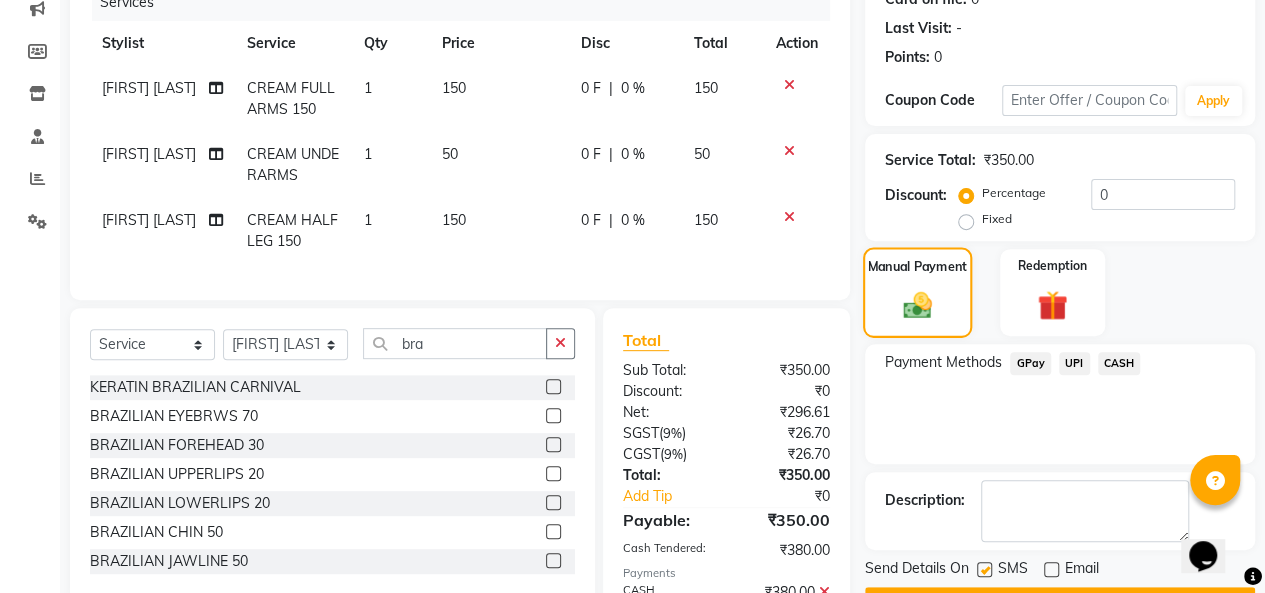 click on "Manual Payment" 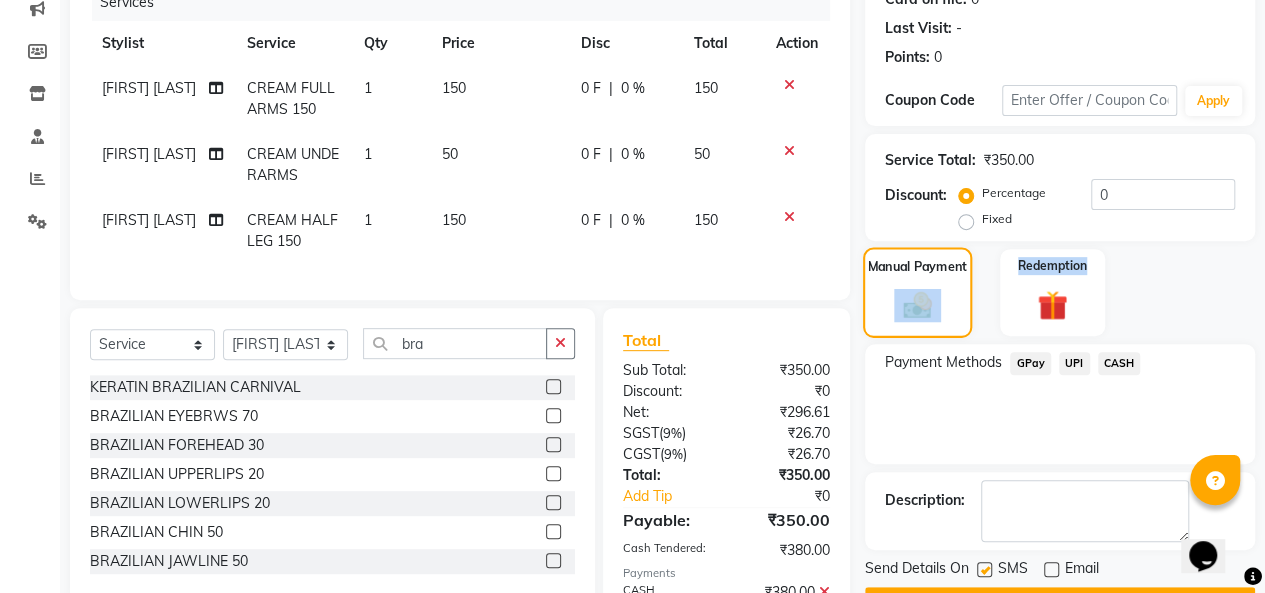 click on "Manual Payment" 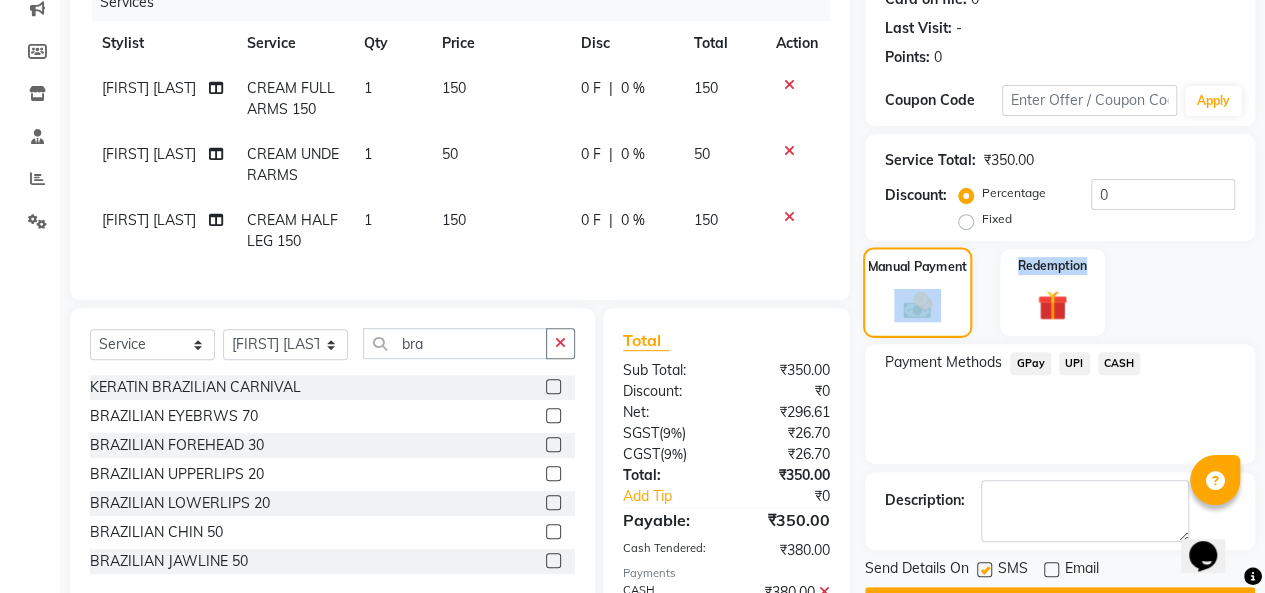 click on "Manual Payment" 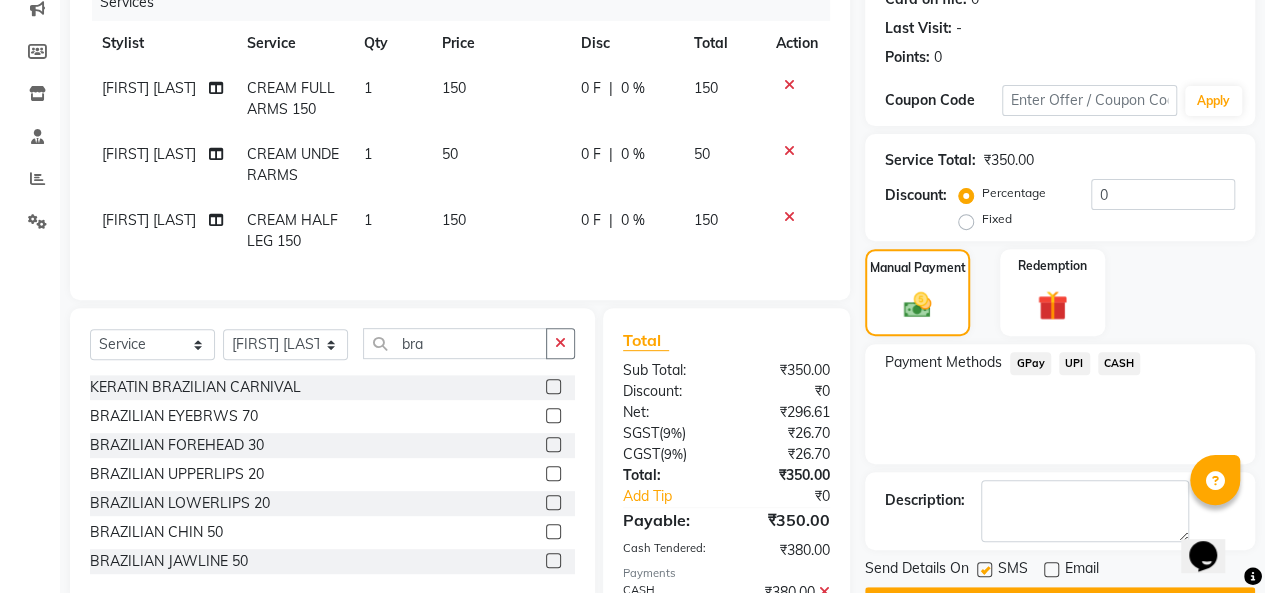 click on "CASH" 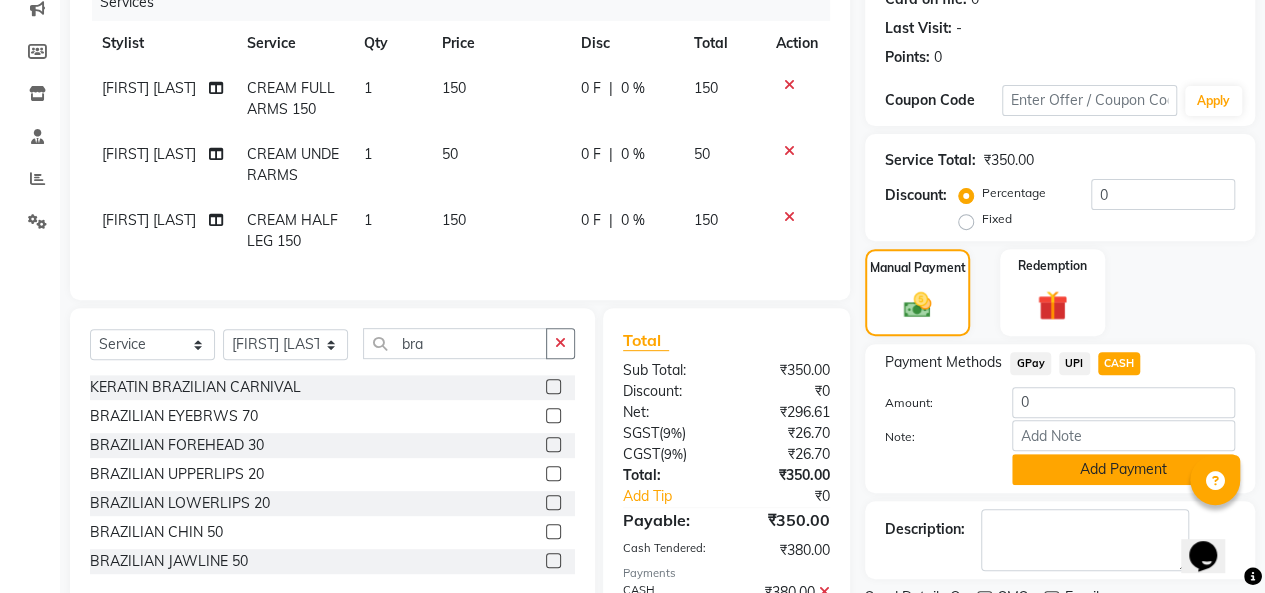 click on "Add Payment" 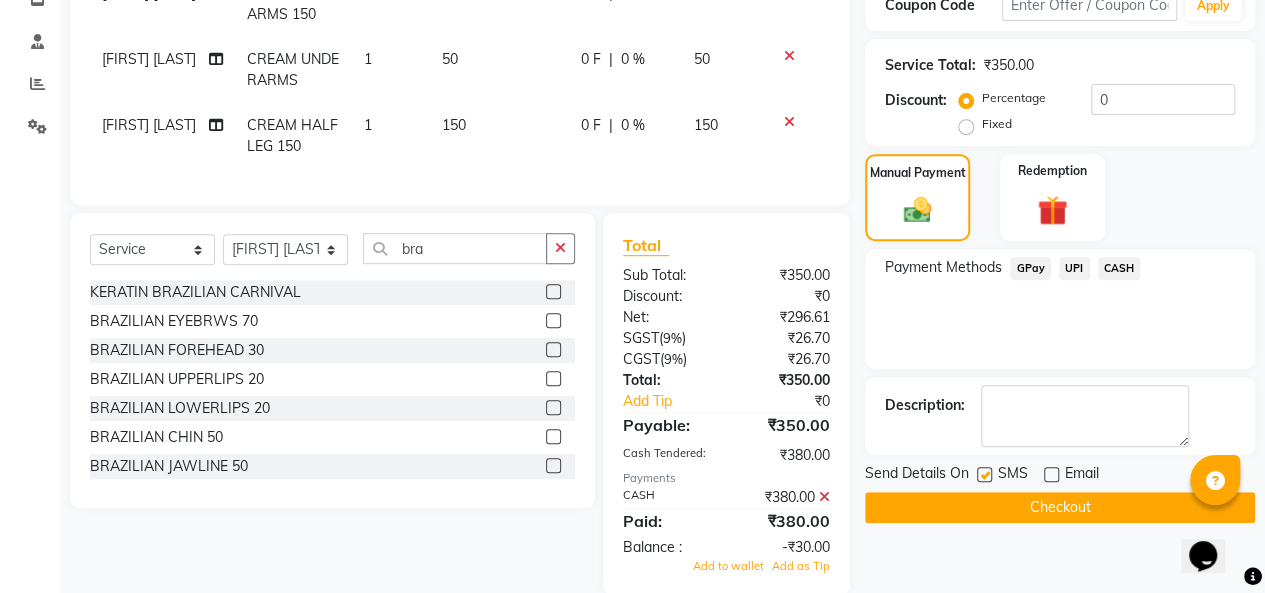 scroll, scrollTop: 364, scrollLeft: 0, axis: vertical 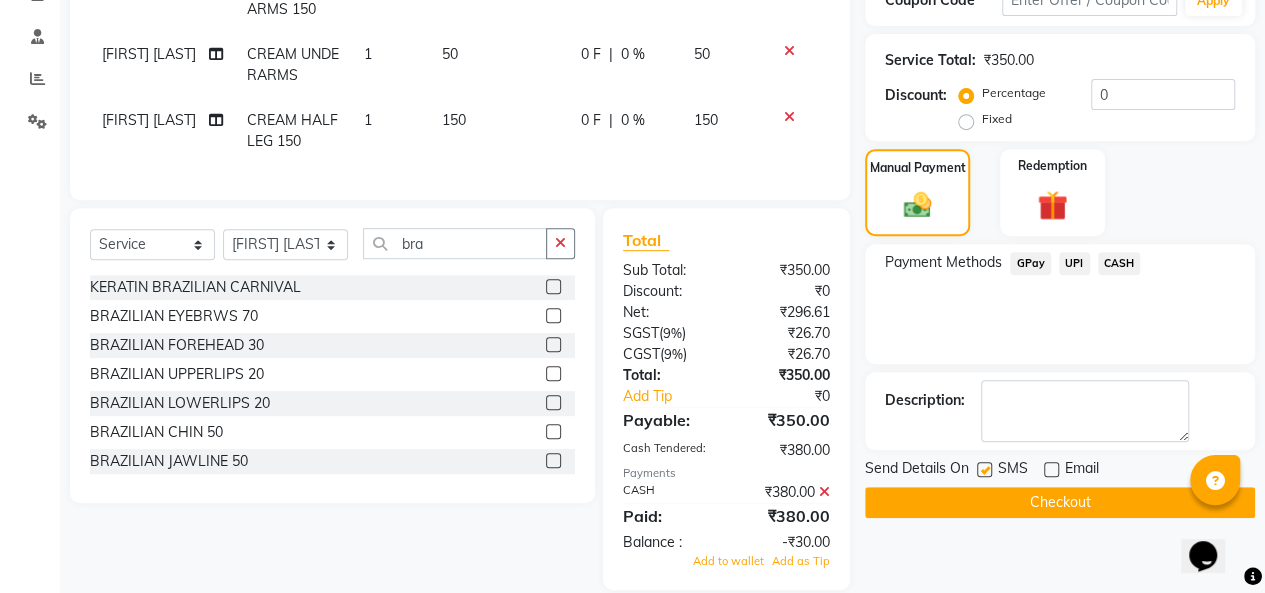 click on "Checkout" 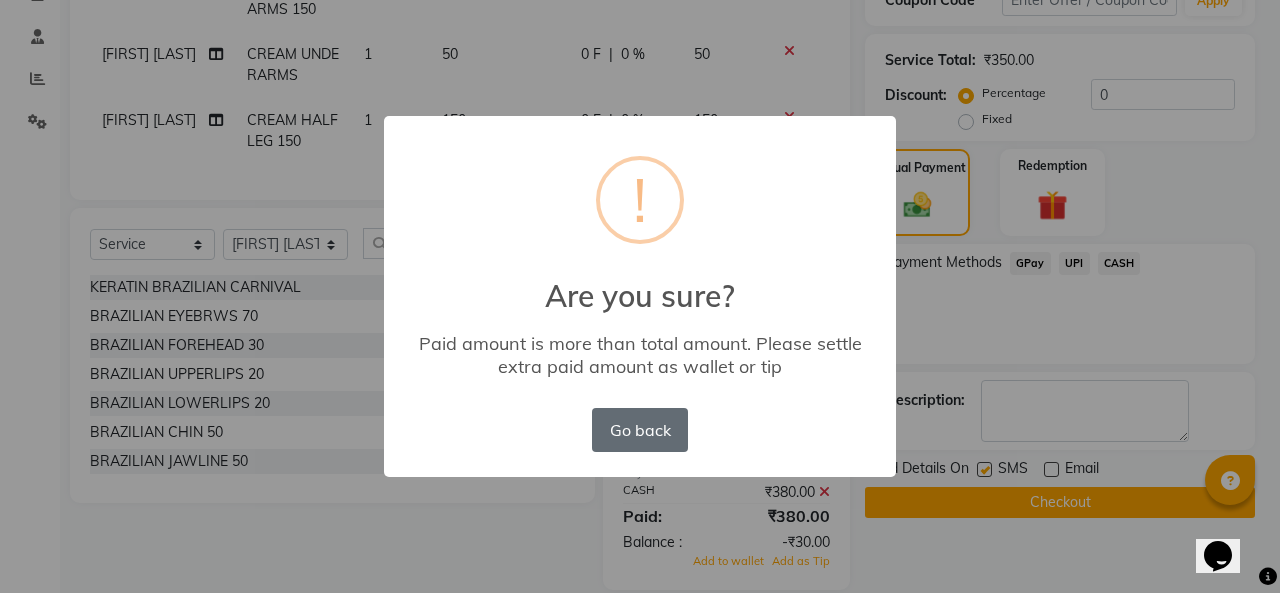 click on "Go back" at bounding box center (640, 430) 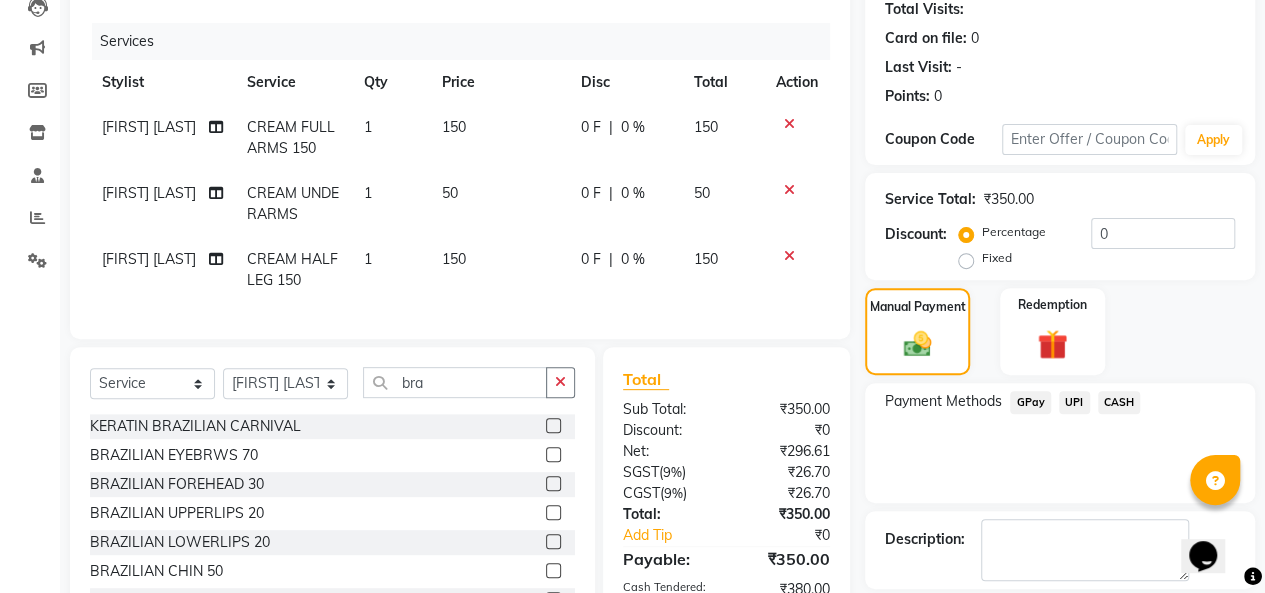 scroll, scrollTop: 0, scrollLeft: 0, axis: both 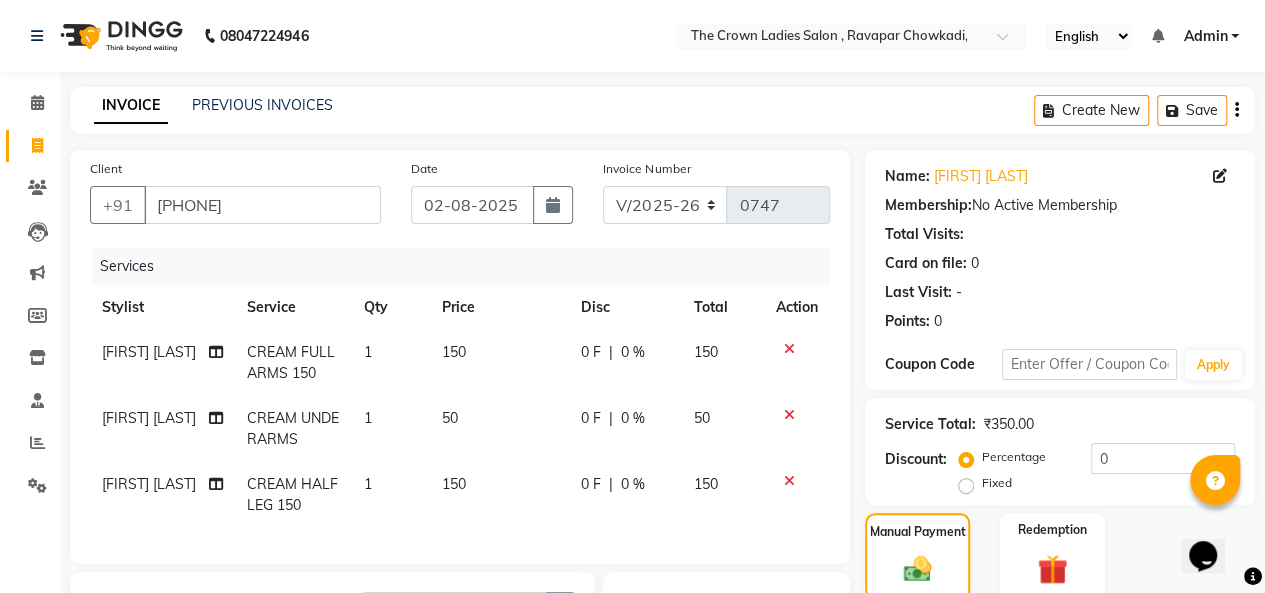 click 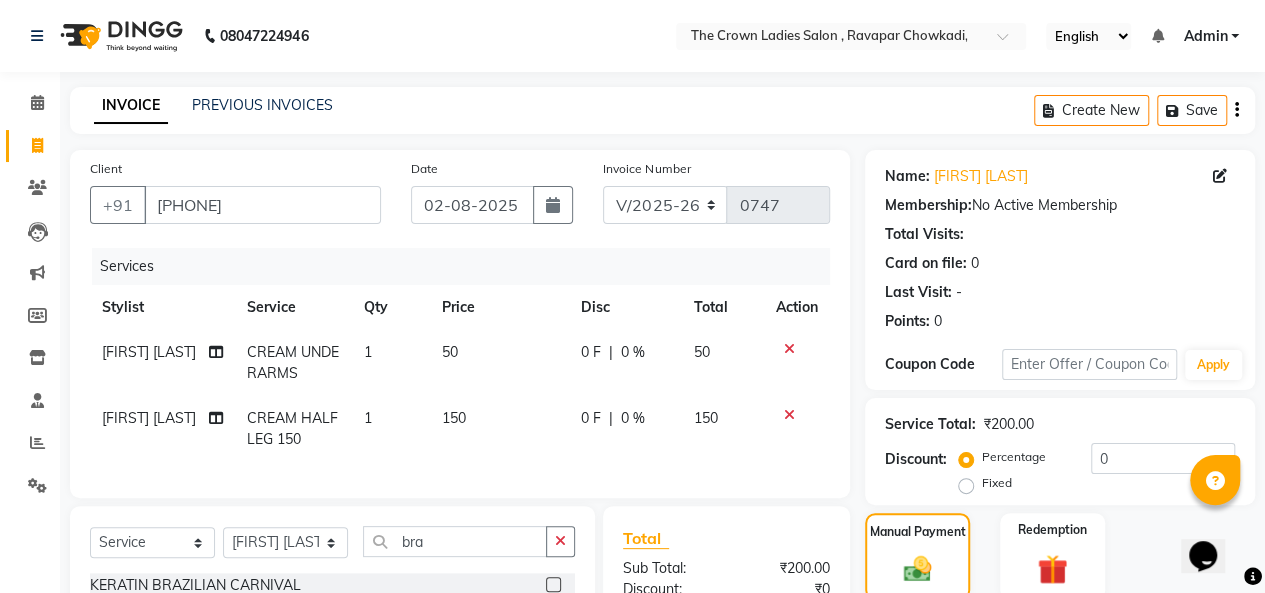 click 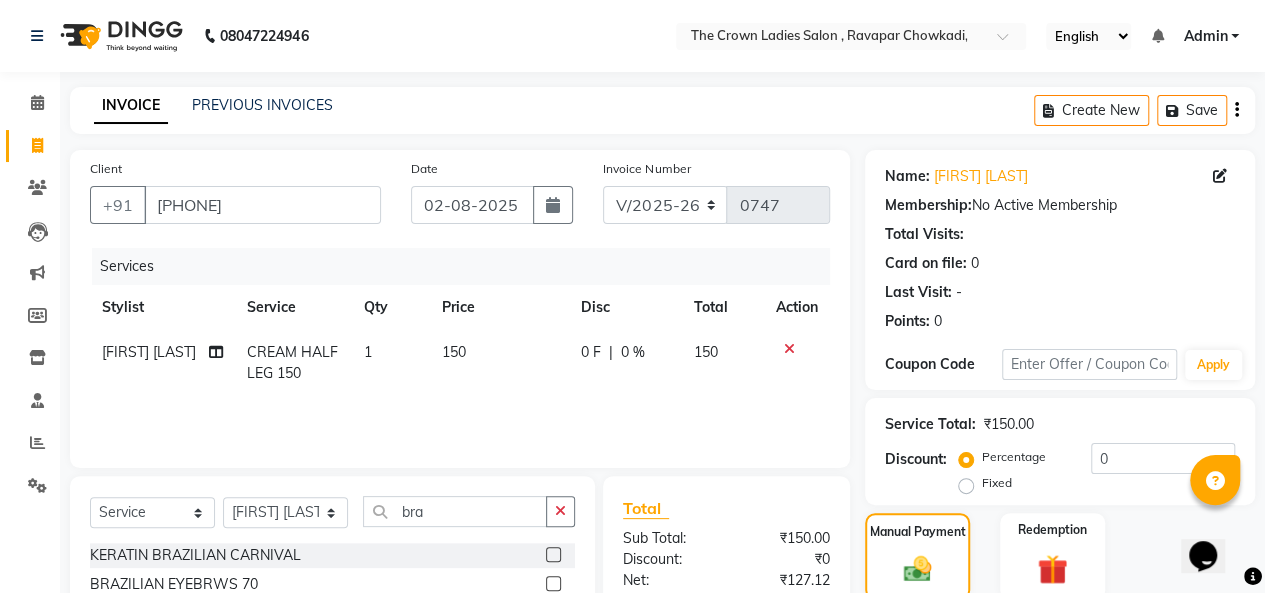 click 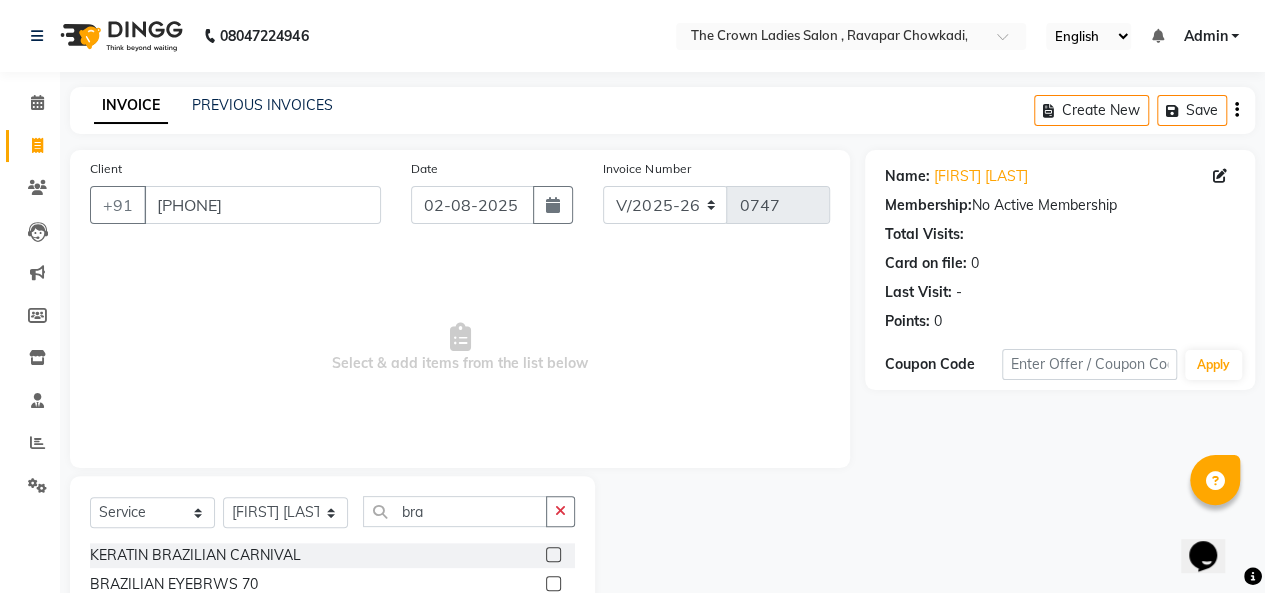 click on "Select & add items from the list below" at bounding box center (460, 348) 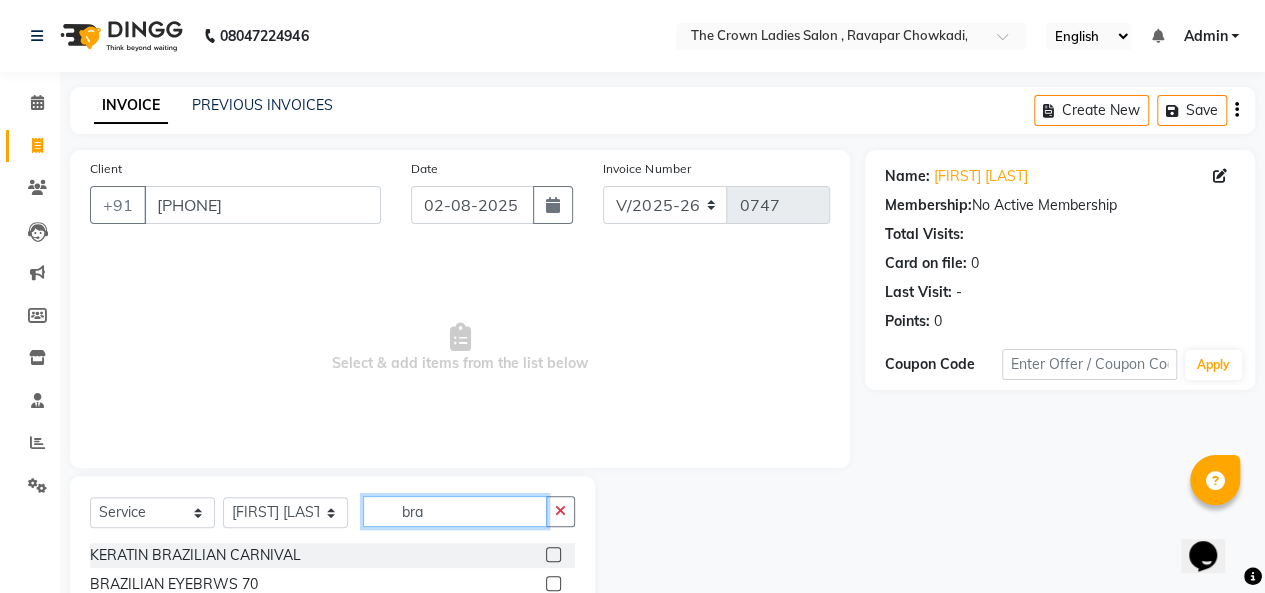 click on "bra" 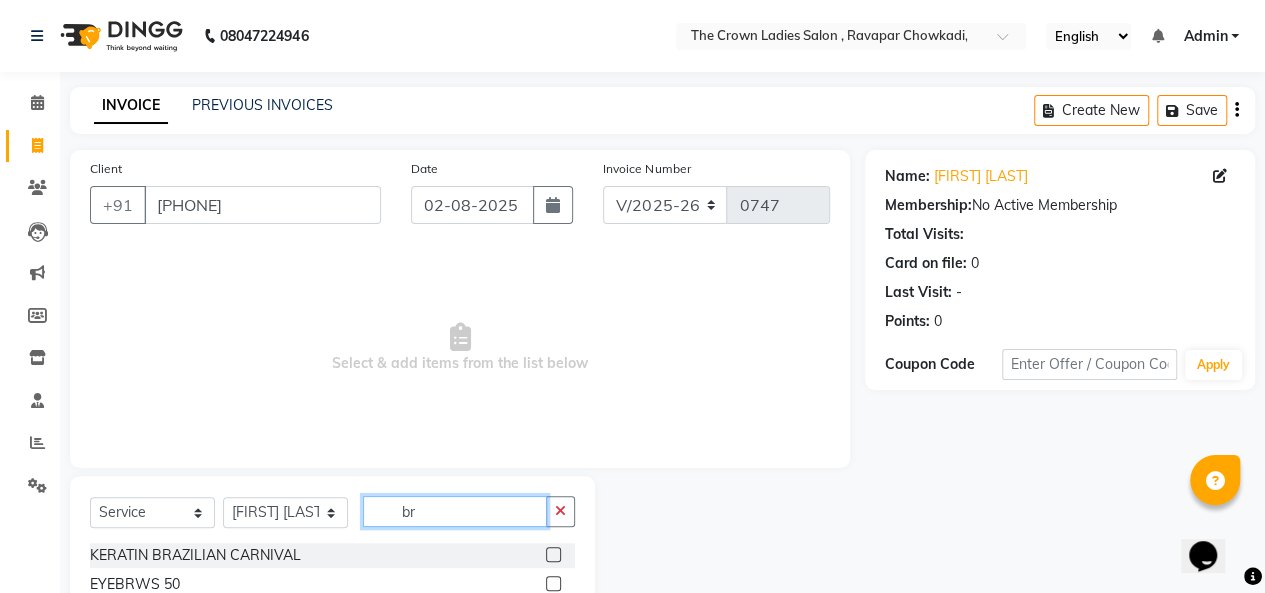 type on "b" 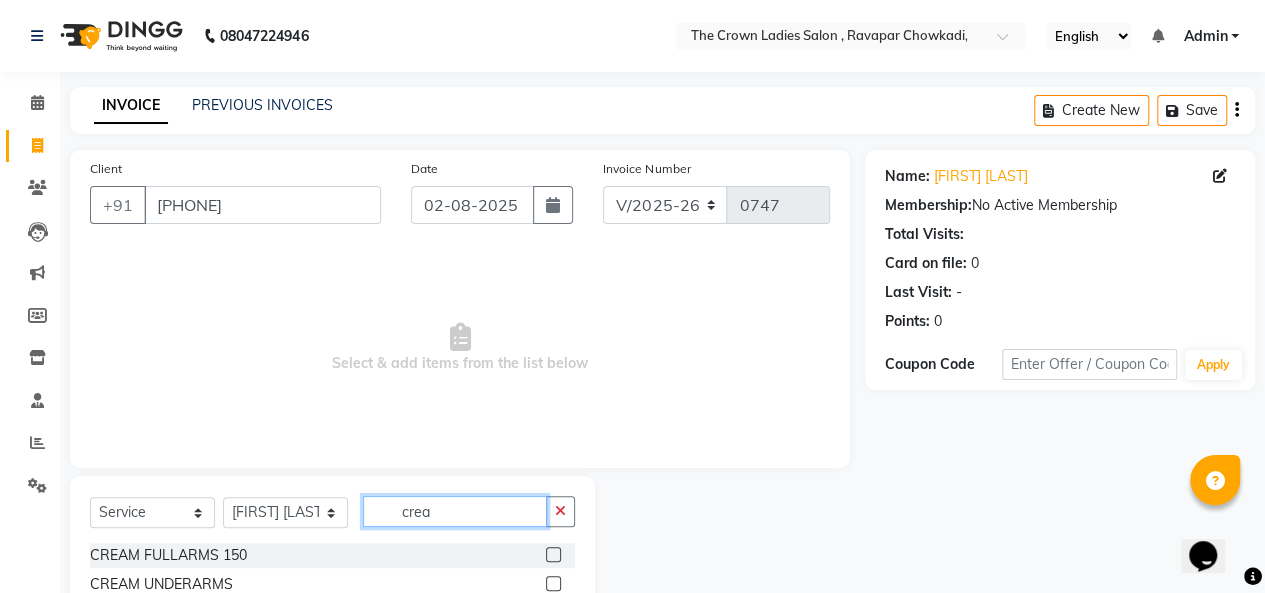 type on "crea" 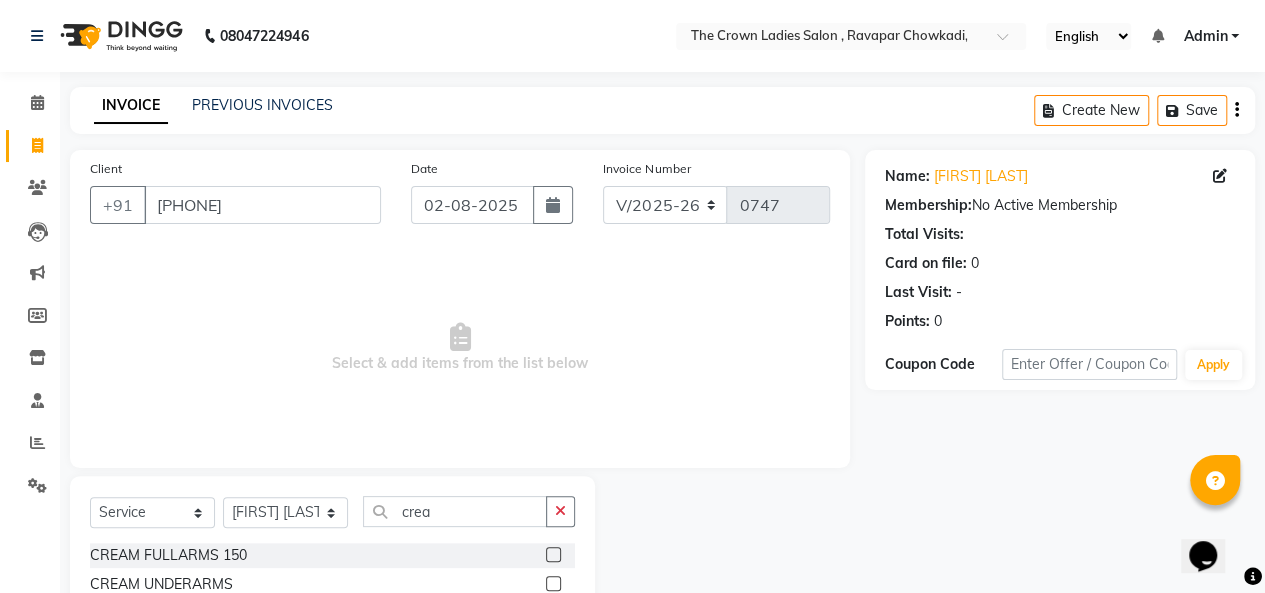 click 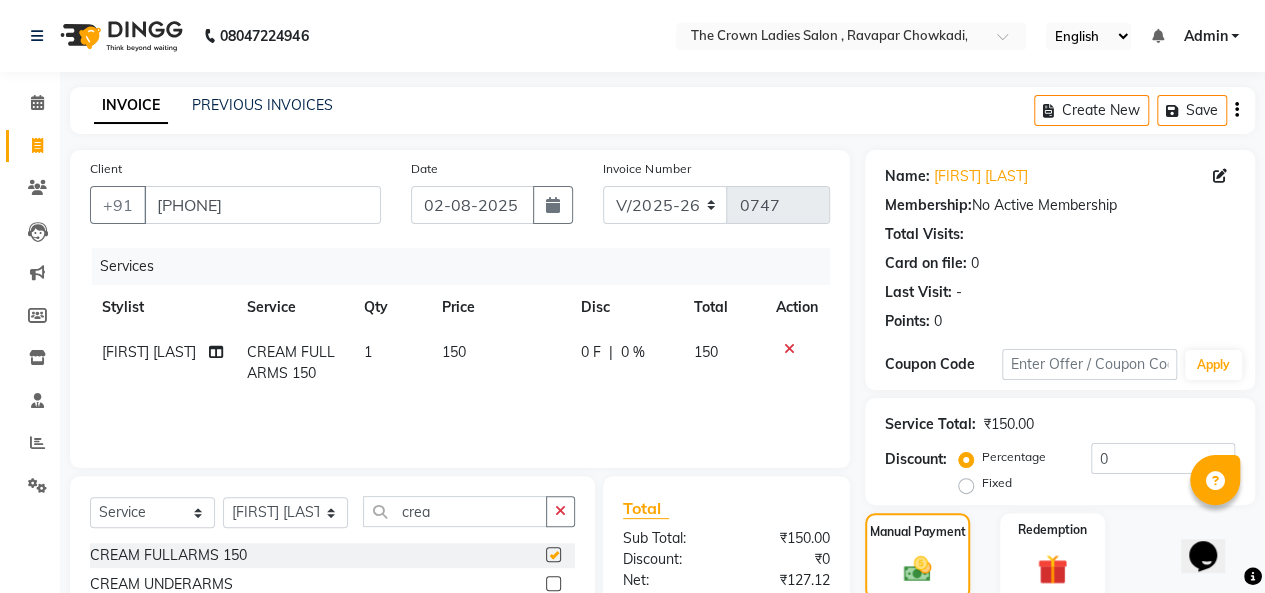 checkbox on "false" 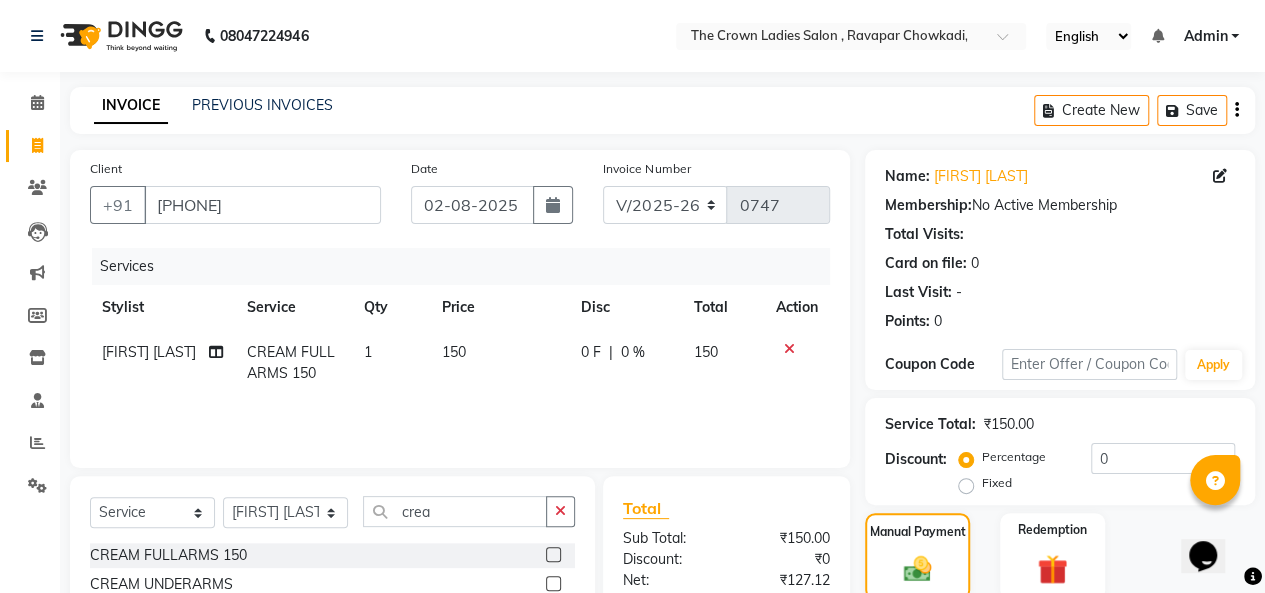 click 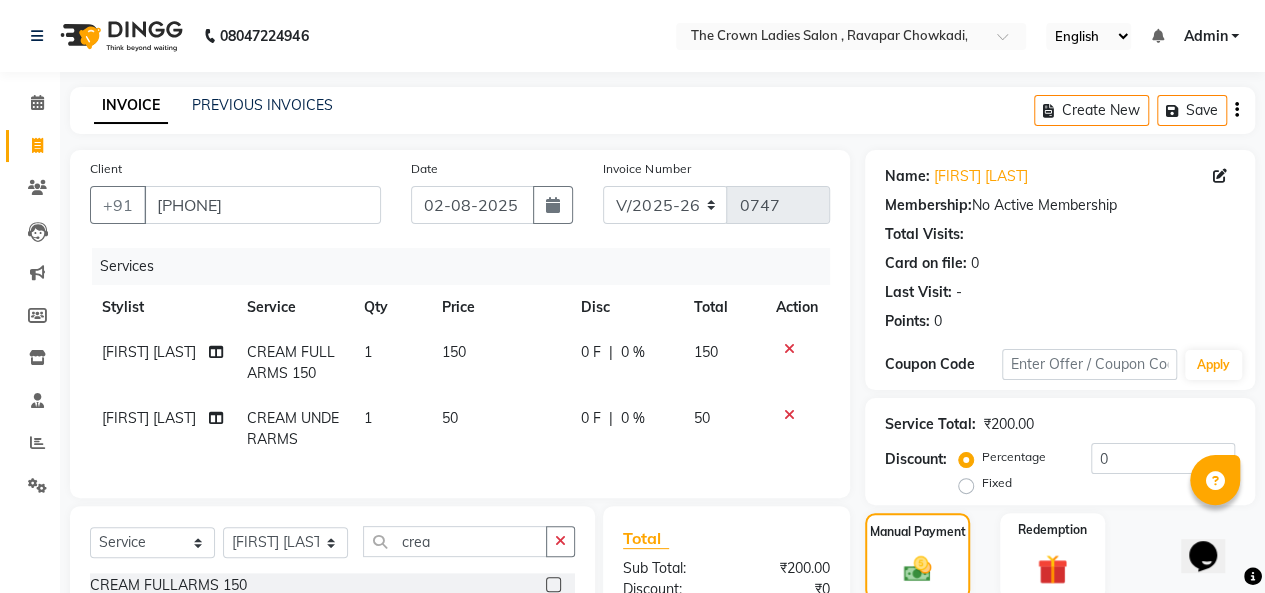 checkbox on "false" 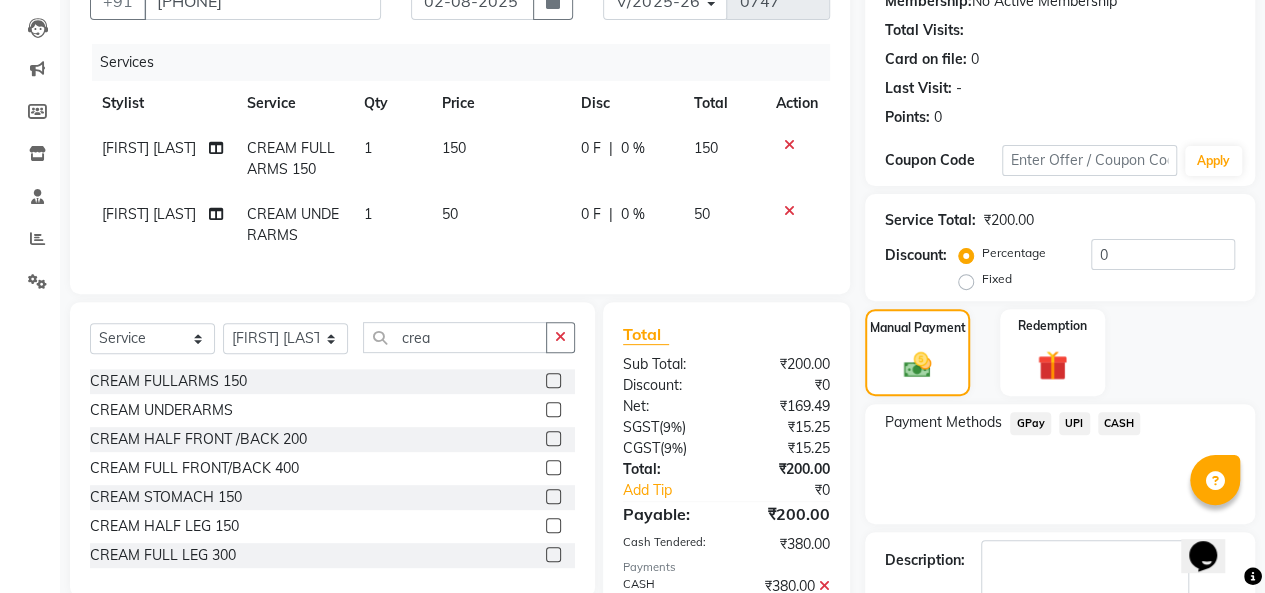 scroll, scrollTop: 208, scrollLeft: 0, axis: vertical 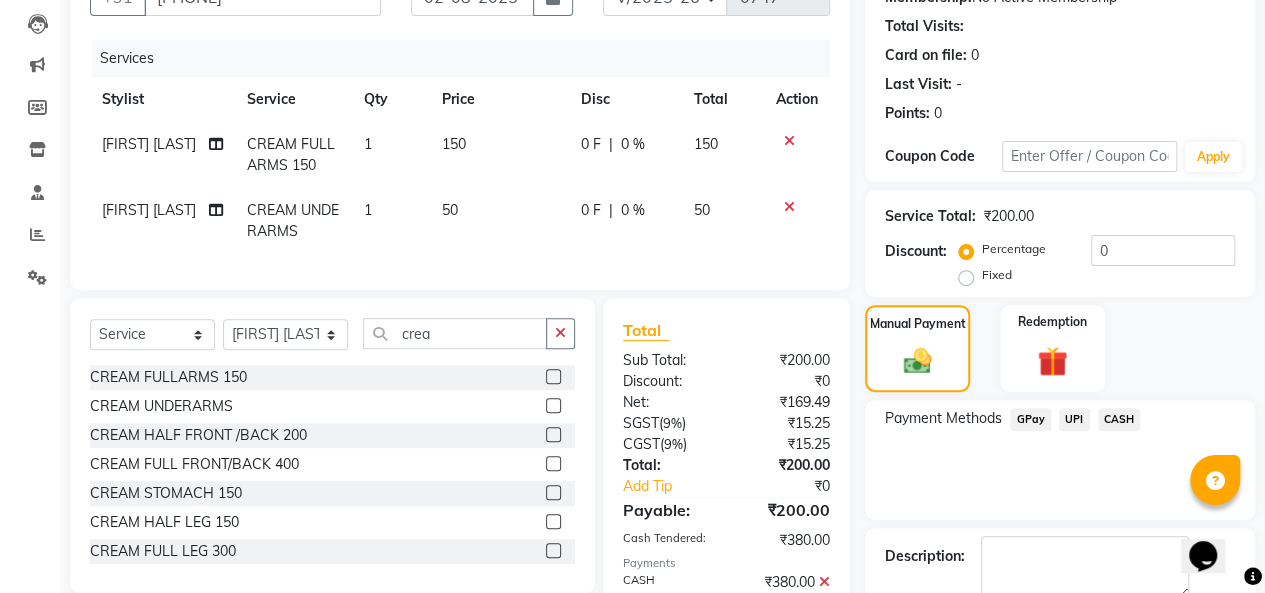 click 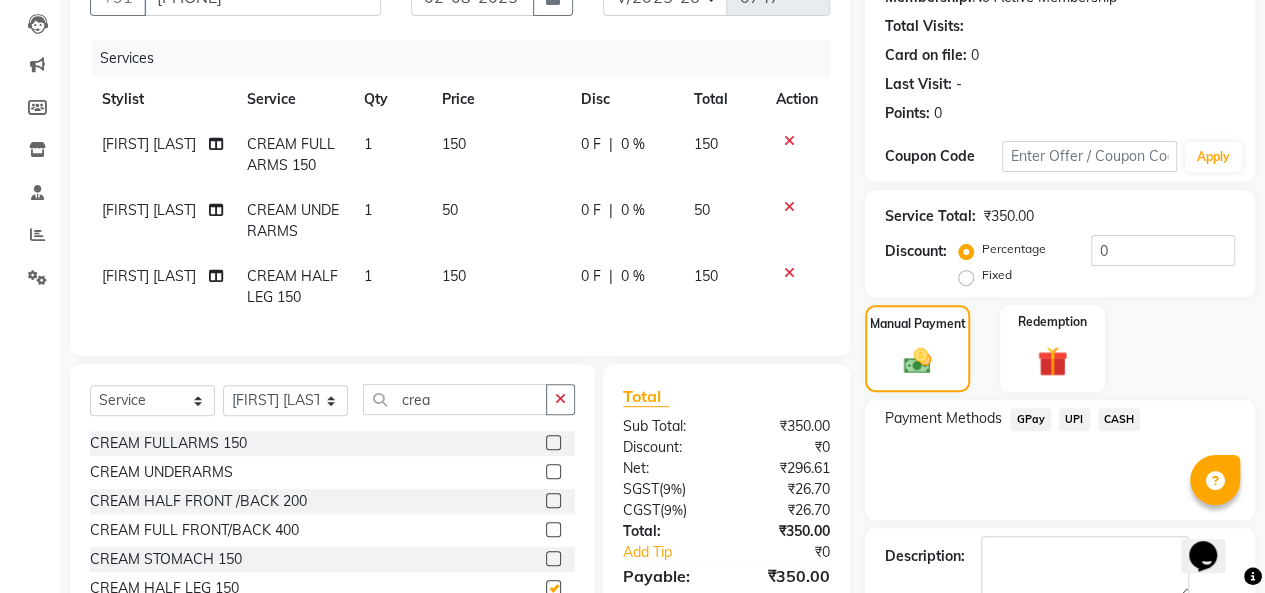 checkbox on "false" 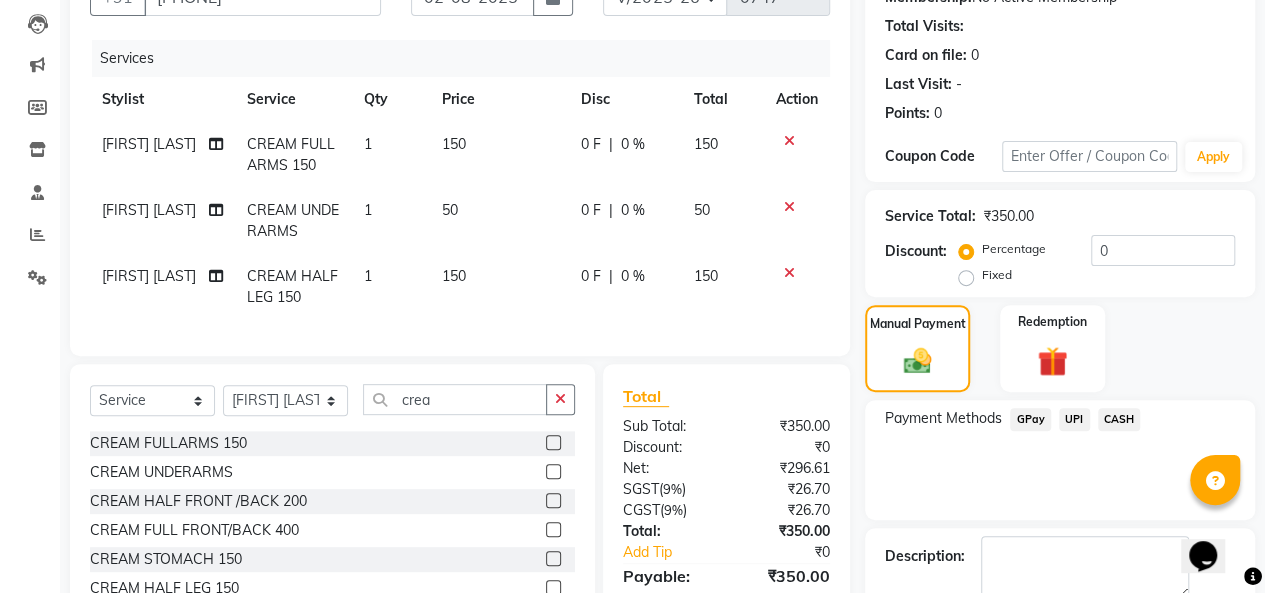 click on "CASH" 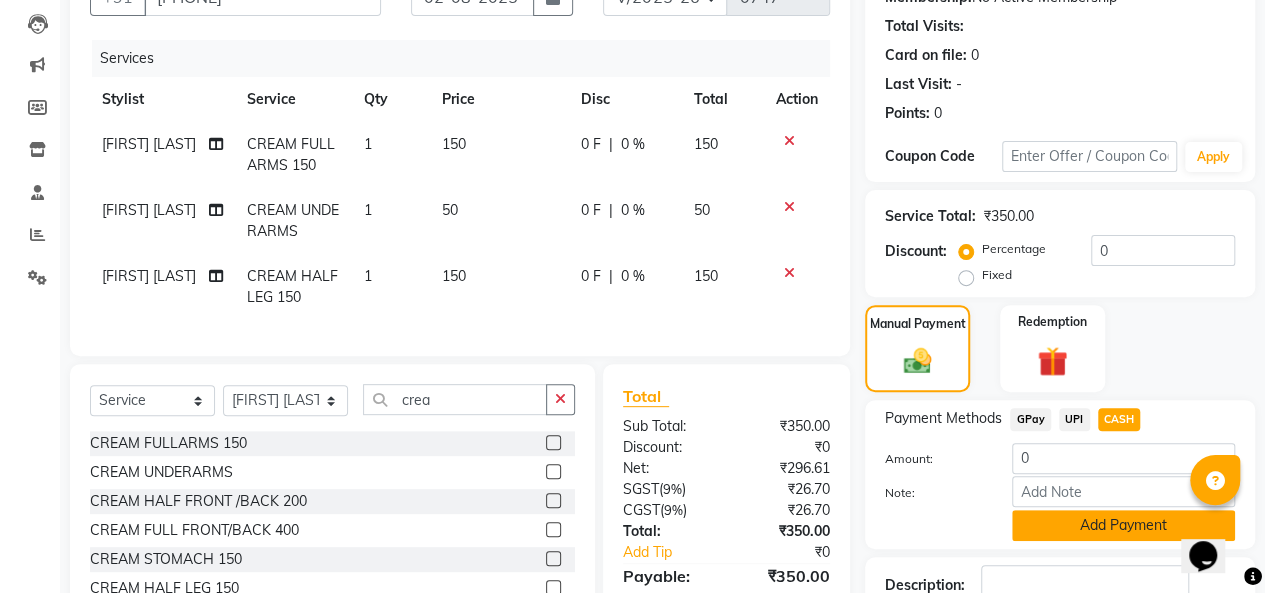 click on "Add Payment" 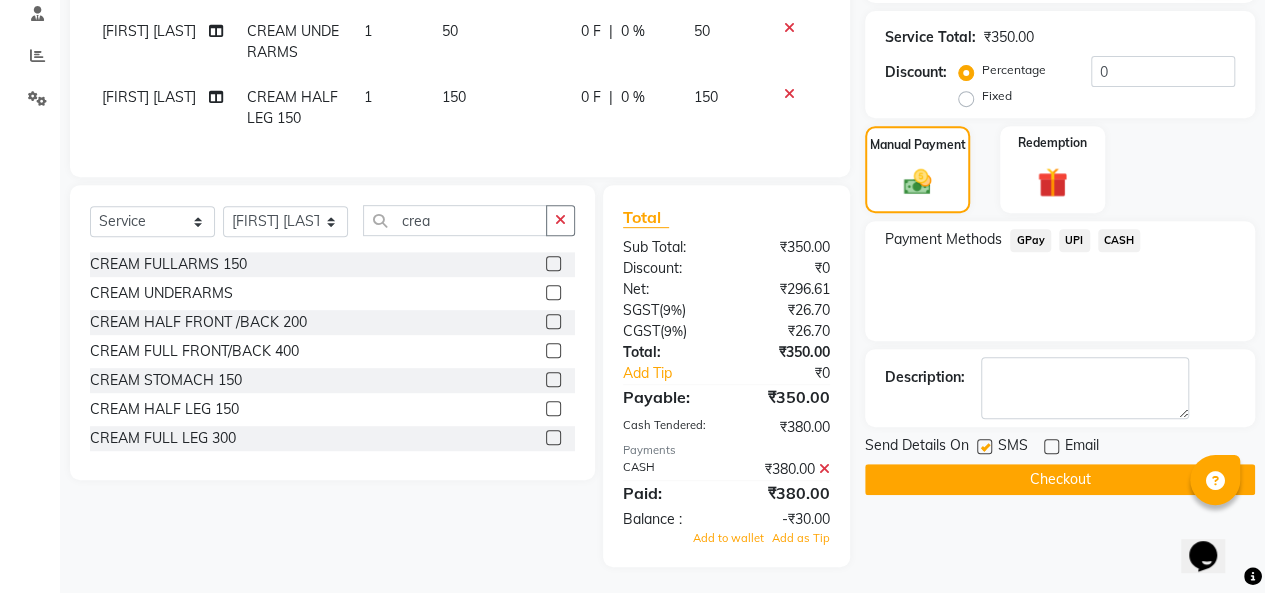 scroll, scrollTop: 404, scrollLeft: 0, axis: vertical 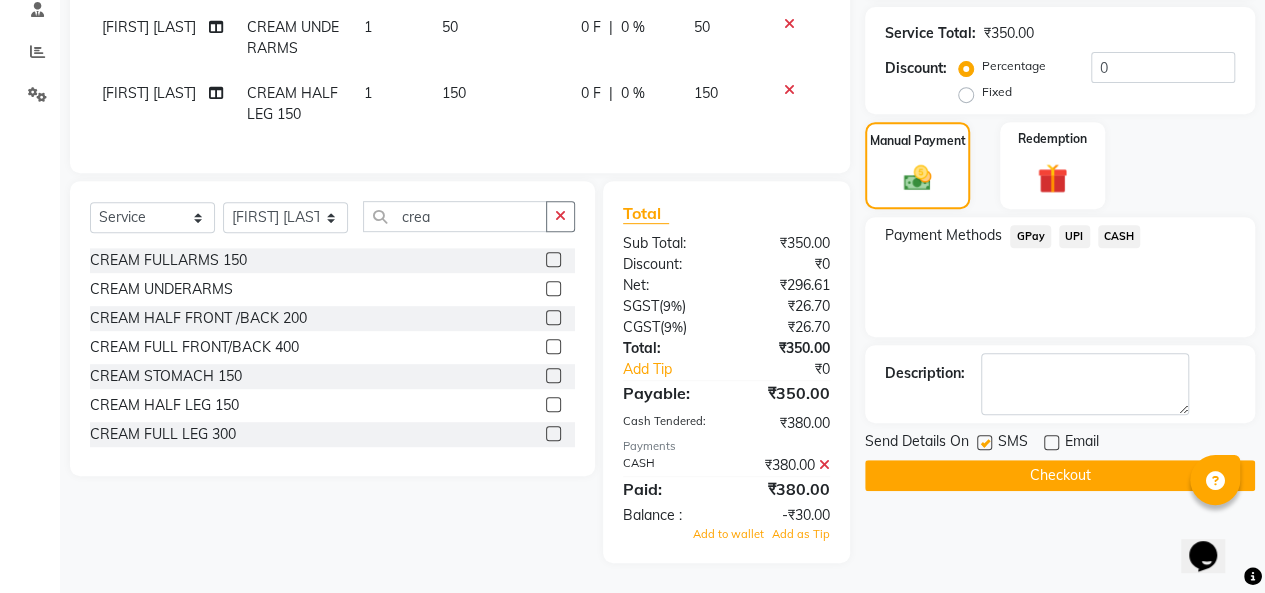 click 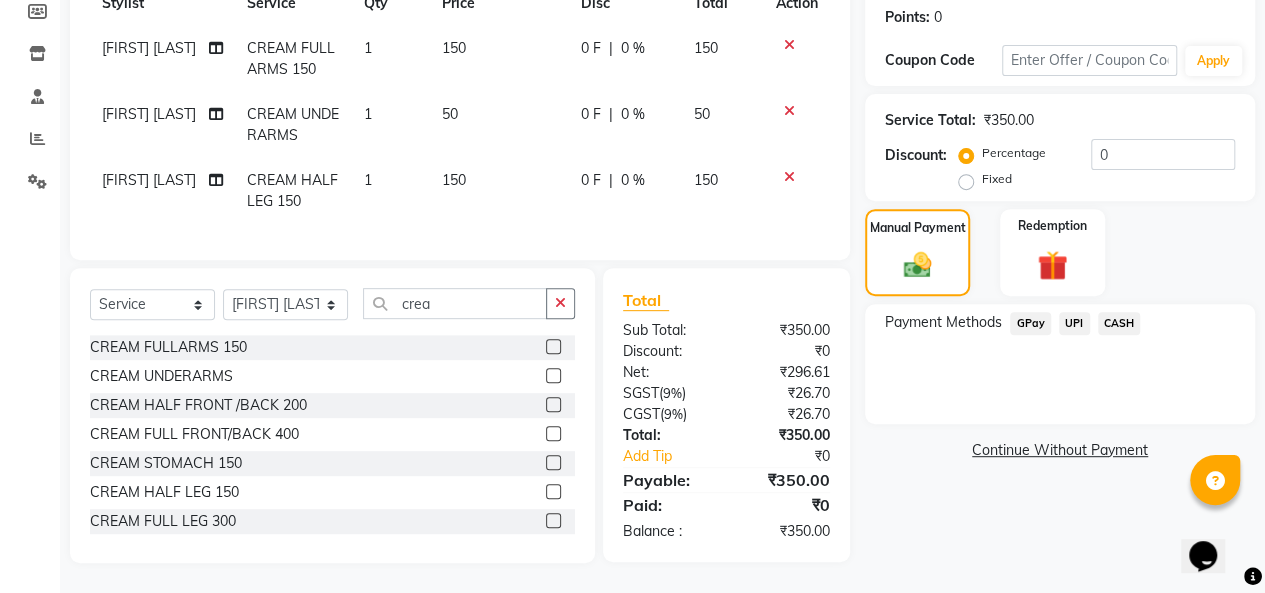 scroll, scrollTop: 318, scrollLeft: 0, axis: vertical 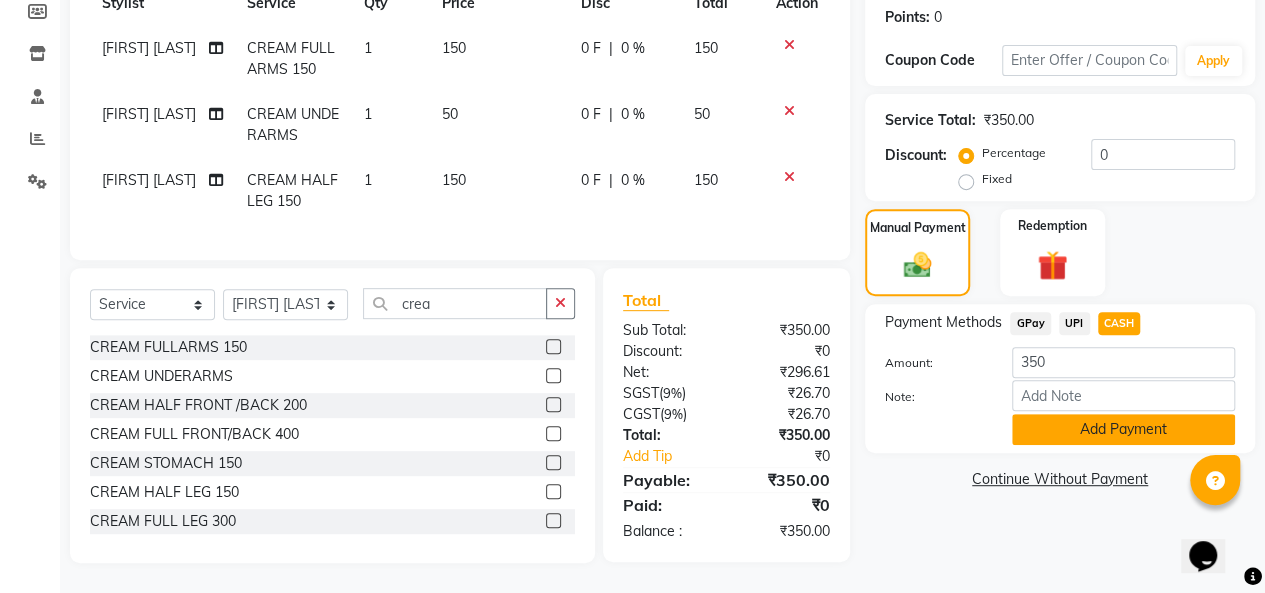 click on "Add Payment" 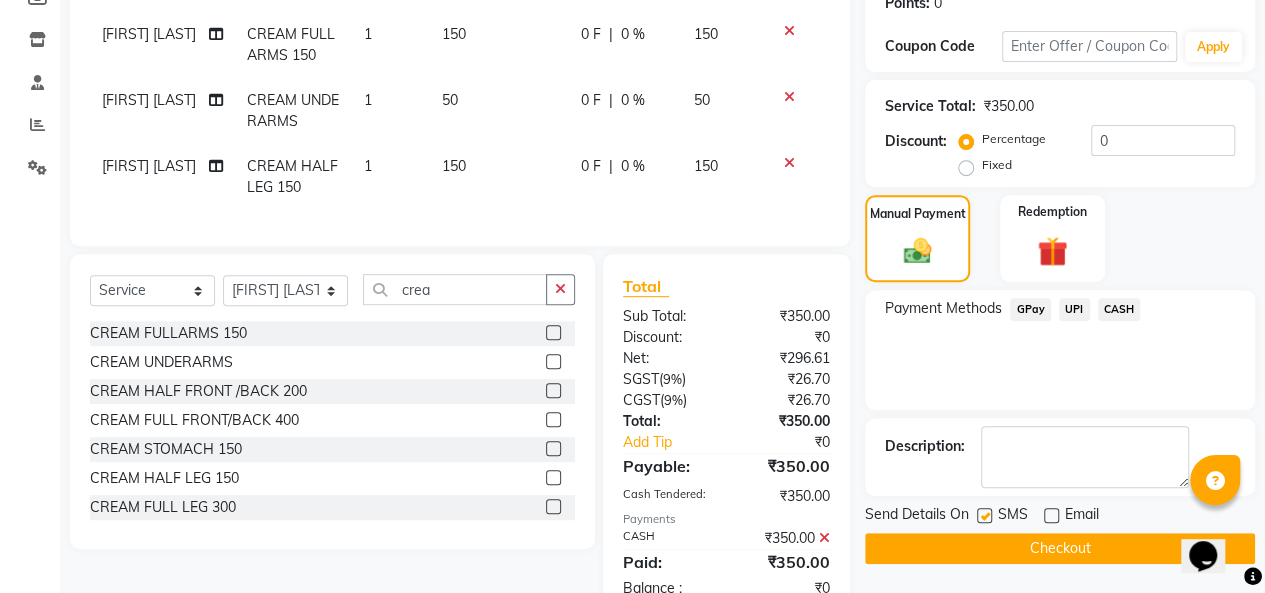 click on "Checkout" 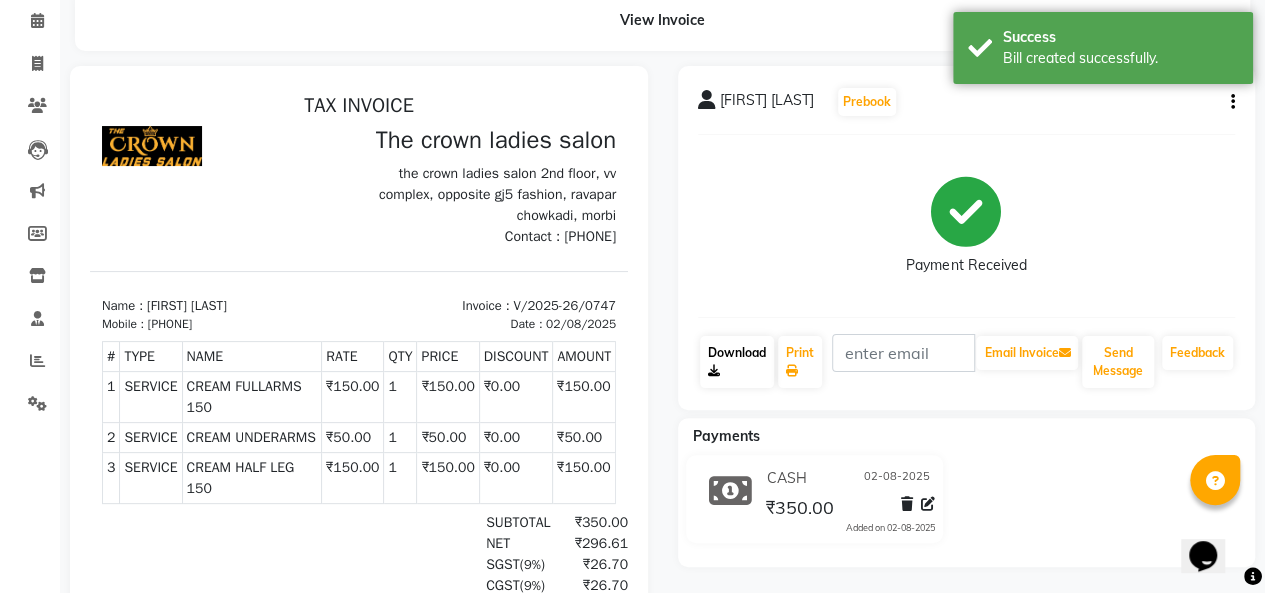 scroll, scrollTop: 0, scrollLeft: 0, axis: both 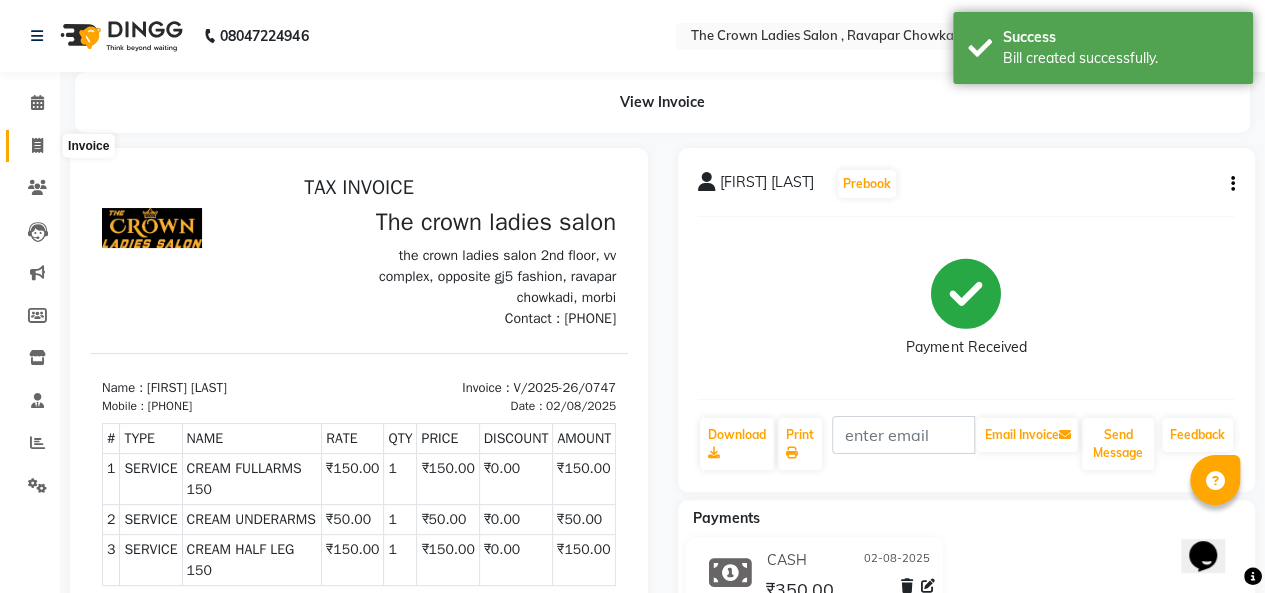 click 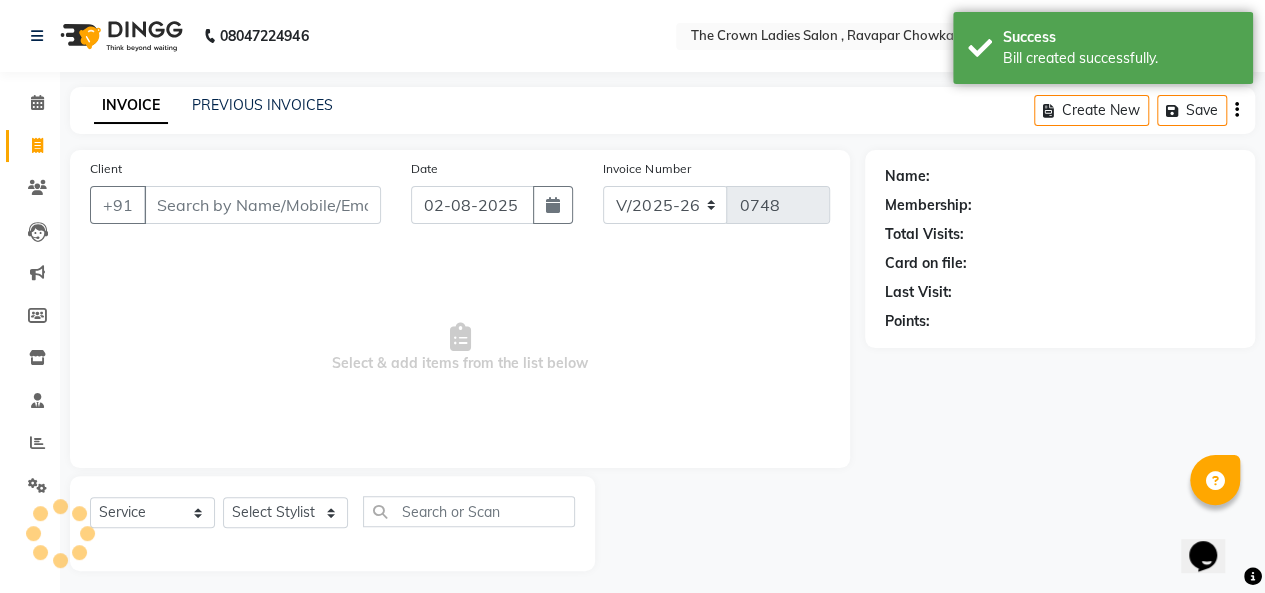scroll, scrollTop: 7, scrollLeft: 0, axis: vertical 